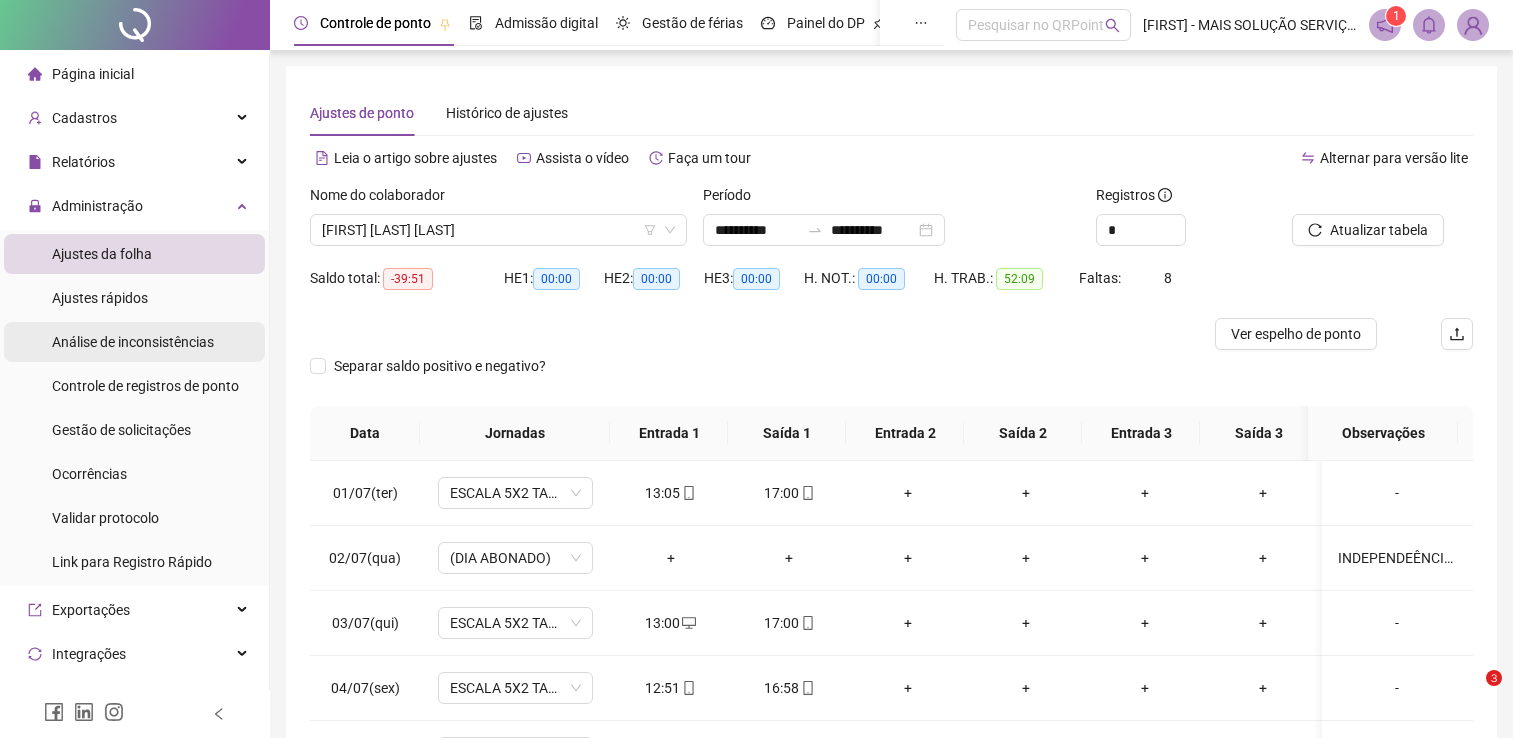 scroll, scrollTop: 0, scrollLeft: 0, axis: both 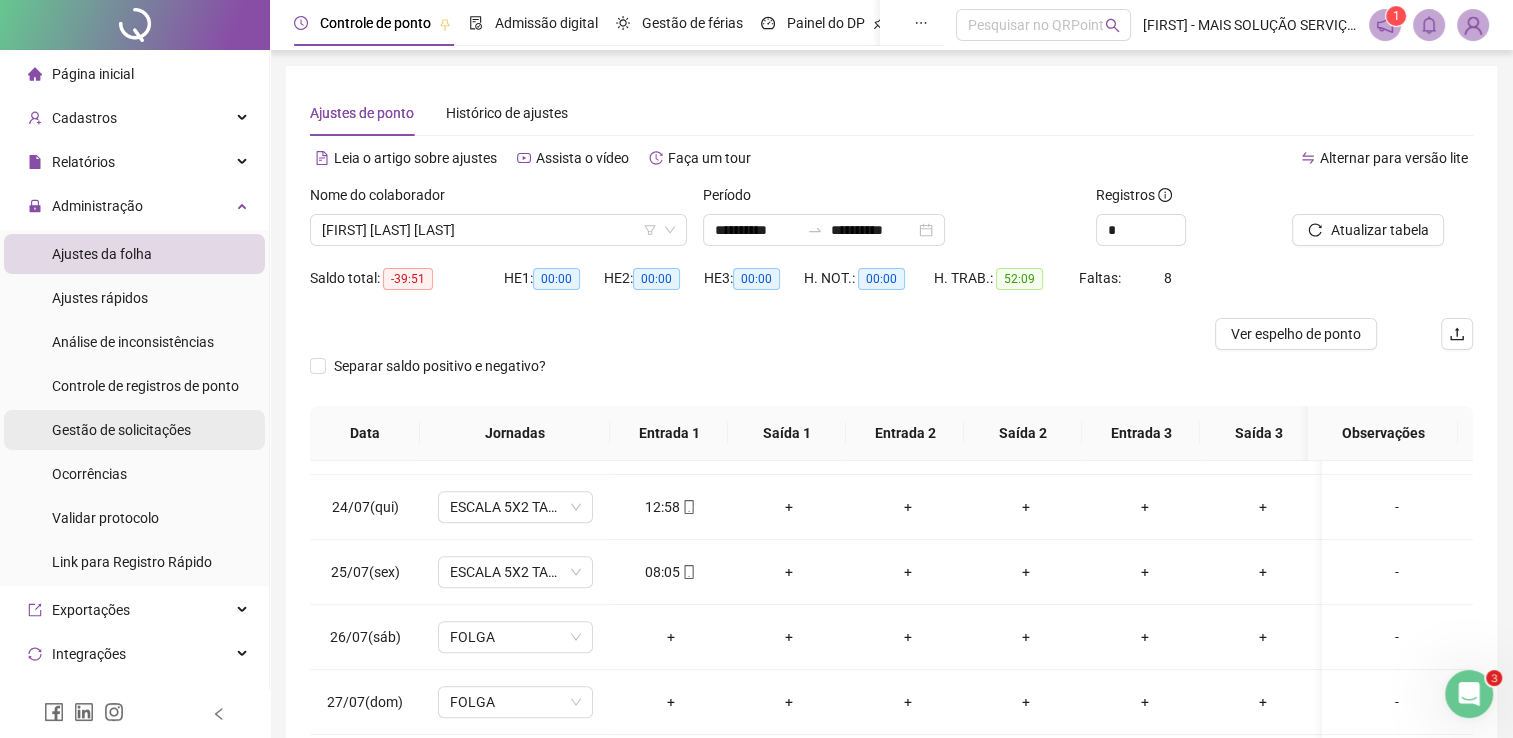 click on "Gestão de solicitações" at bounding box center [121, 430] 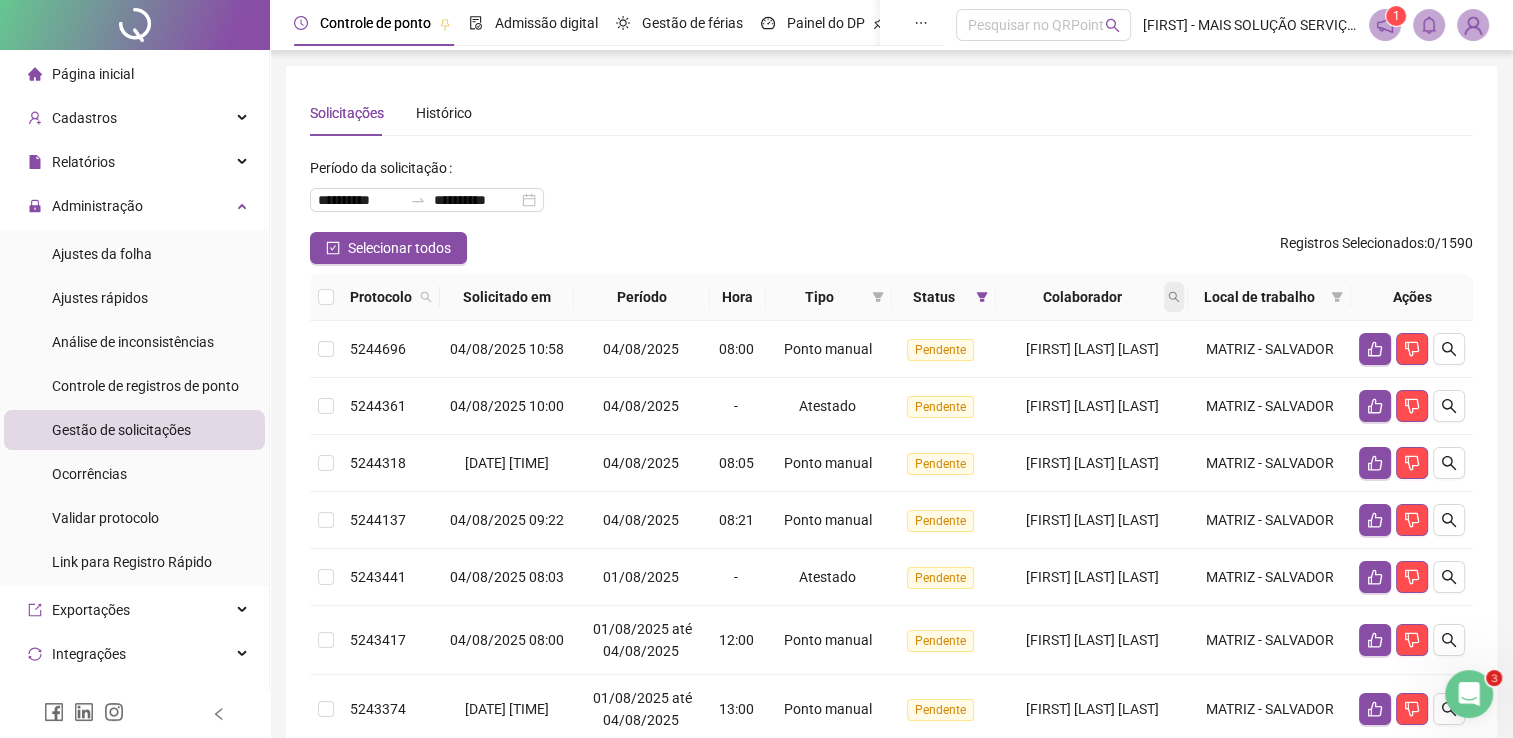 click at bounding box center [1174, 297] 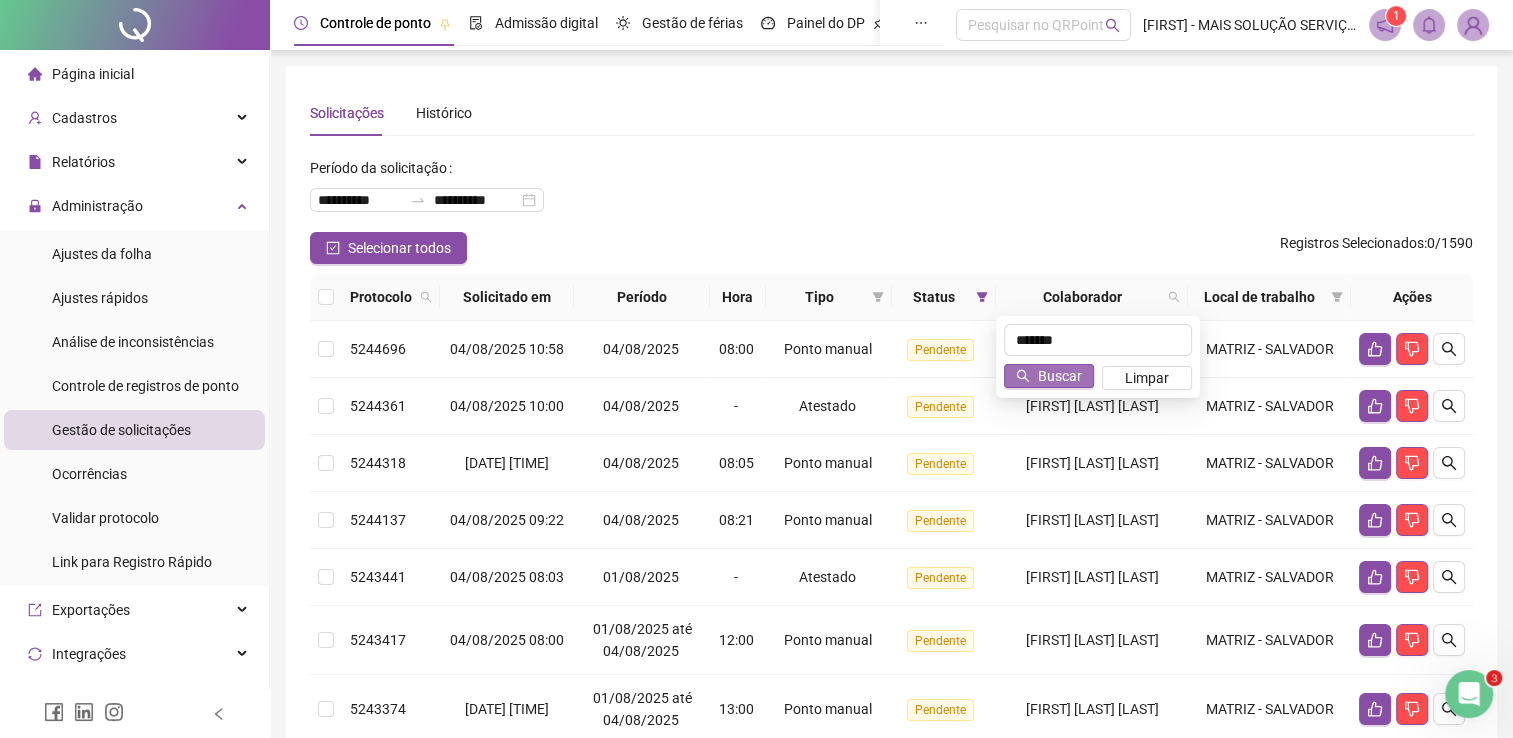 type on "*******" 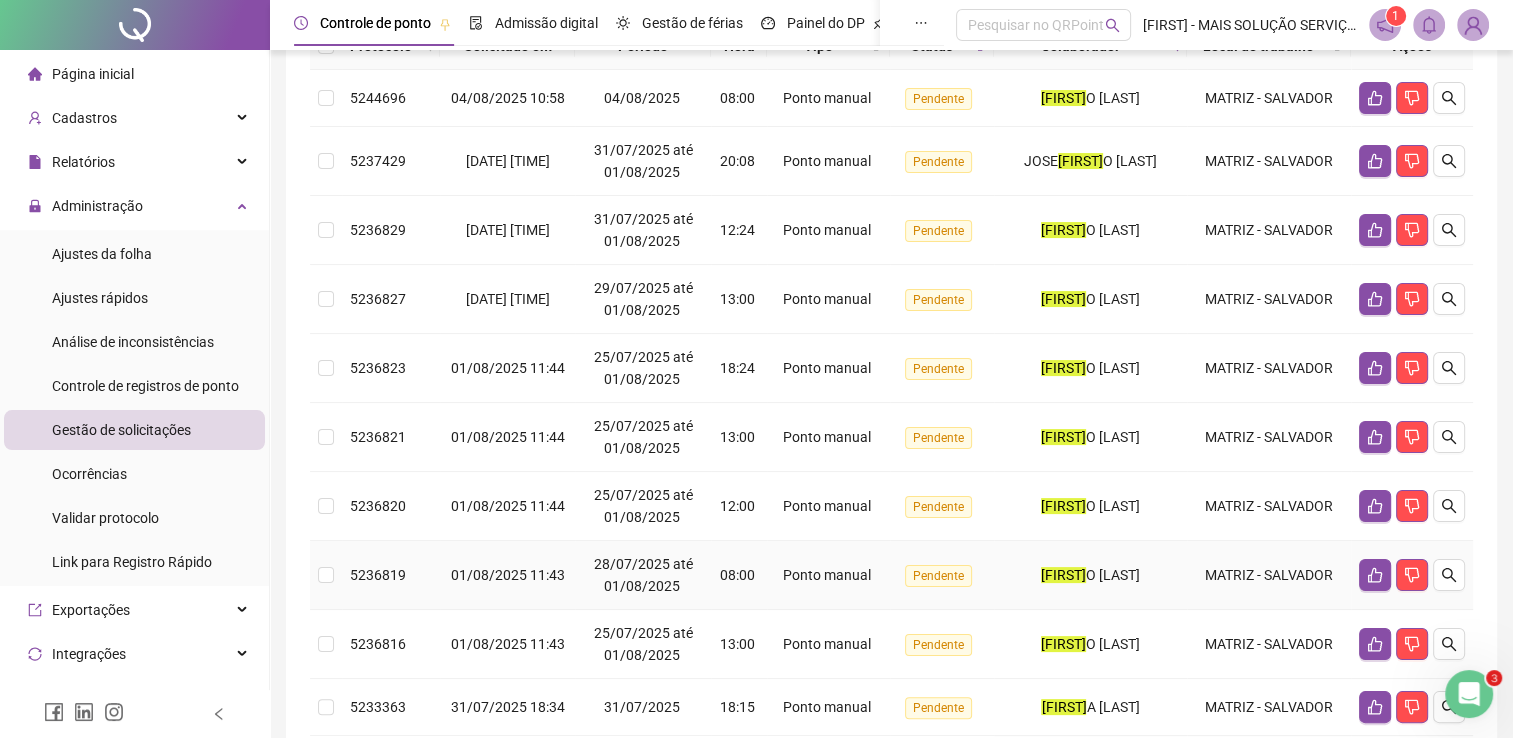 scroll, scrollTop: 100, scrollLeft: 0, axis: vertical 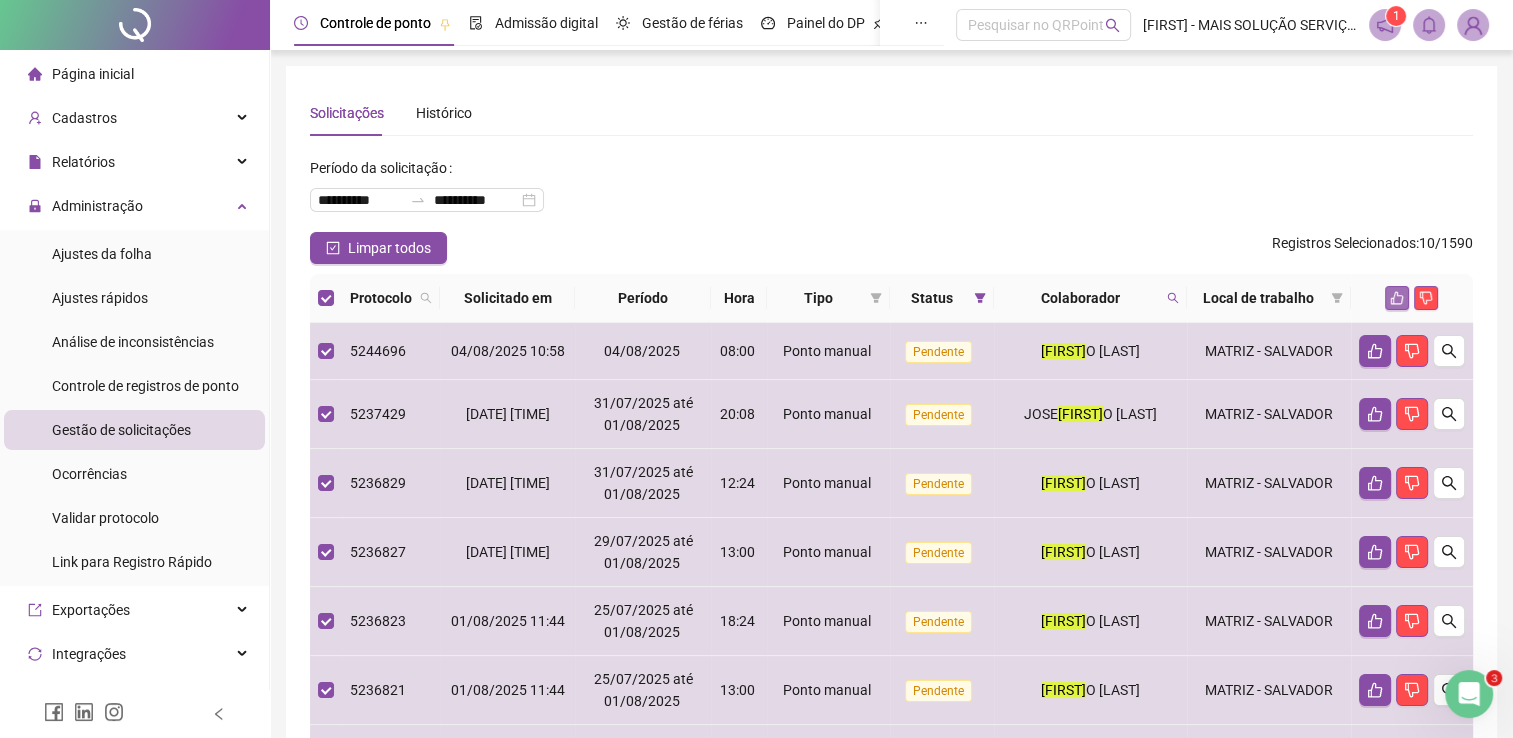 click 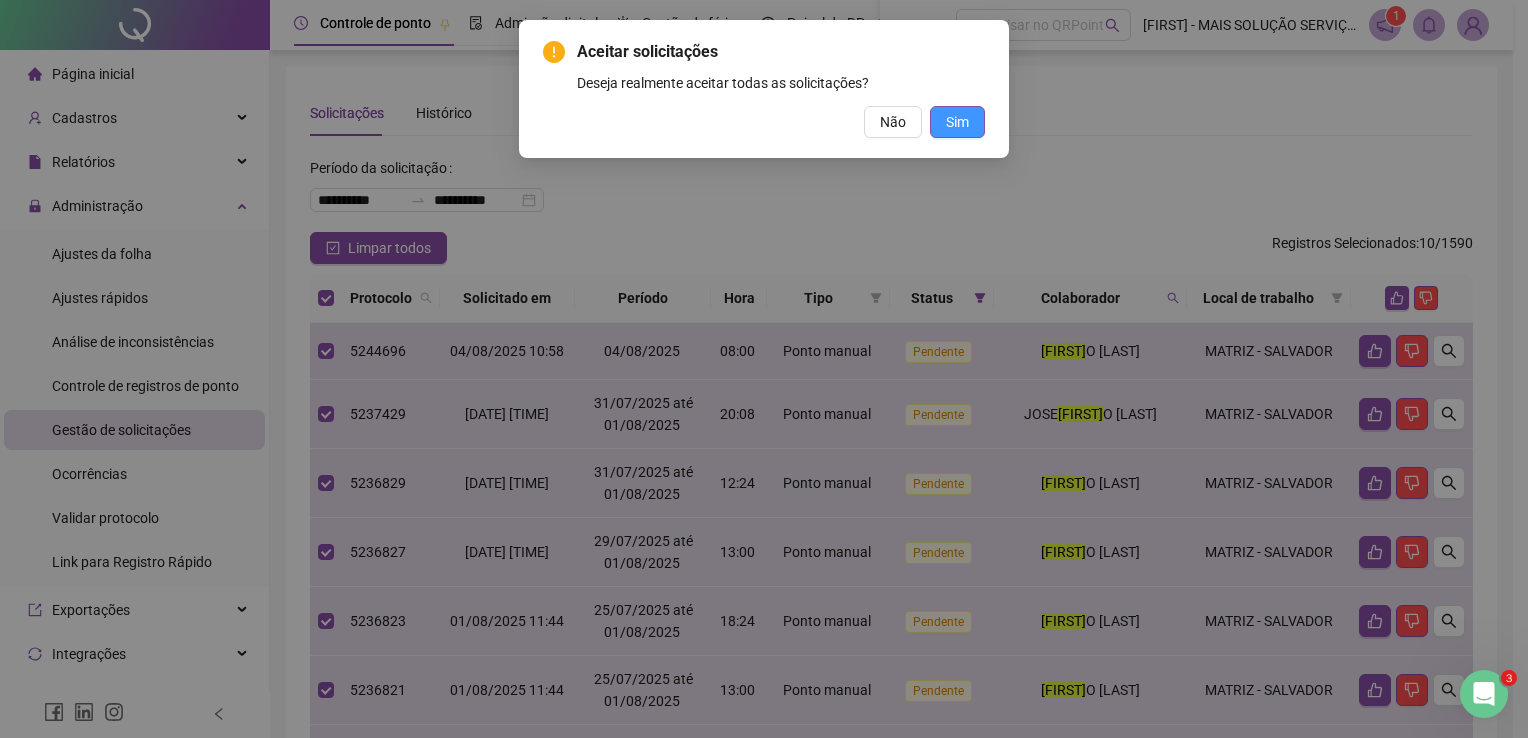 click on "Sim" at bounding box center [957, 122] 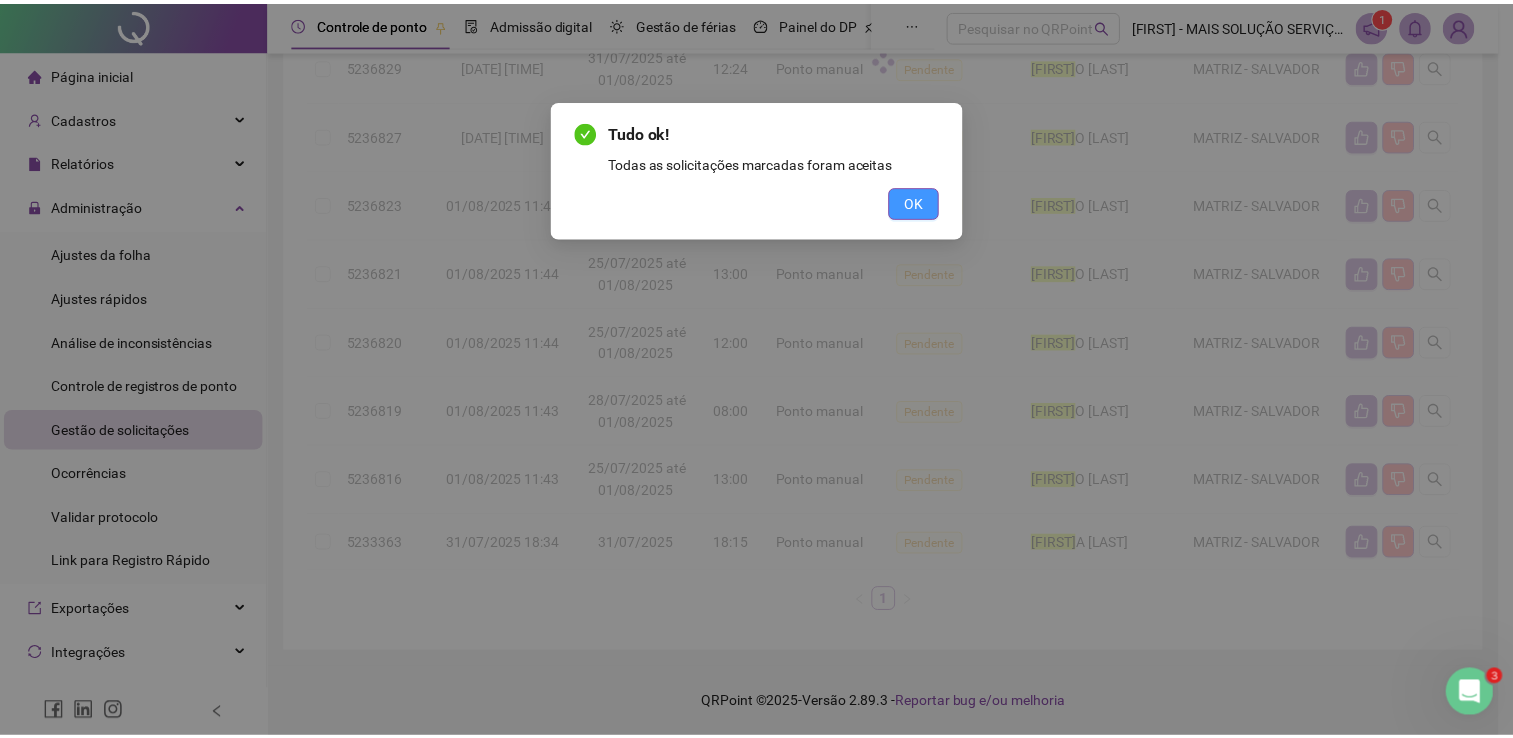 scroll, scrollTop: 0, scrollLeft: 0, axis: both 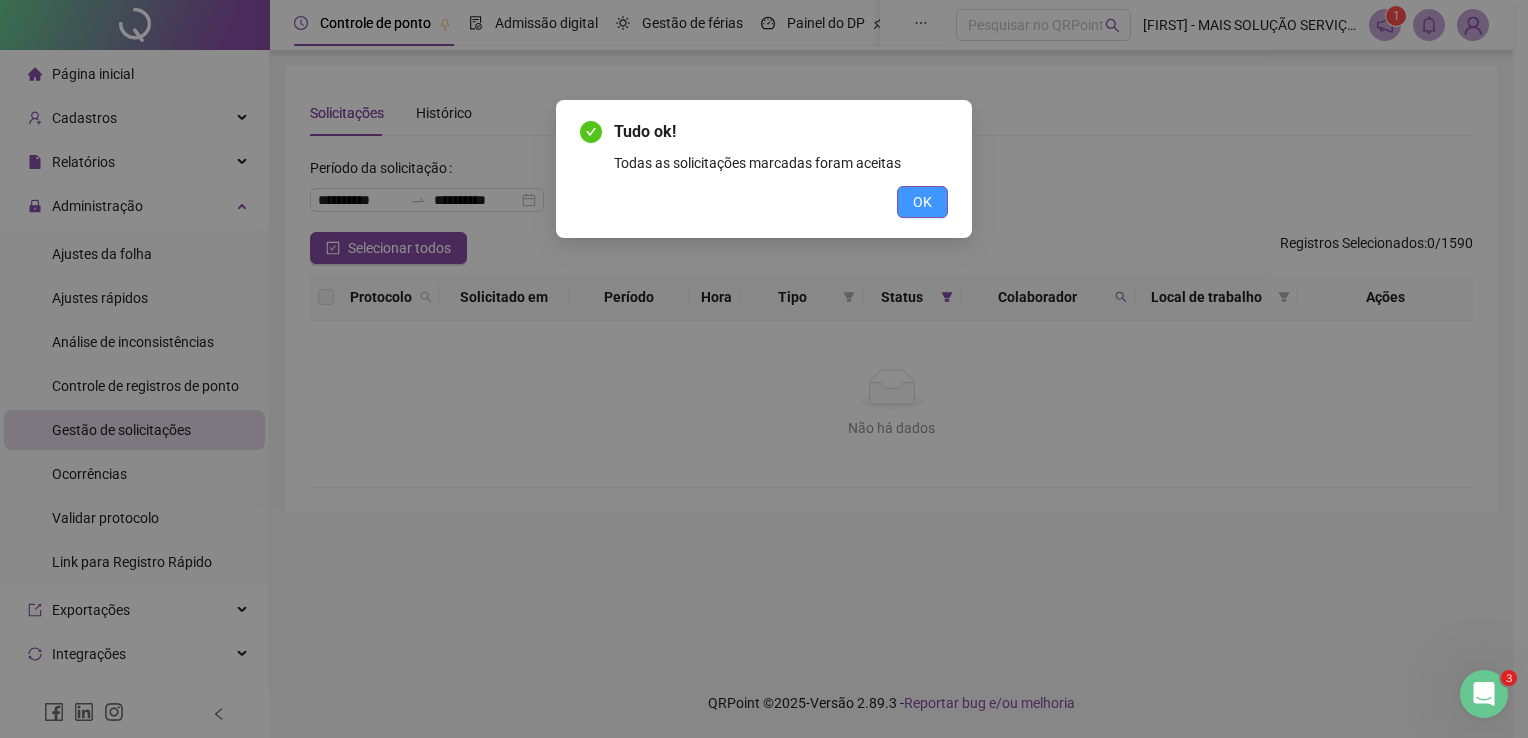 click on "OK" at bounding box center (922, 202) 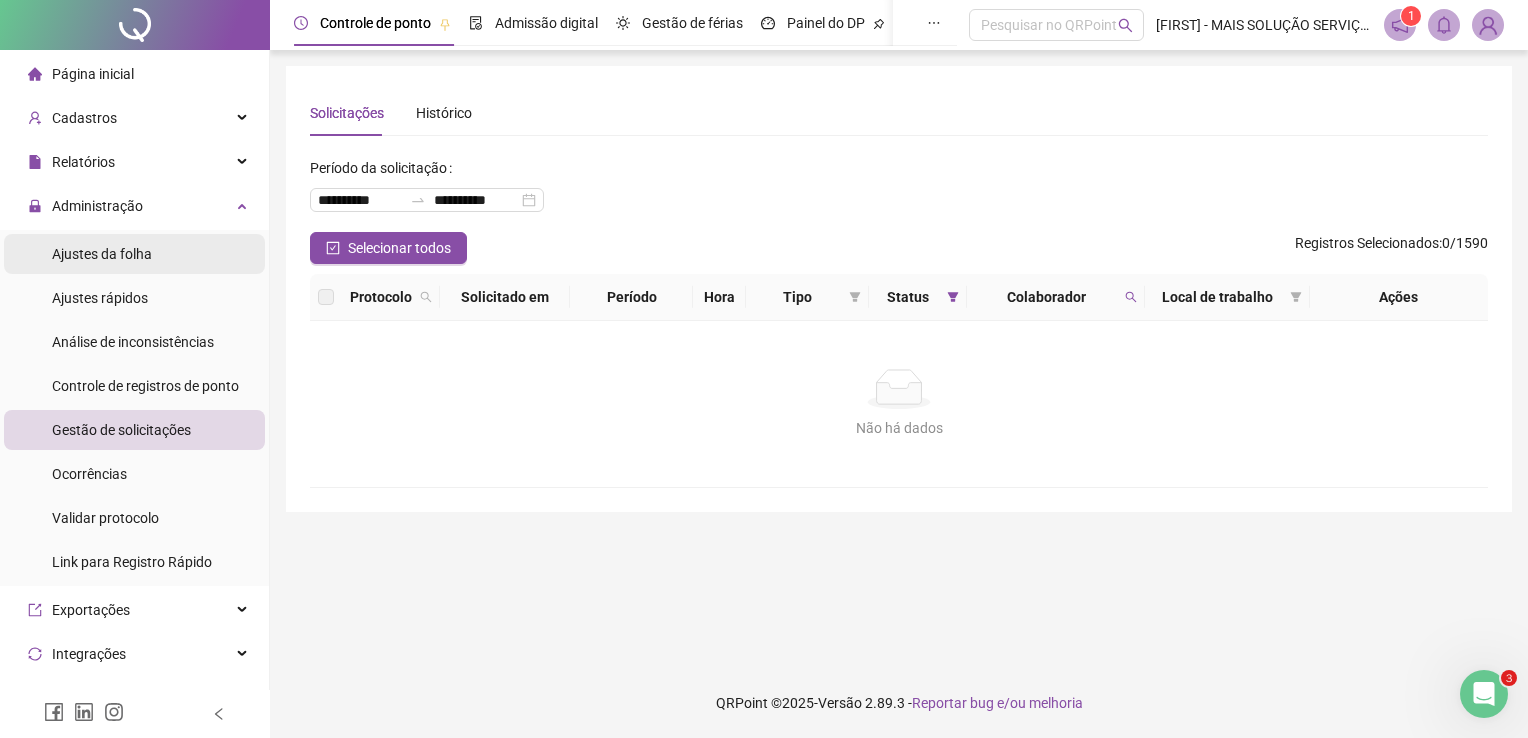 click on "Ajustes da folha" at bounding box center [102, 254] 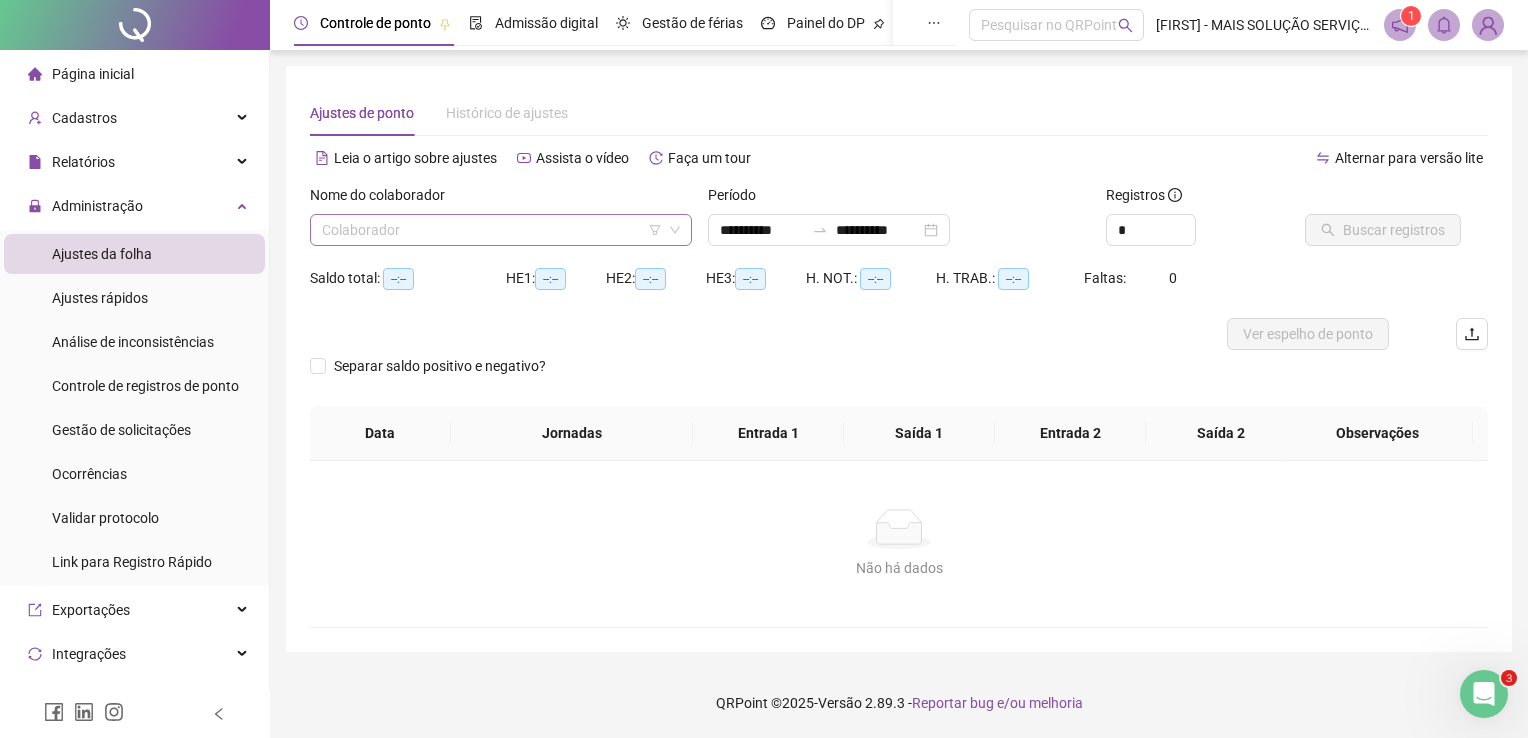 click at bounding box center (492, 230) 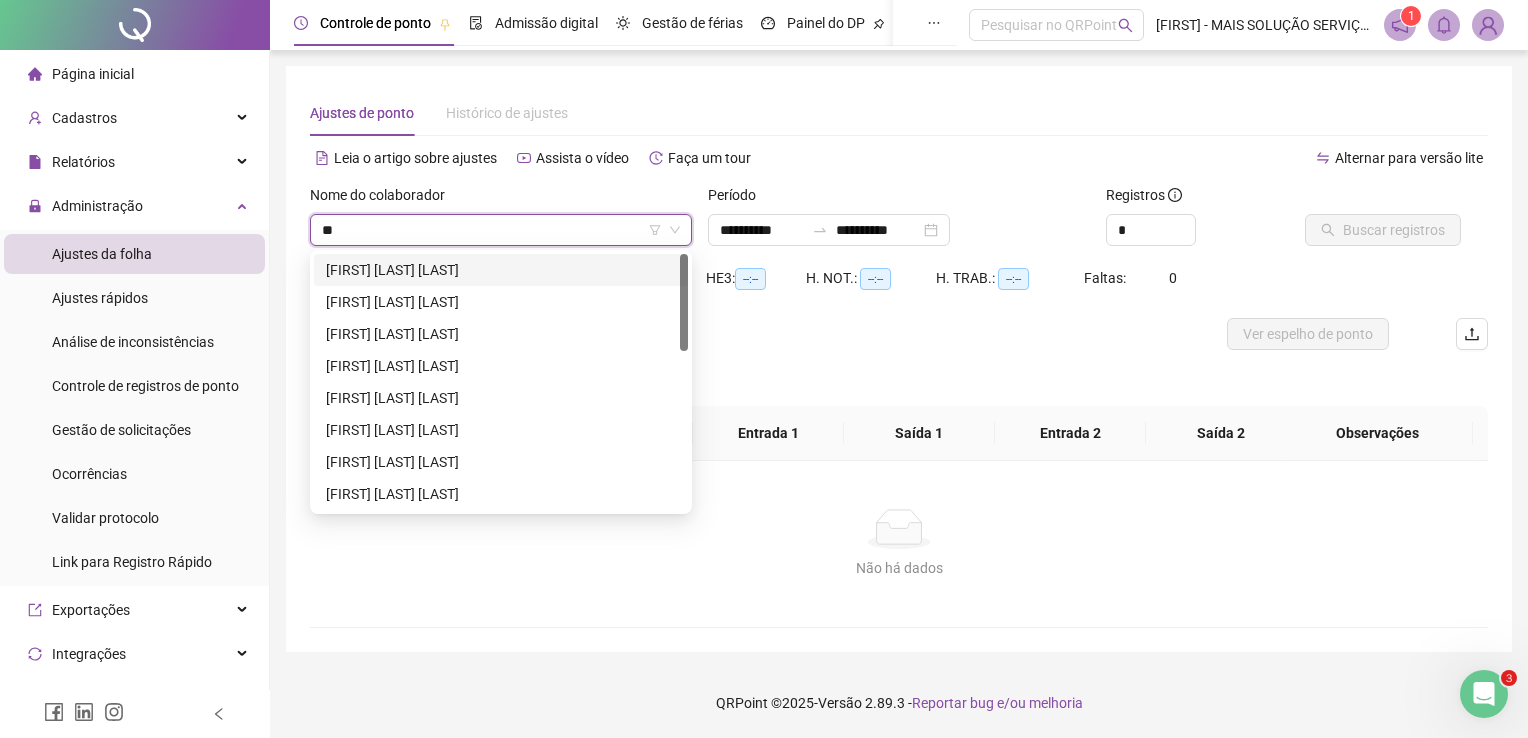 type on "*" 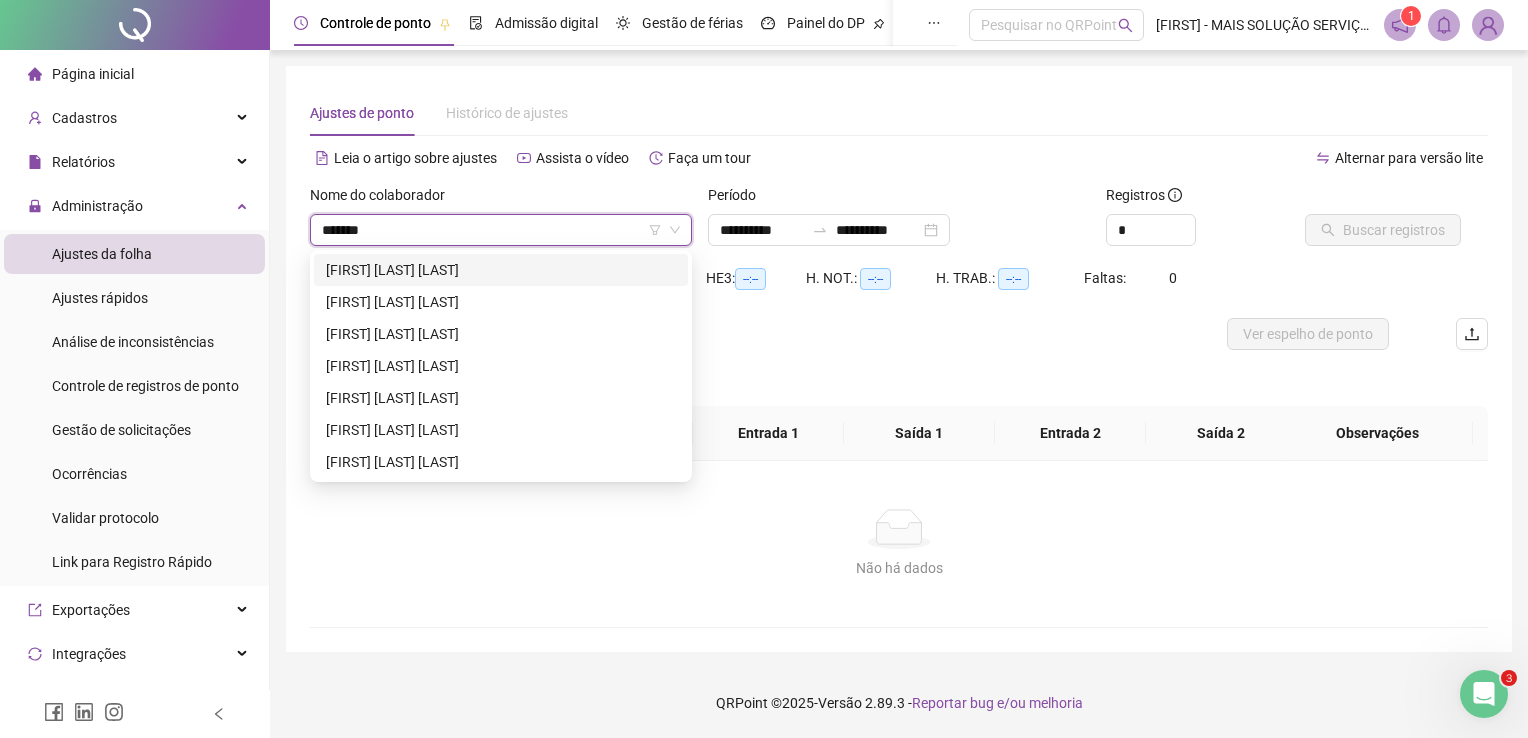 type on "********" 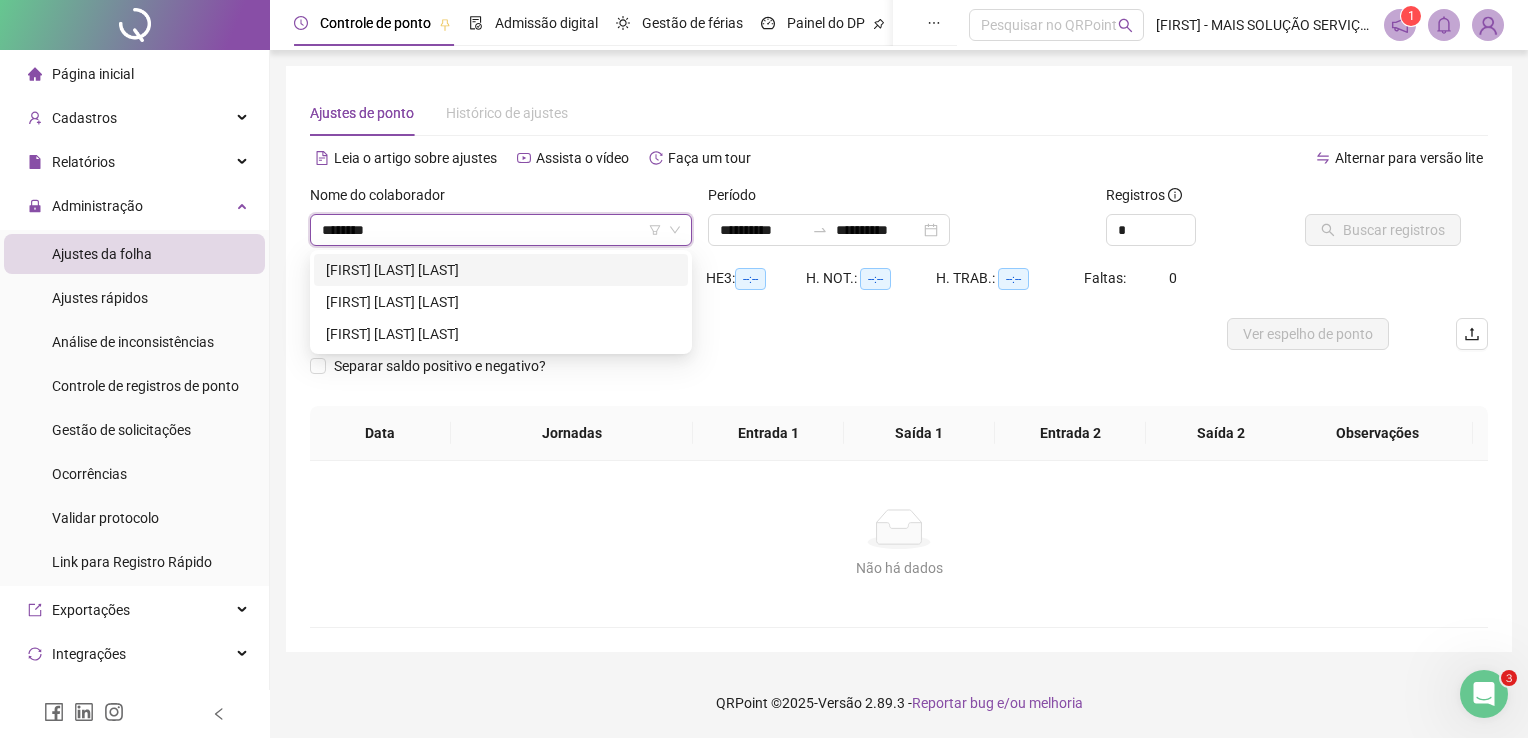 click on "[FIRST] [LAST] [LAST]" at bounding box center (501, 270) 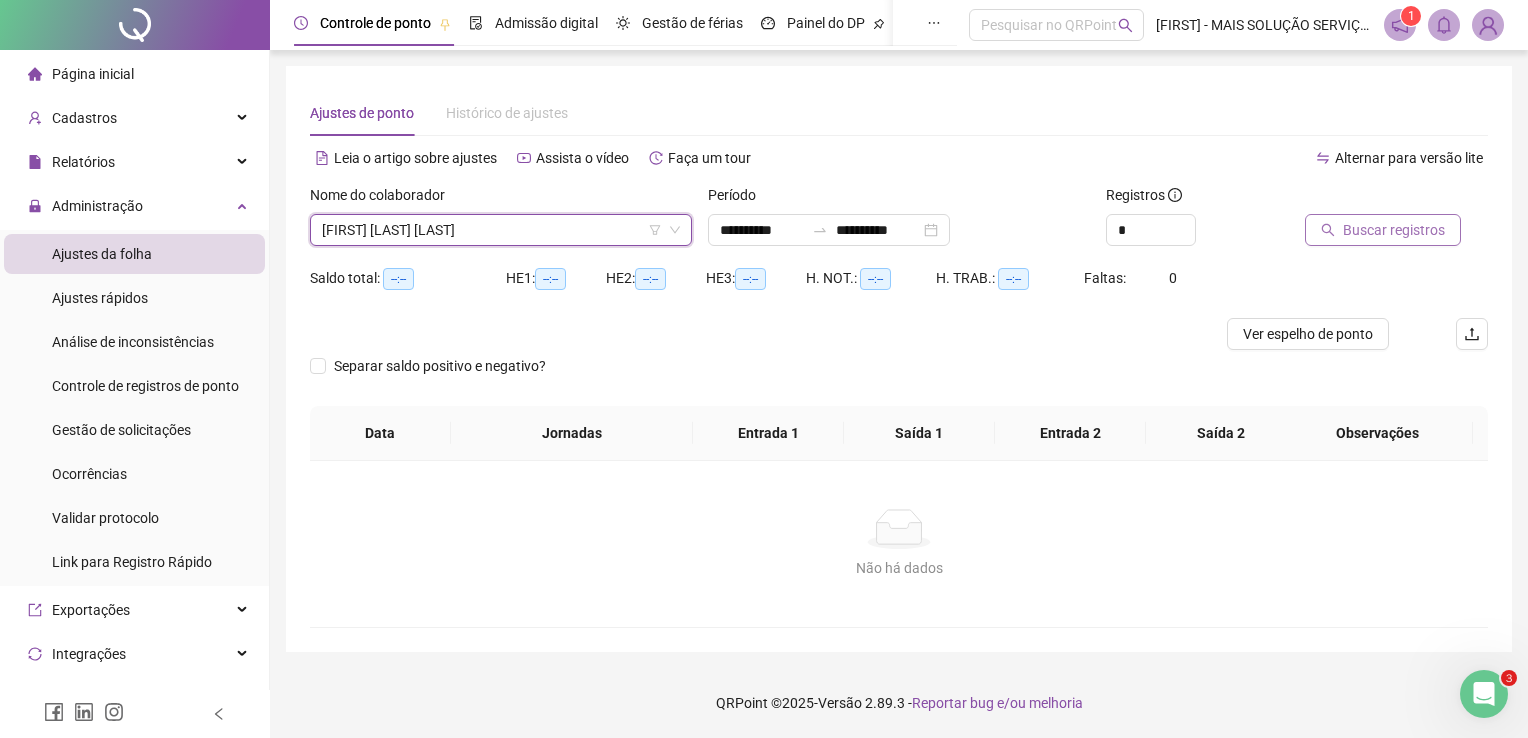 click on "Buscar registros" at bounding box center (1394, 230) 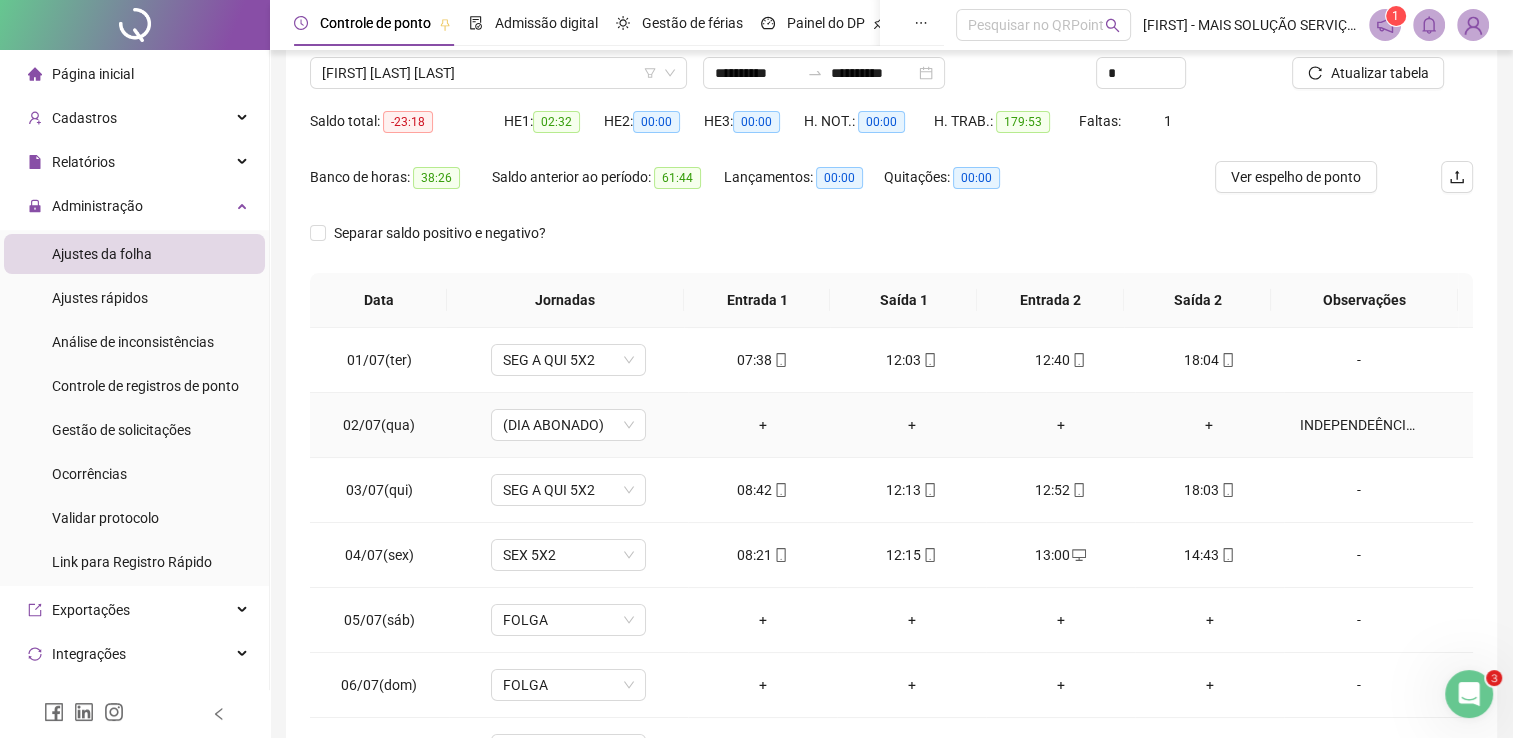scroll, scrollTop: 283, scrollLeft: 0, axis: vertical 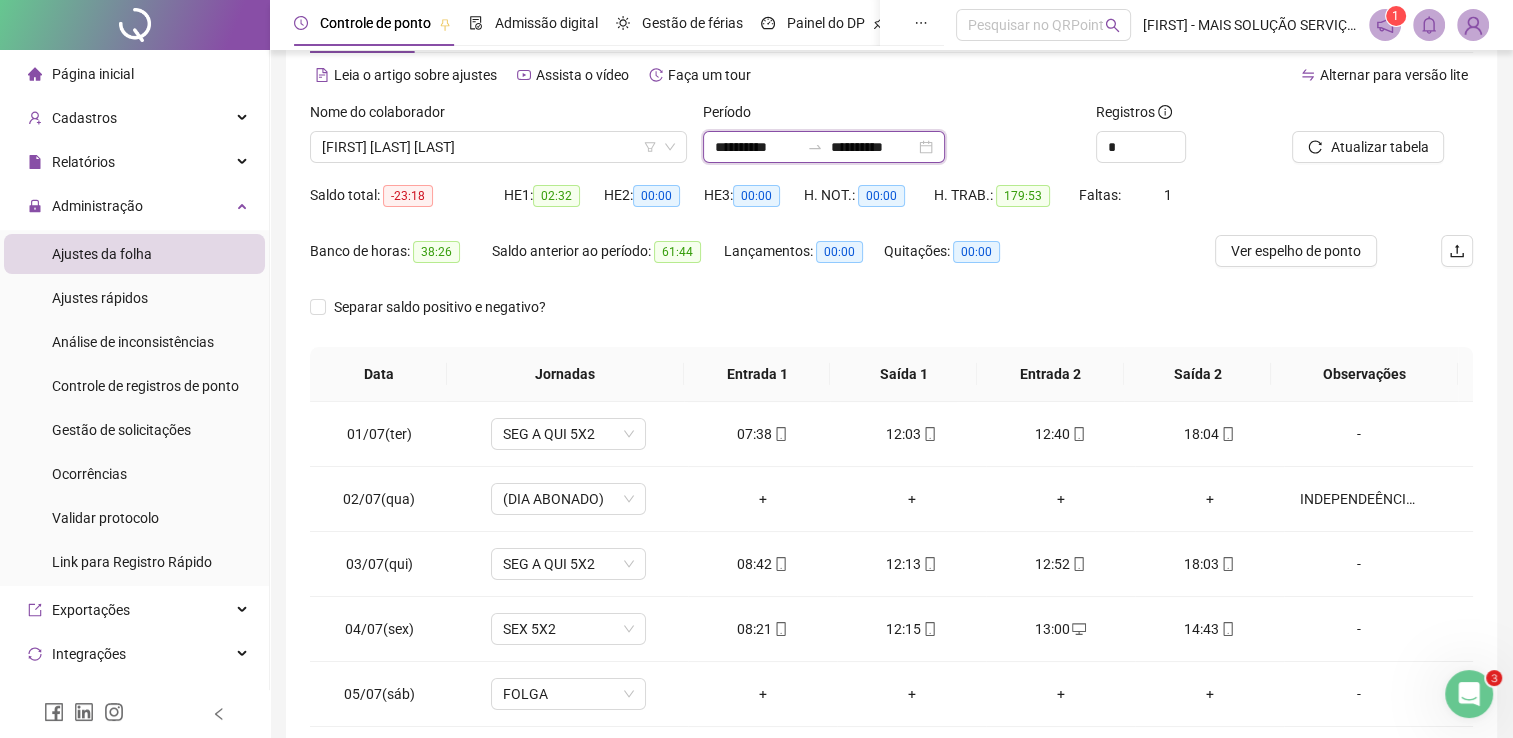 click on "**********" at bounding box center (757, 147) 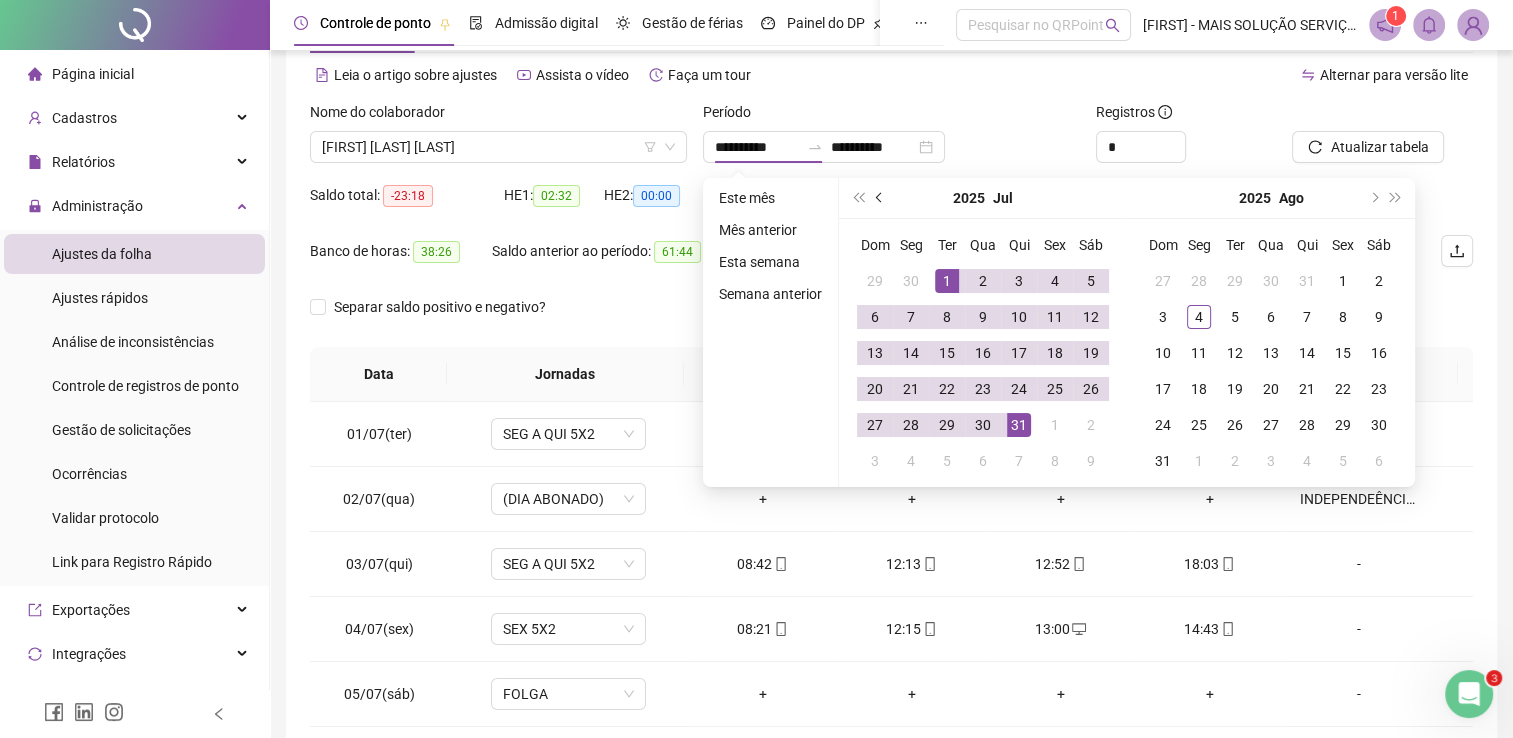 click at bounding box center (881, 198) 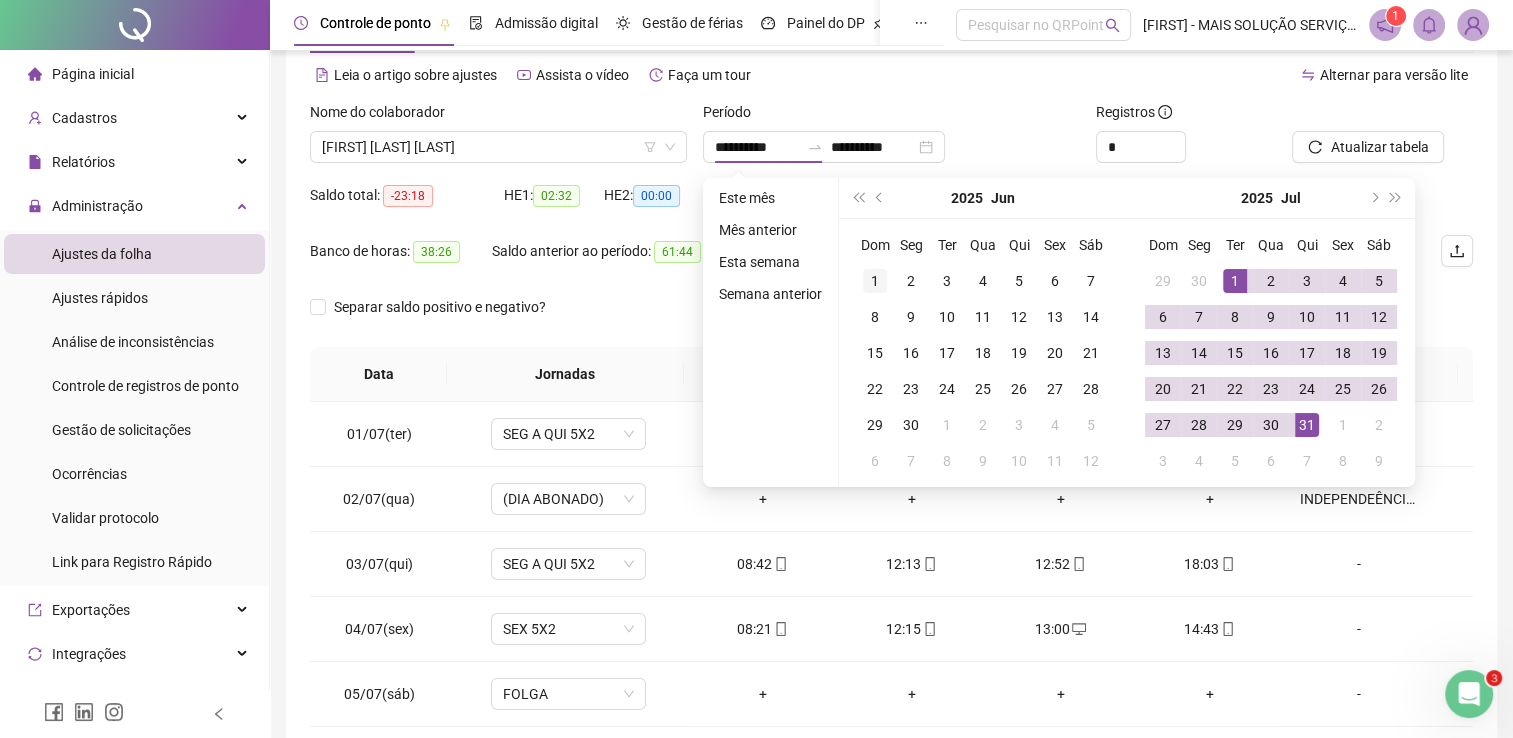 type on "**********" 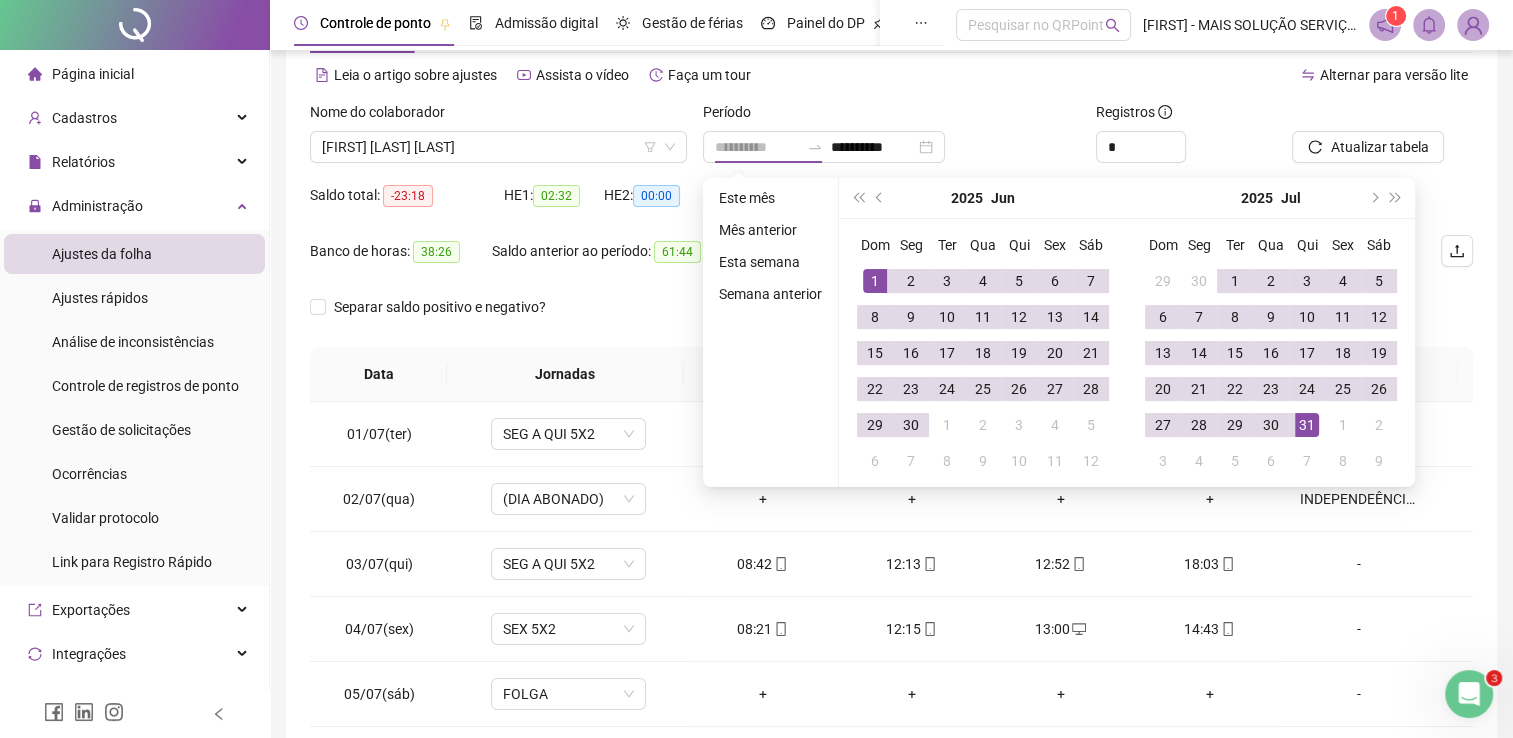click on "1" at bounding box center [875, 281] 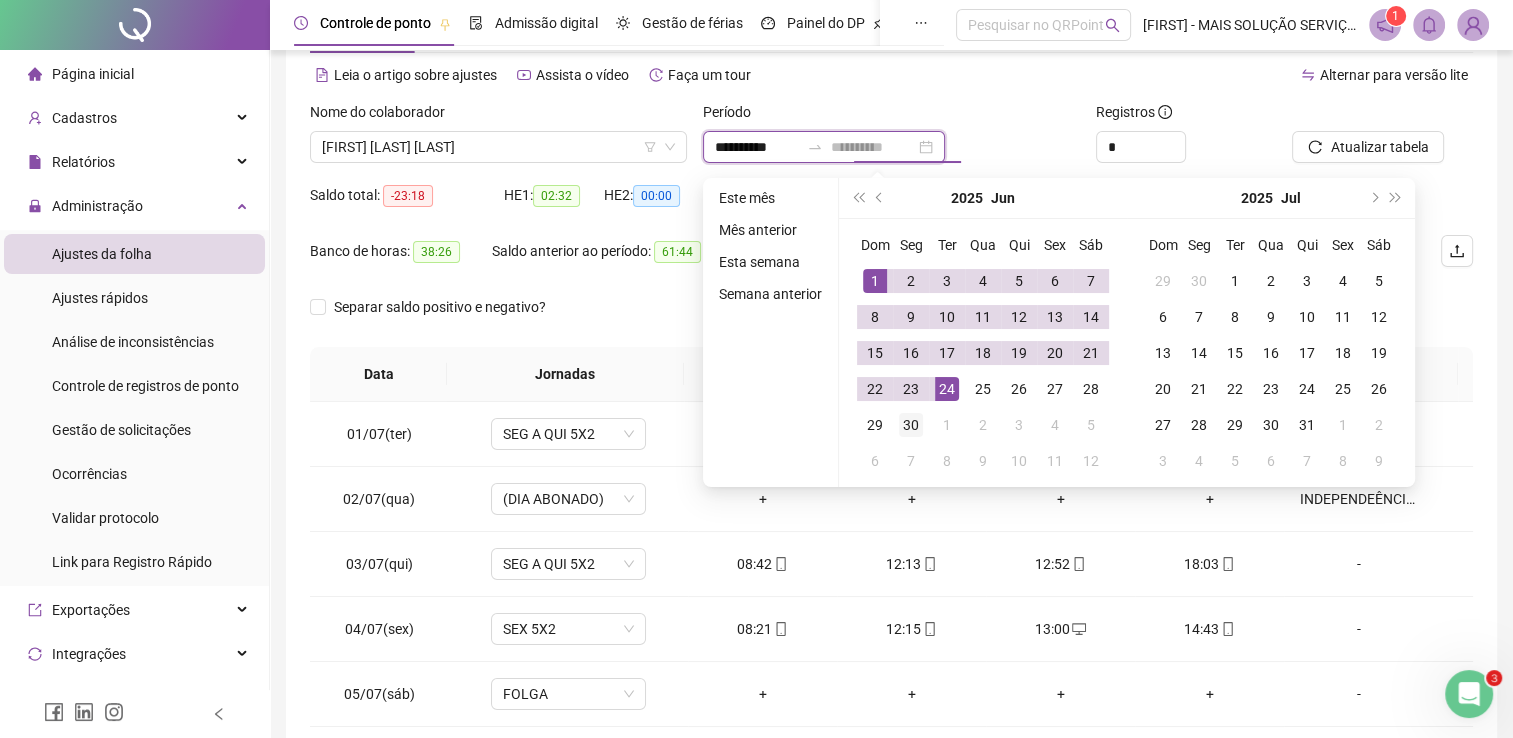 type on "**********" 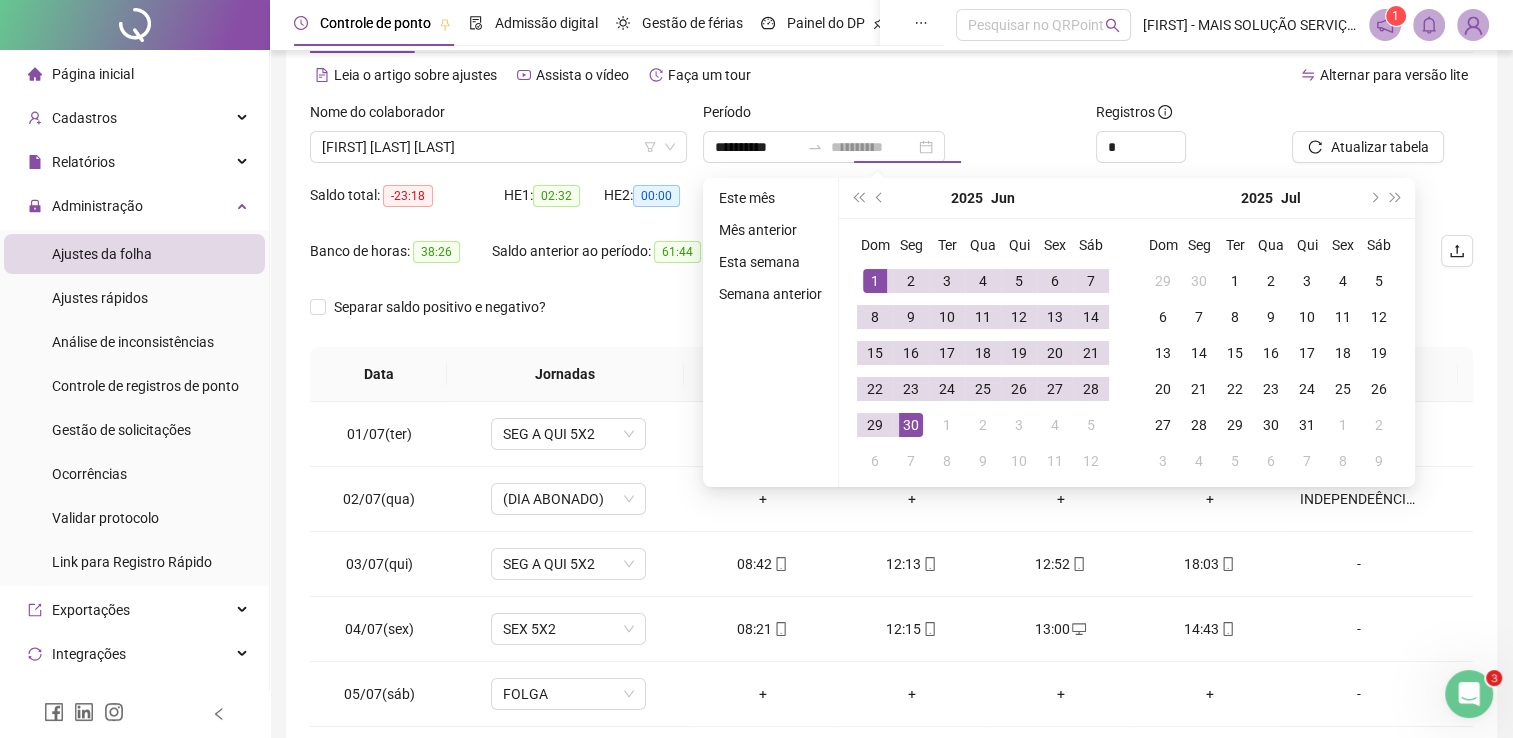 click on "30" at bounding box center [911, 425] 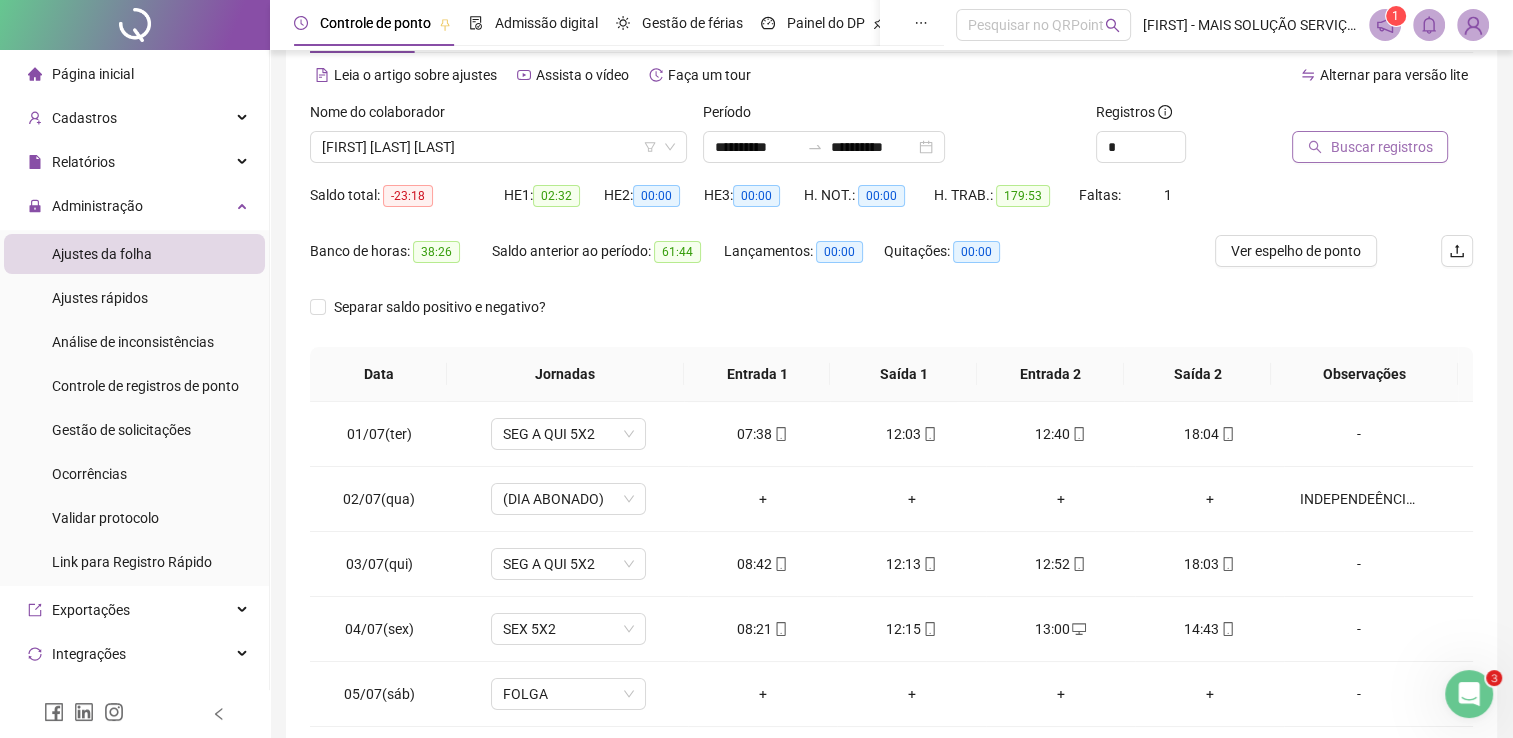 click on "Buscar registros" at bounding box center (1381, 147) 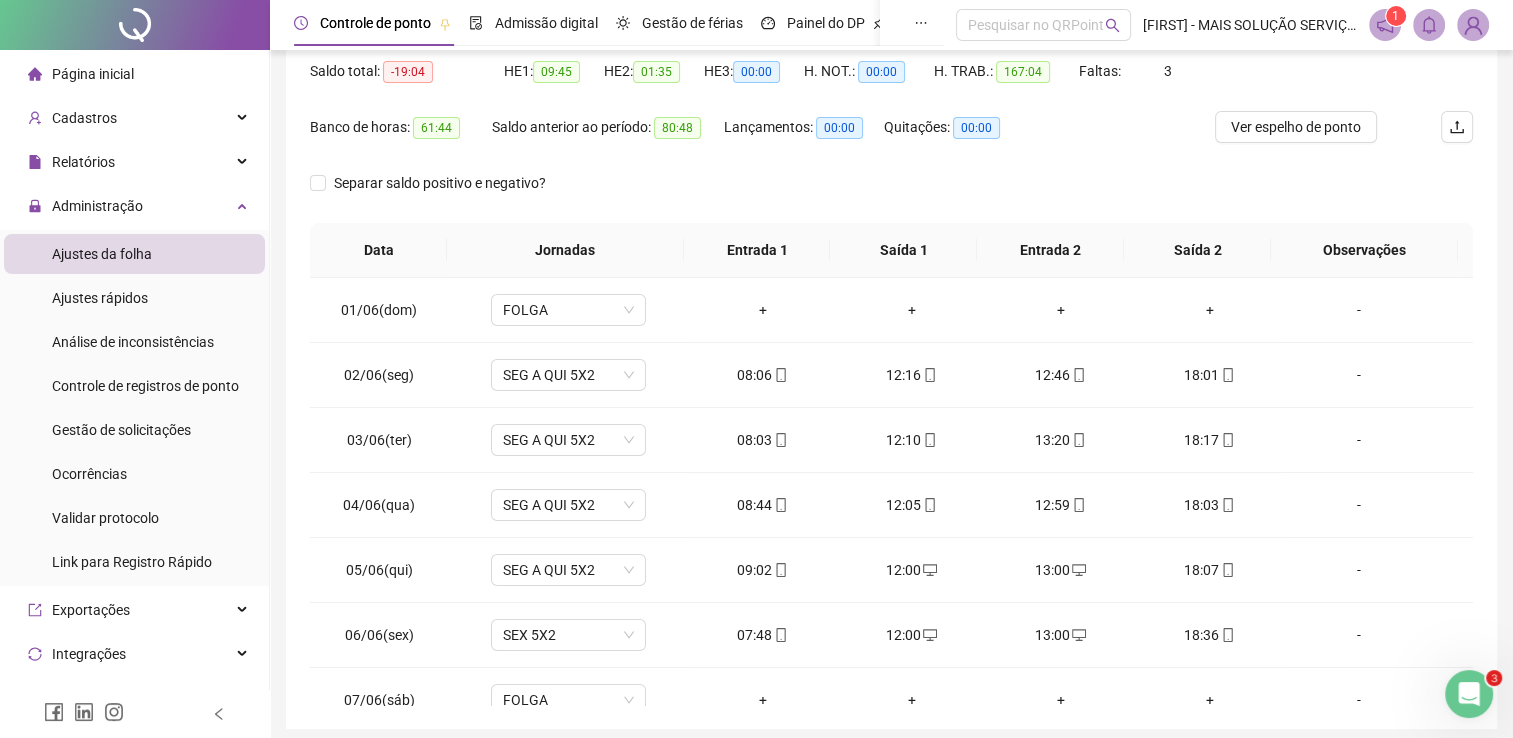 scroll, scrollTop: 283, scrollLeft: 0, axis: vertical 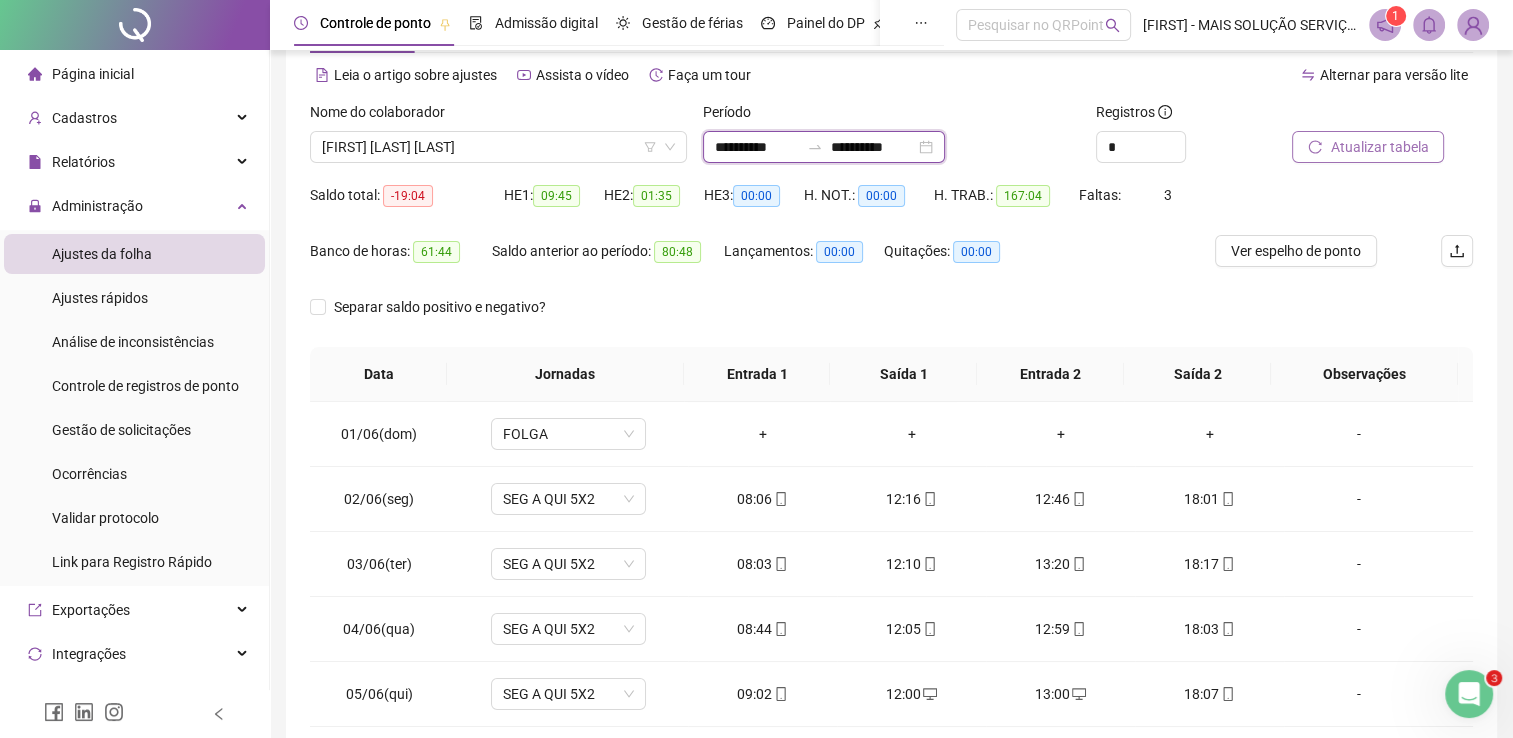 click on "**********" at bounding box center (757, 147) 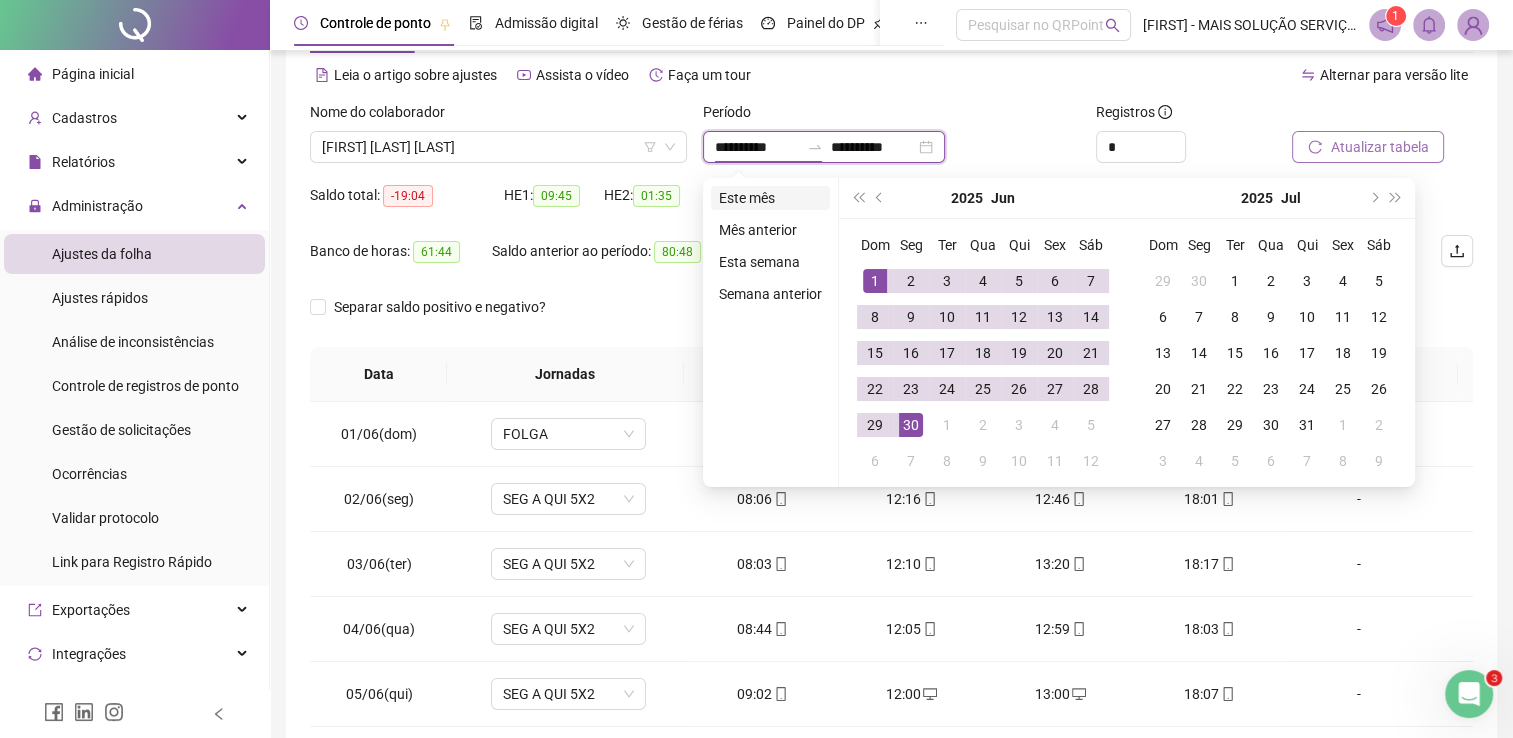 type on "**********" 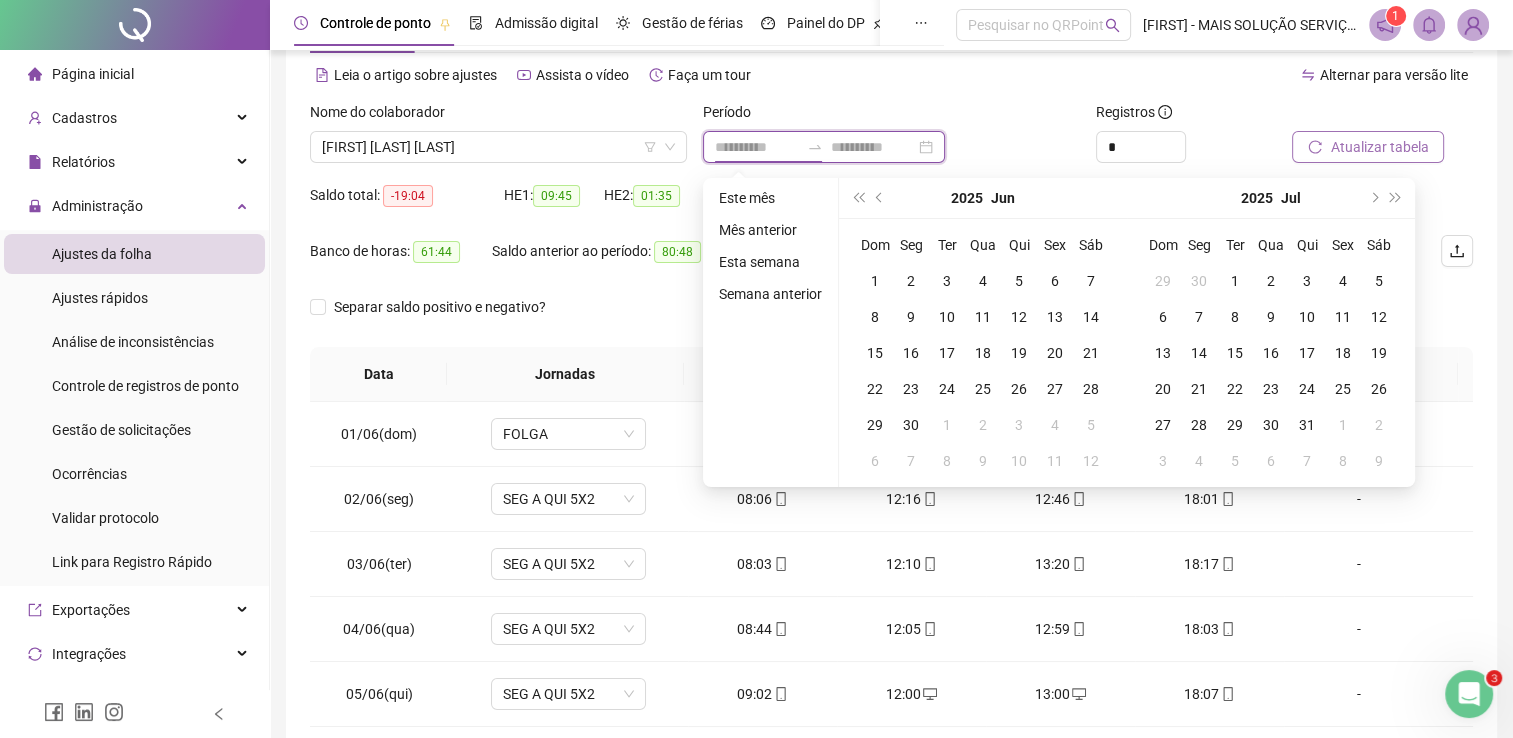 type on "**********" 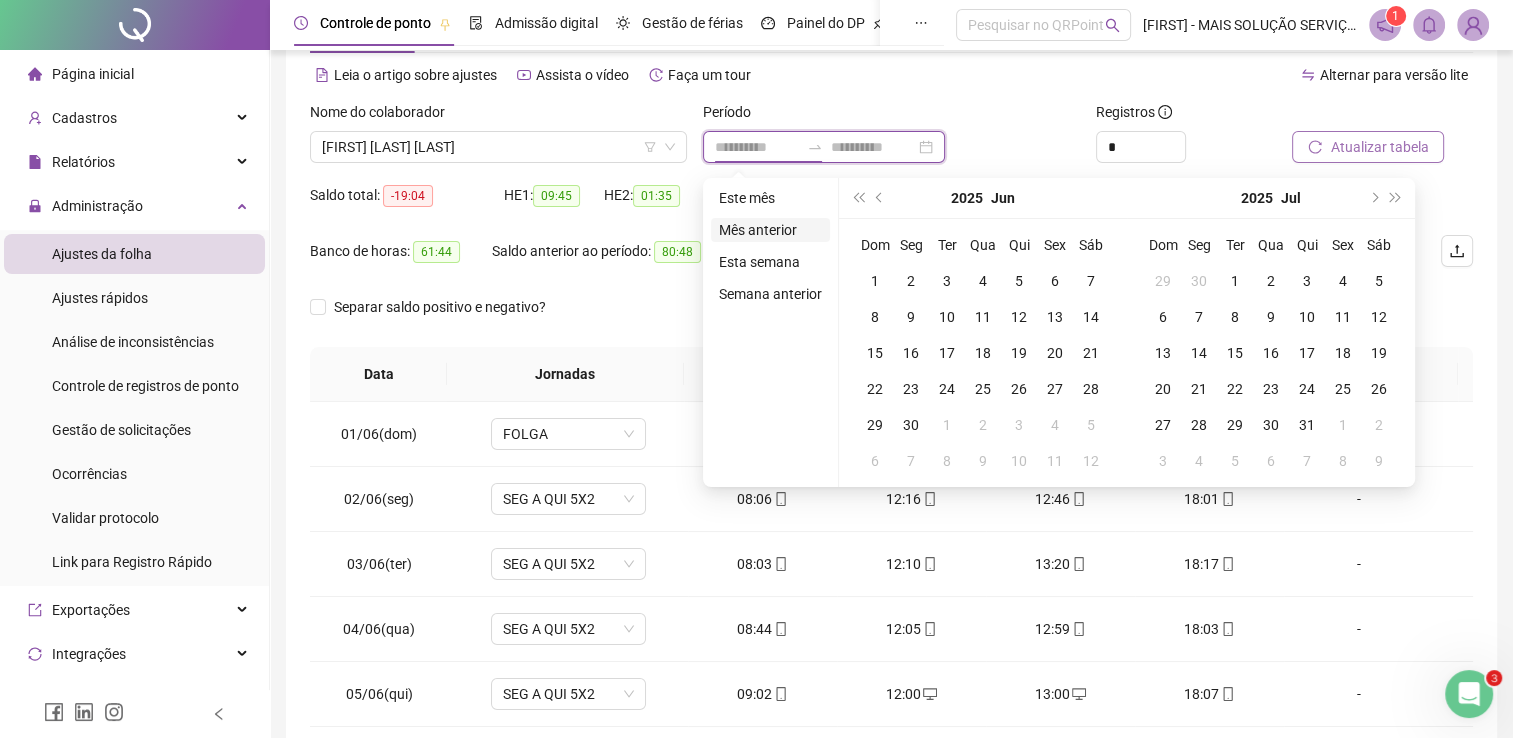 type on "**********" 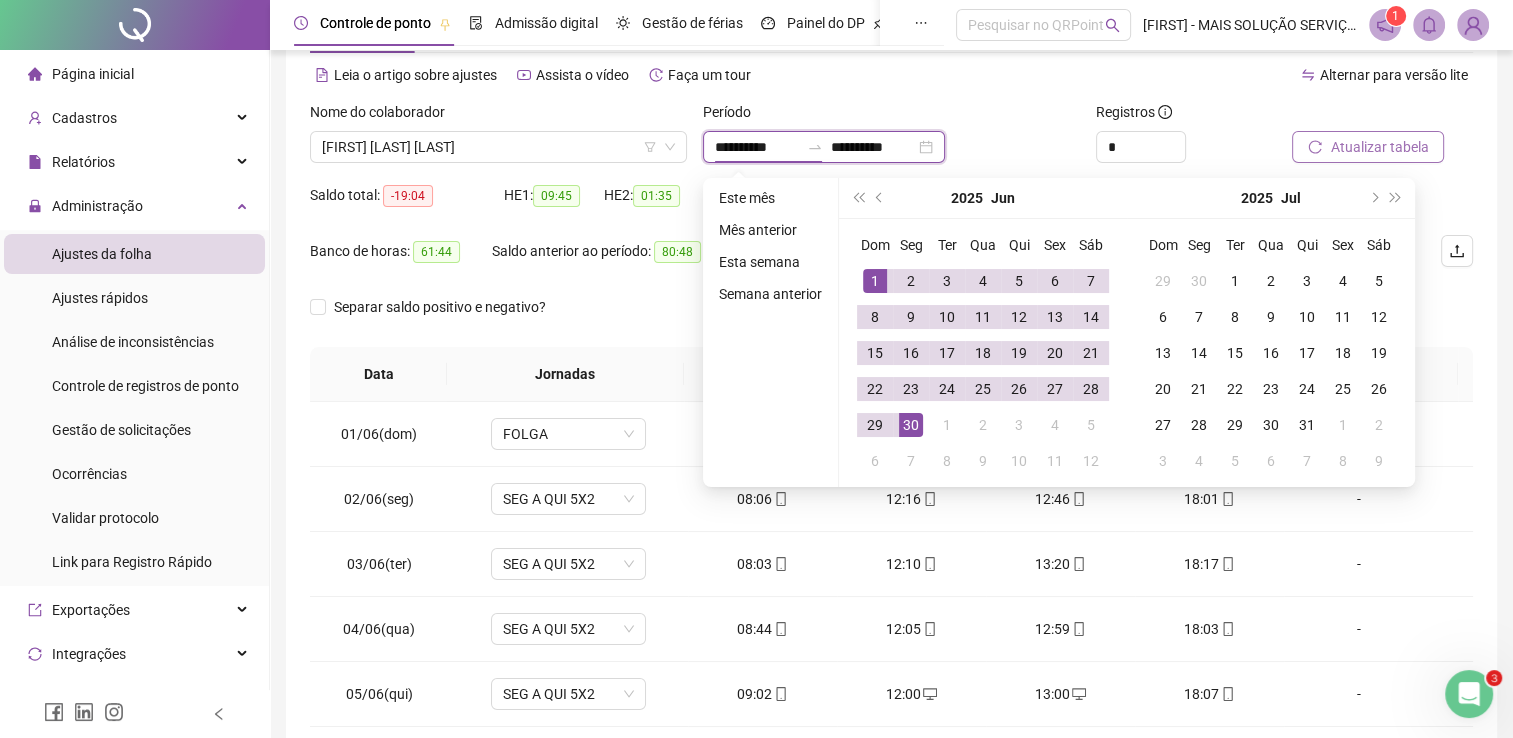 type on "**********" 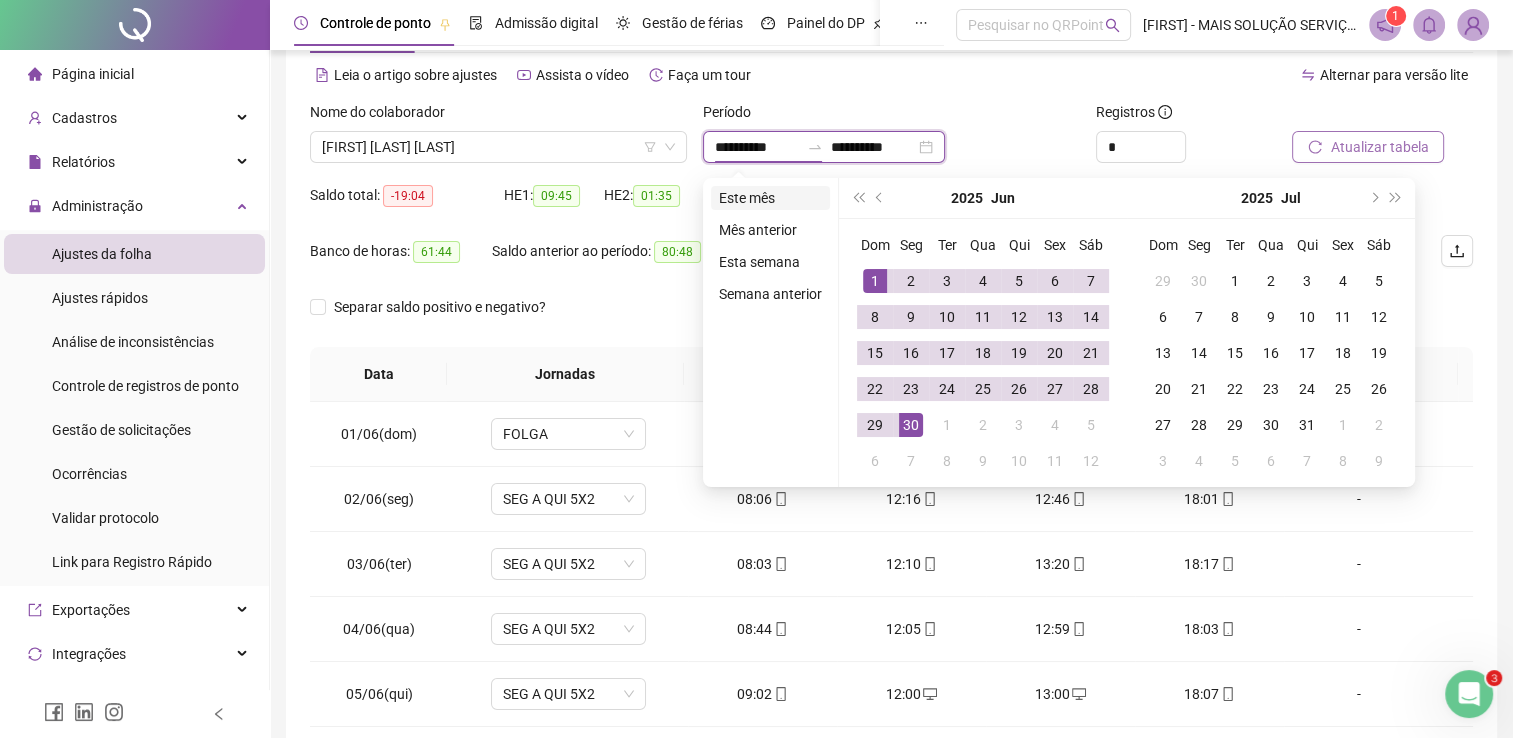 type on "**********" 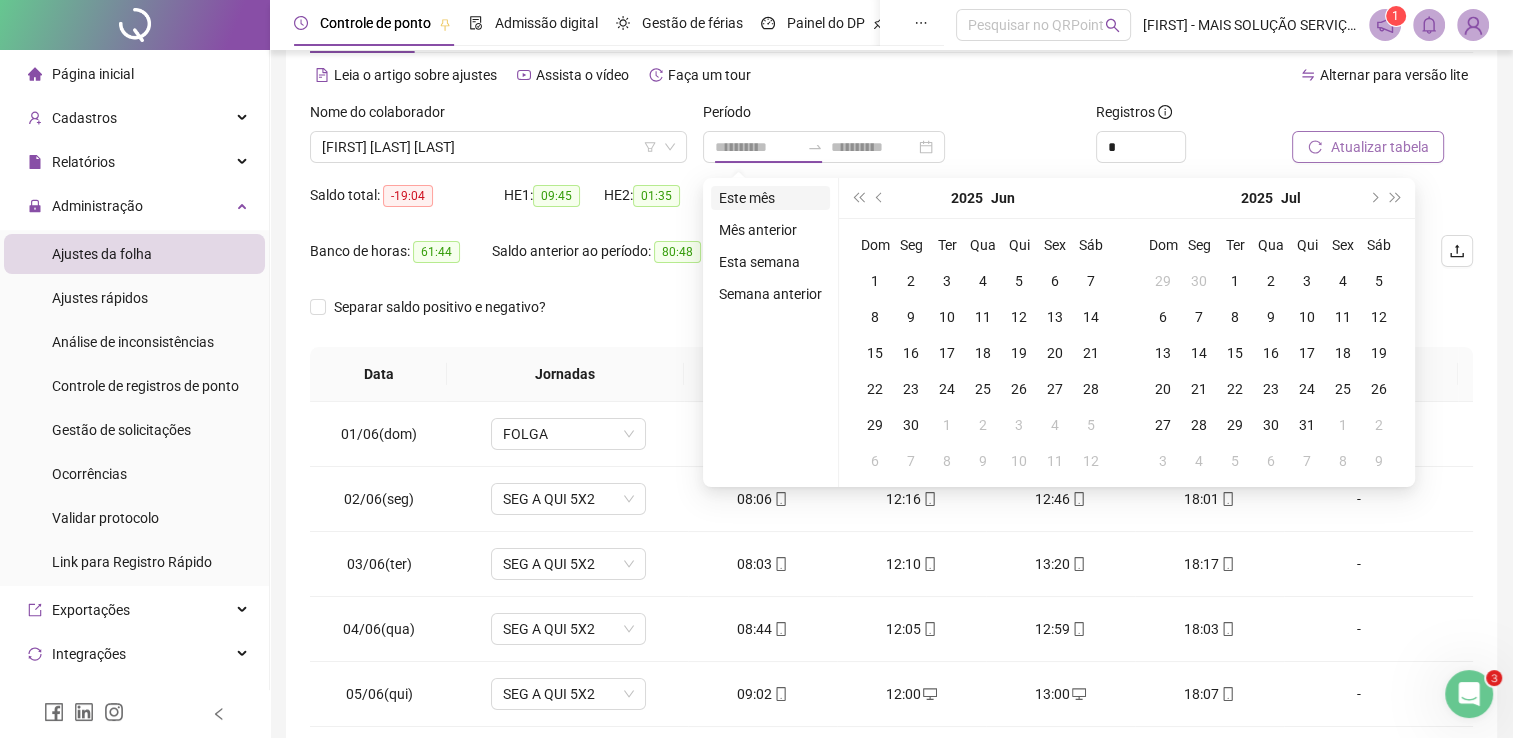 click on "Este mês" at bounding box center [770, 198] 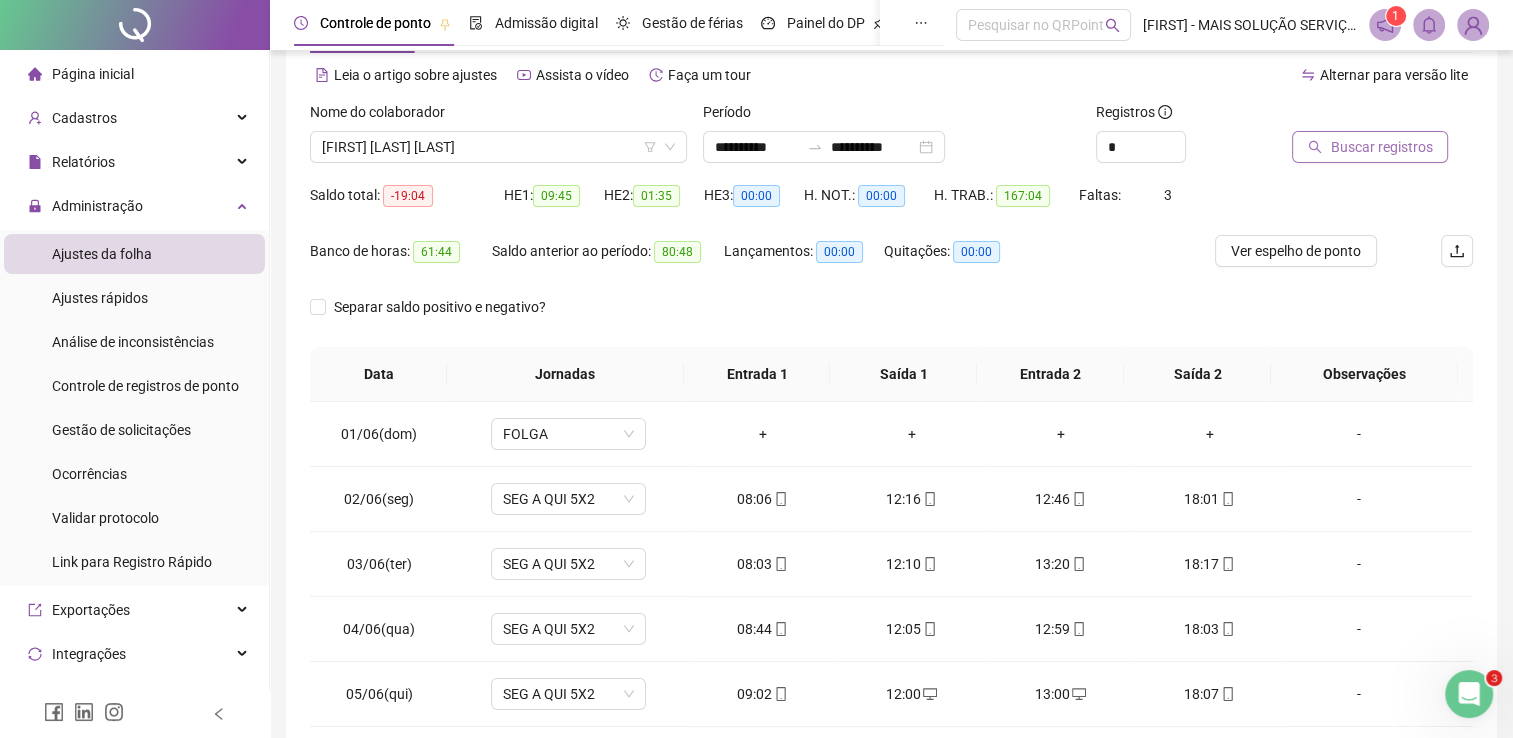 click on "Buscar registros" at bounding box center (1381, 147) 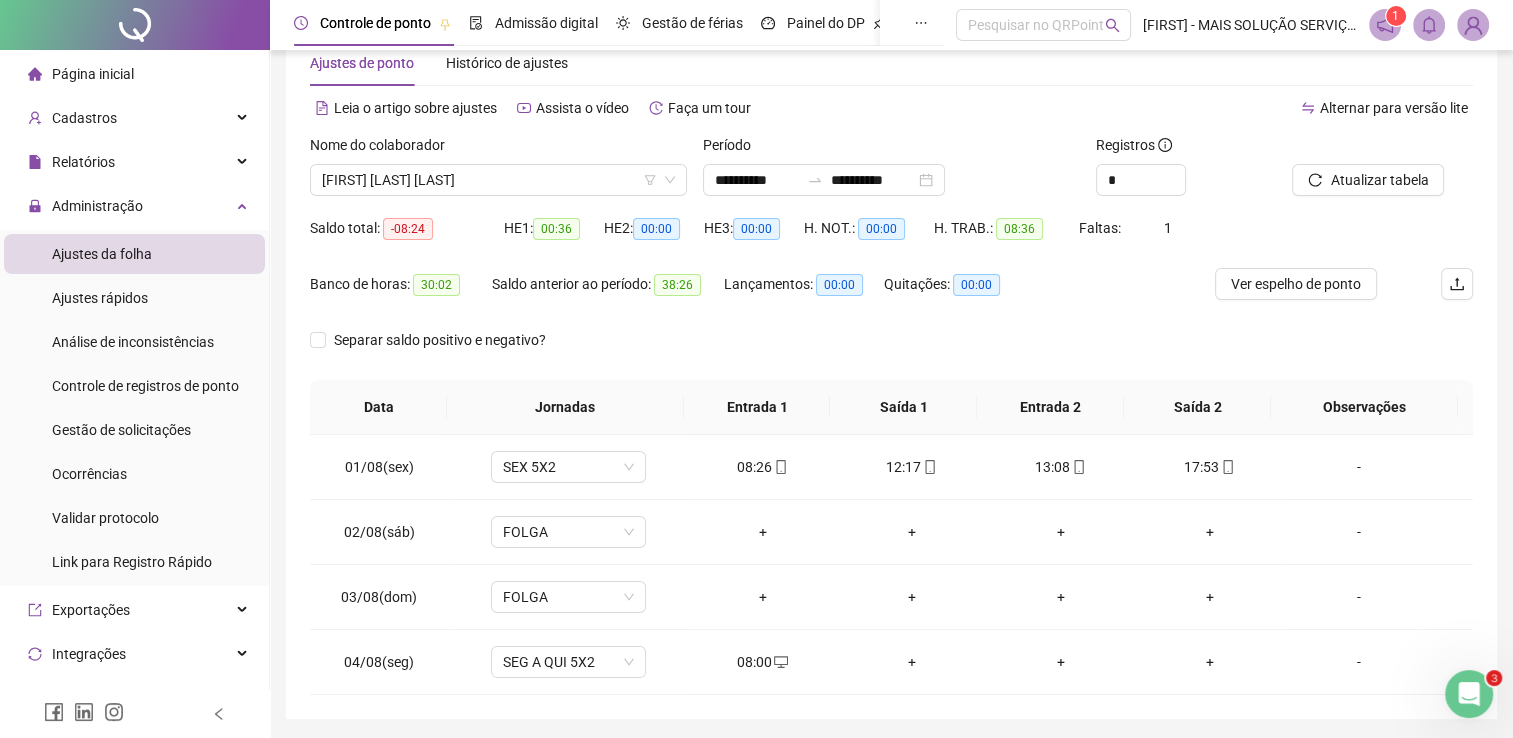 scroll, scrollTop: 16, scrollLeft: 0, axis: vertical 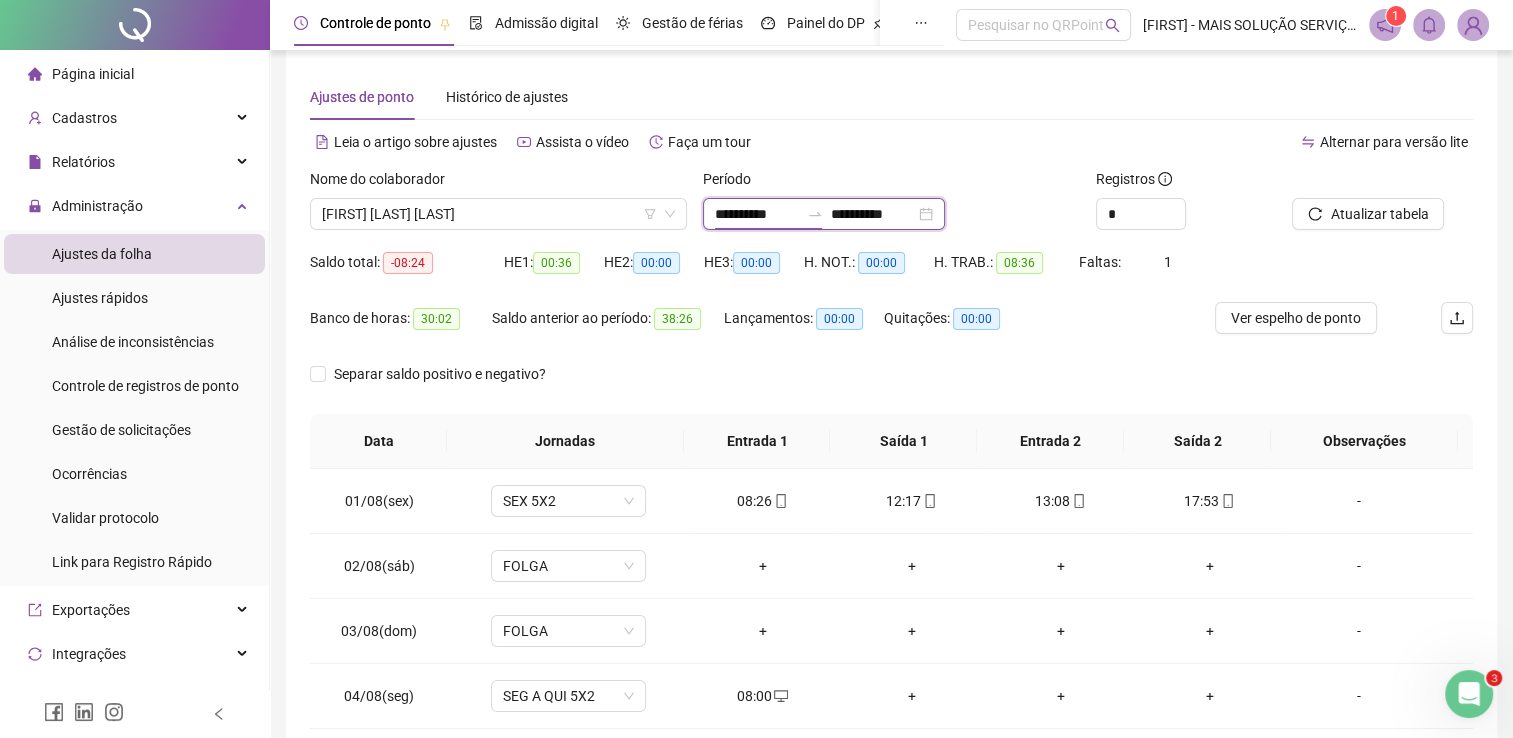 click on "**********" at bounding box center [757, 214] 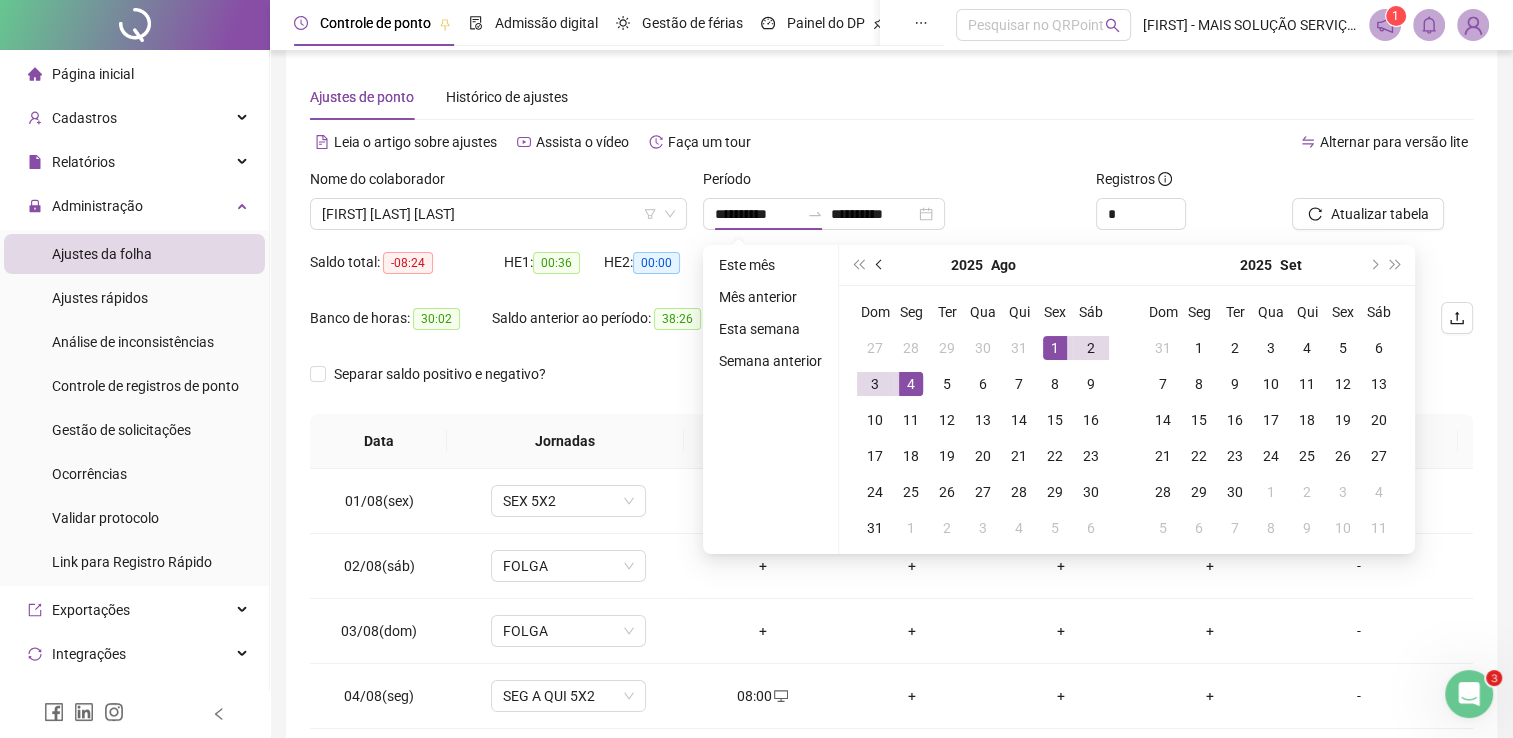 click at bounding box center [881, 265] 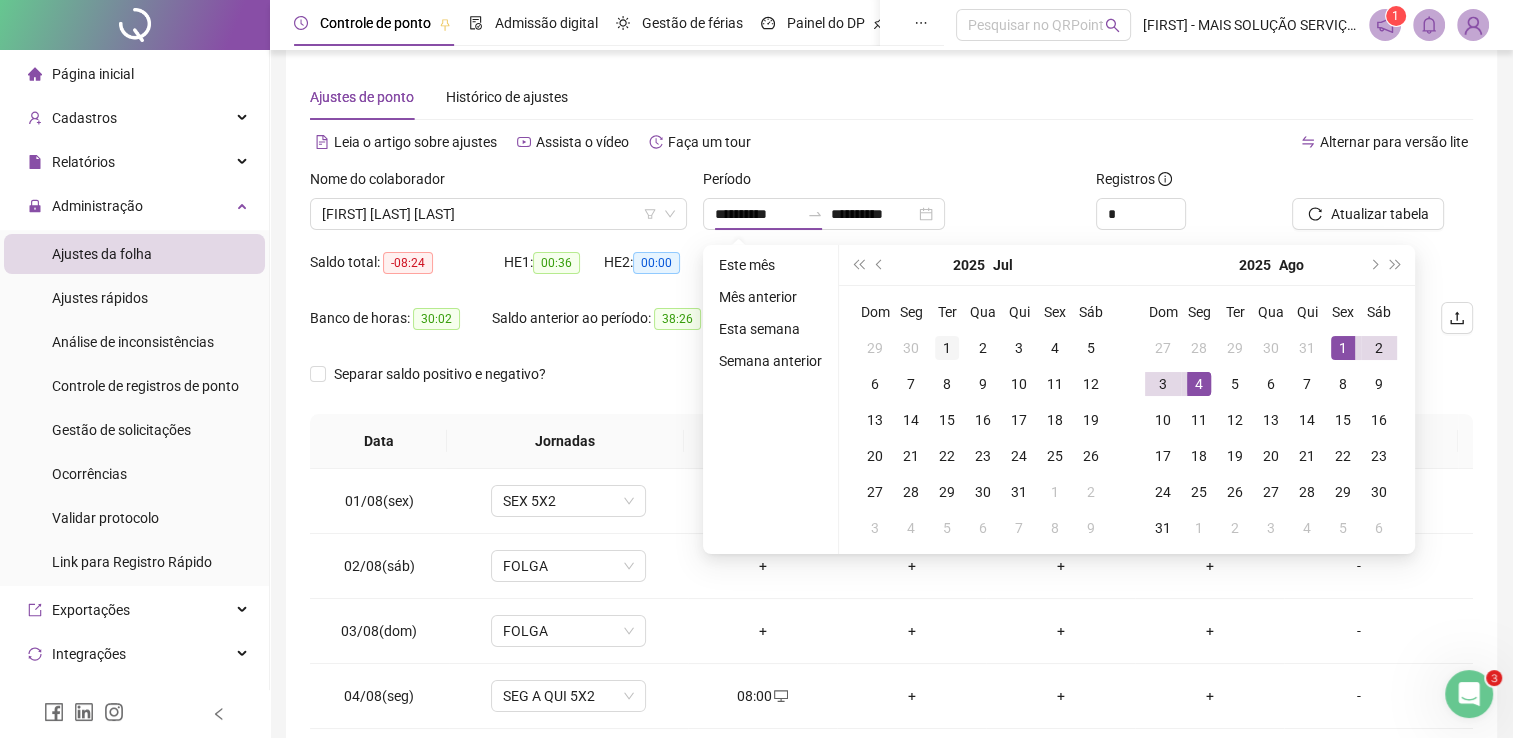 type on "**********" 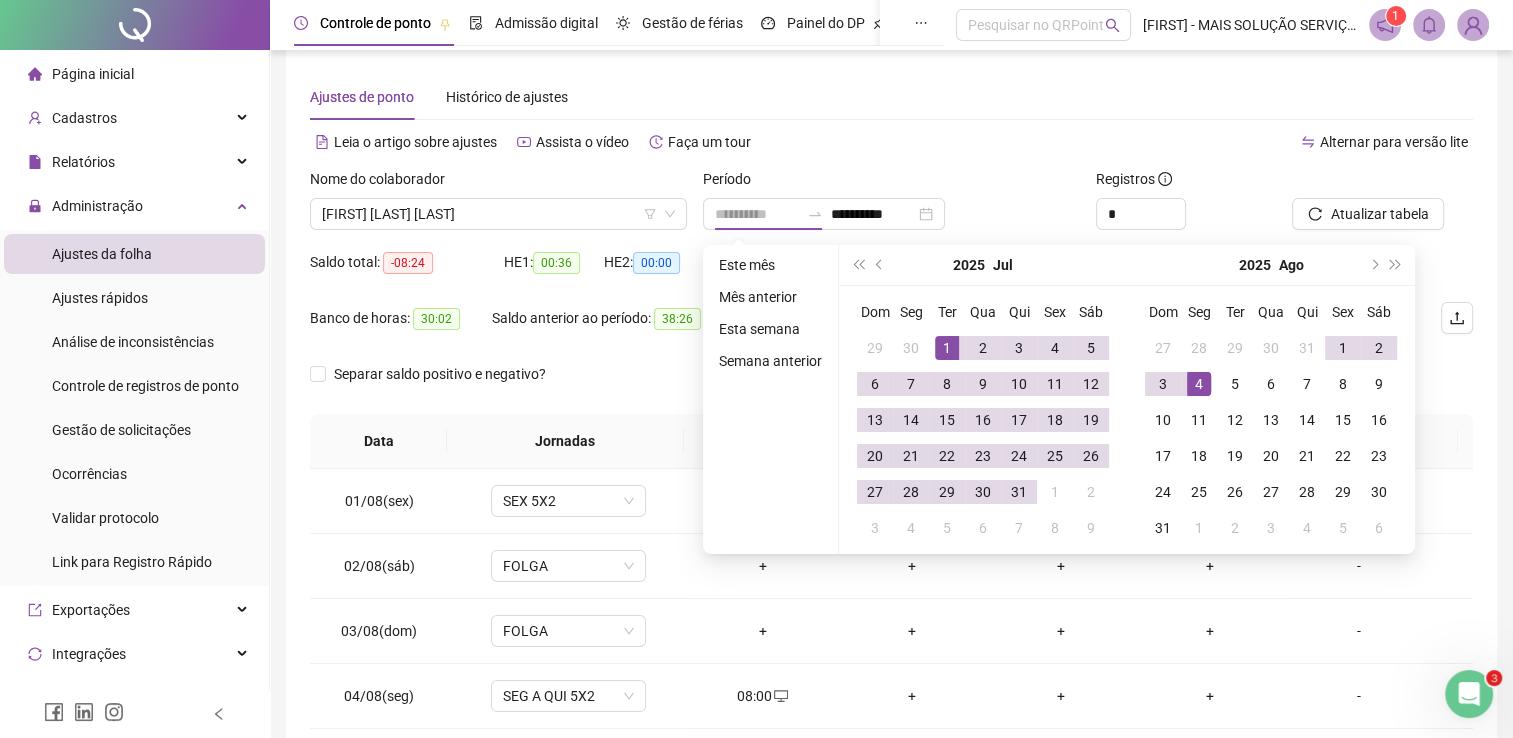 click on "1" at bounding box center (947, 348) 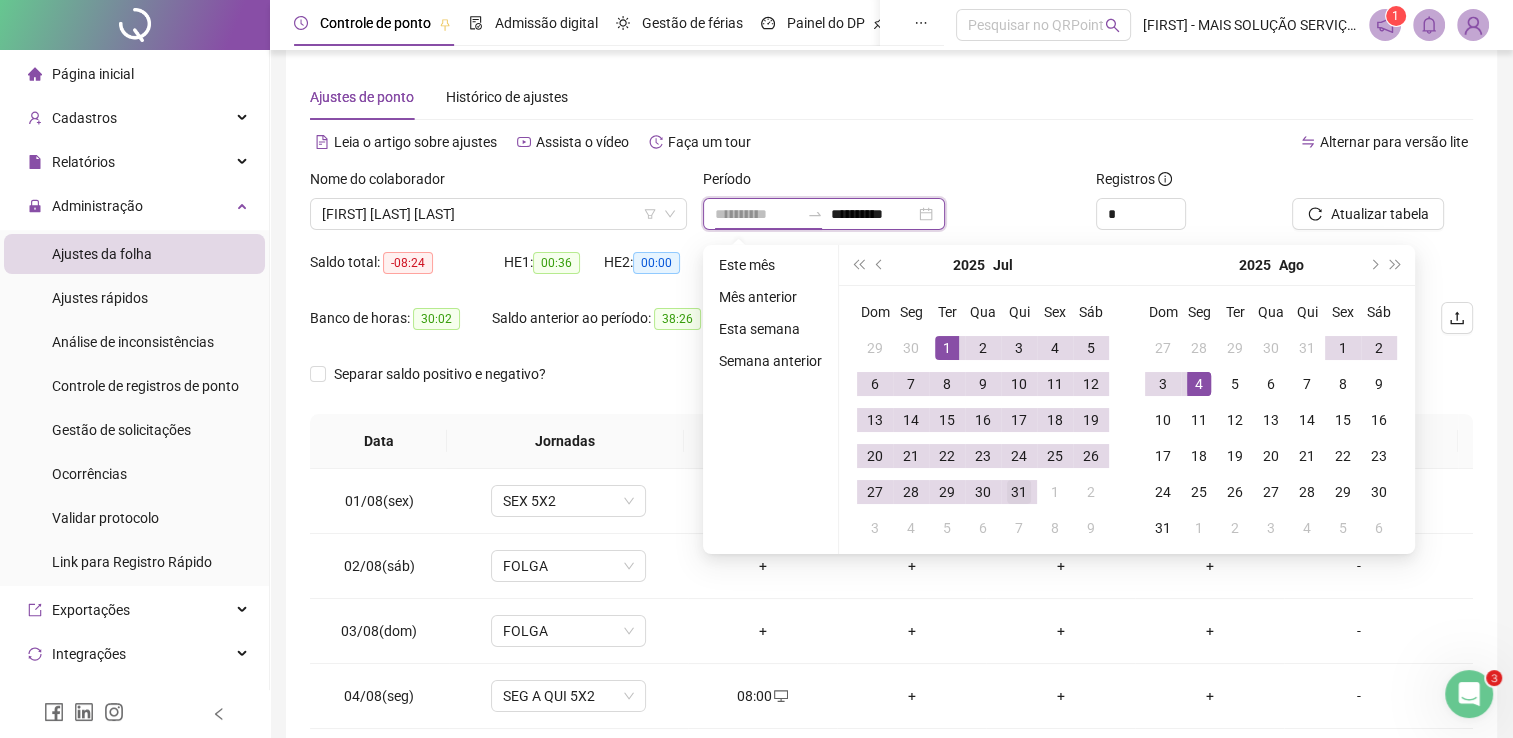 type on "**********" 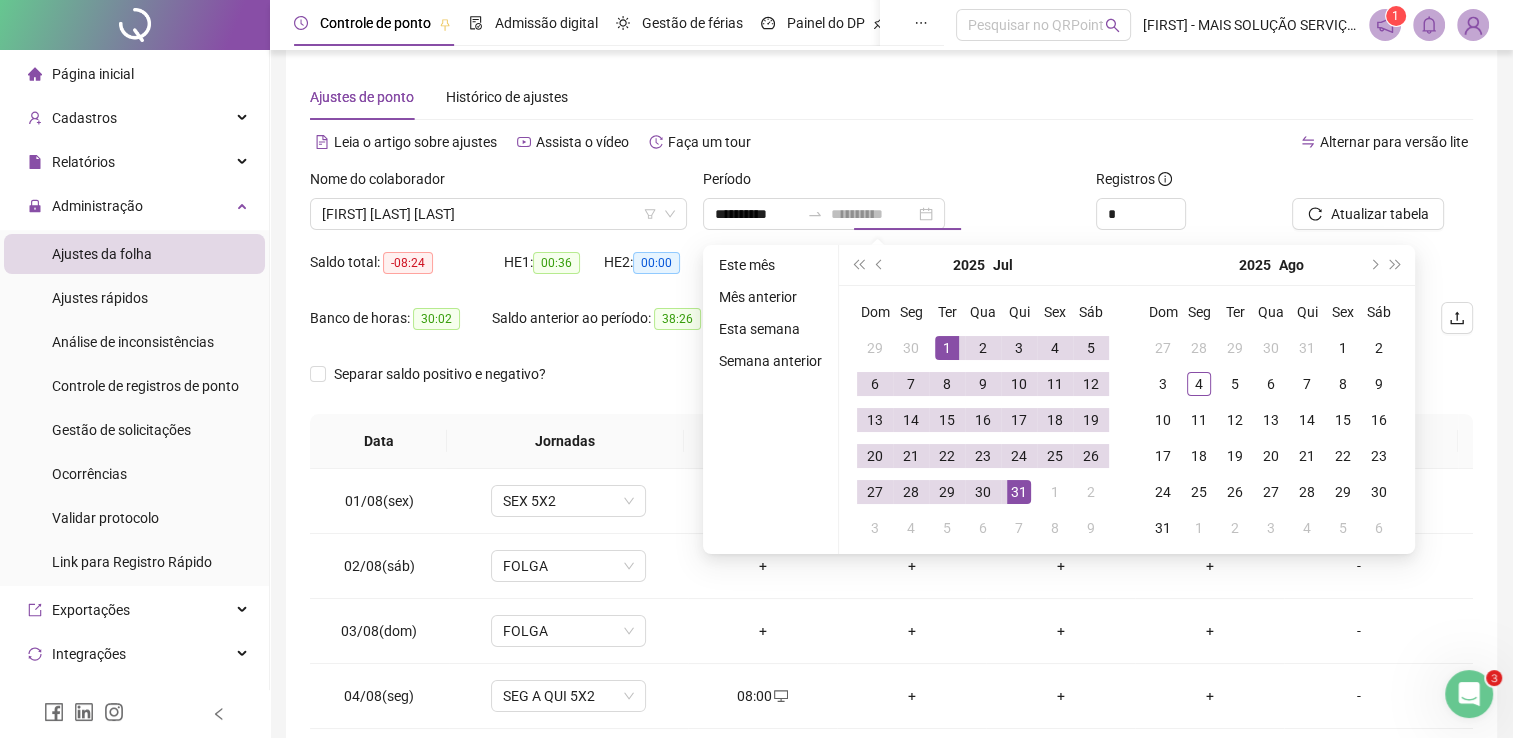 click on "31" at bounding box center (1019, 492) 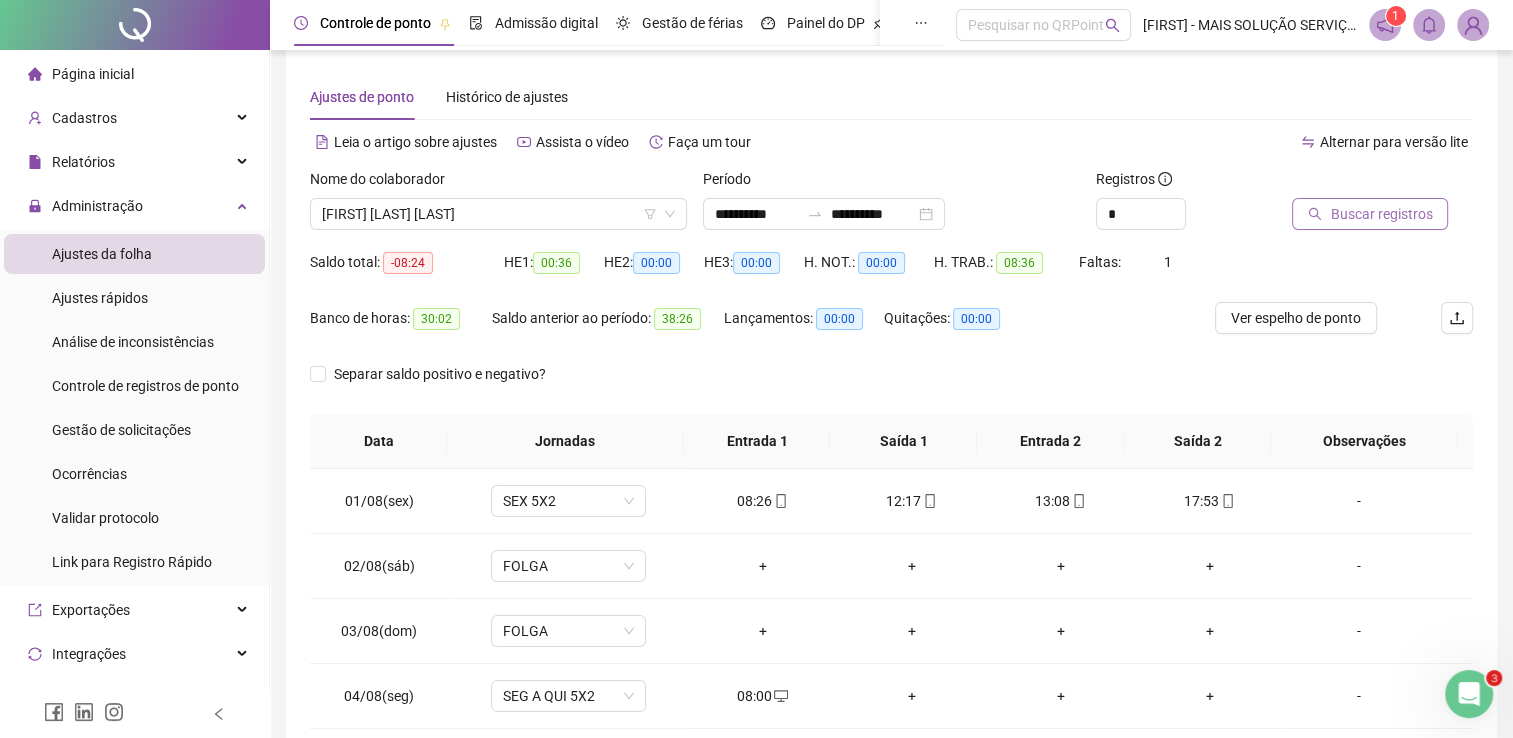 click on "Buscar registros" at bounding box center (1381, 214) 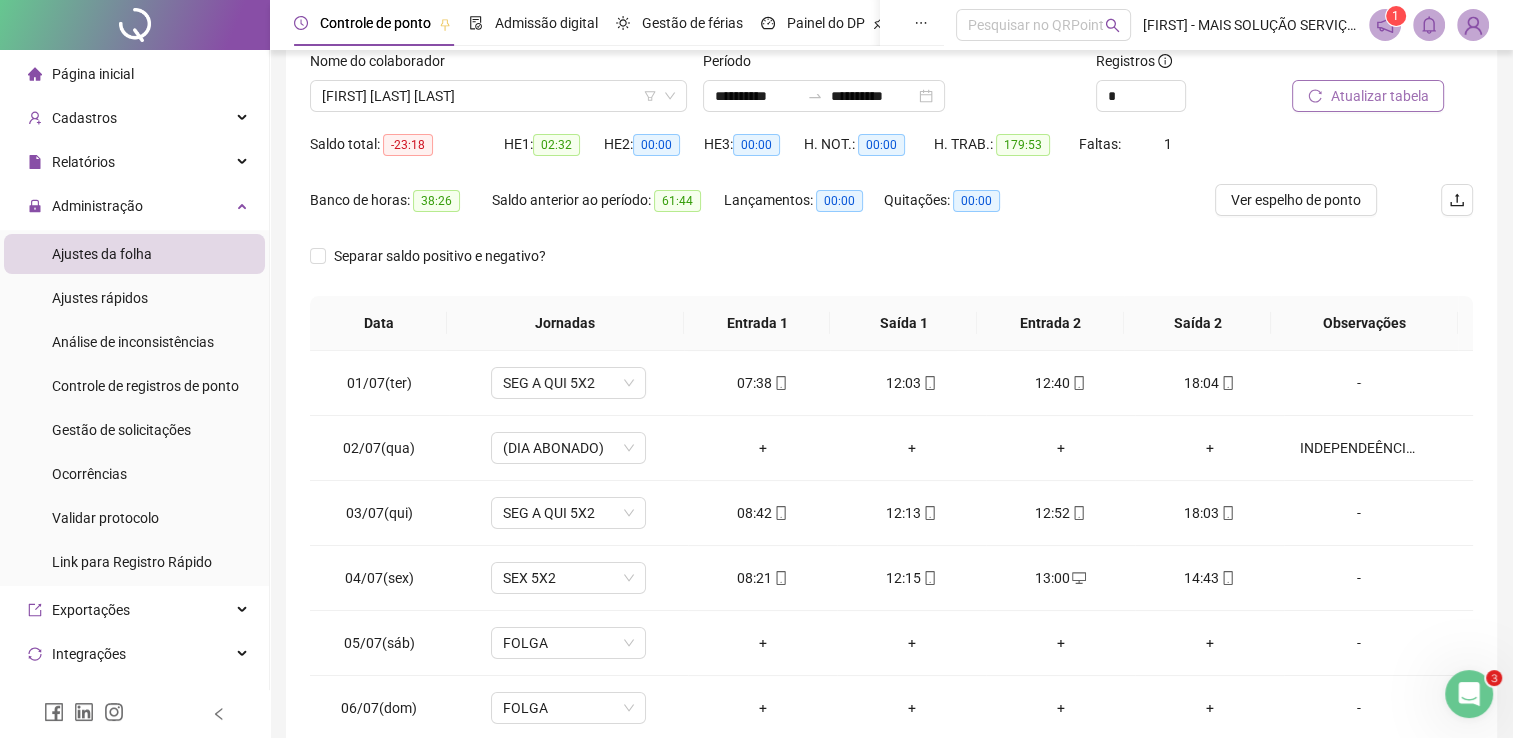 scroll, scrollTop: 283, scrollLeft: 0, axis: vertical 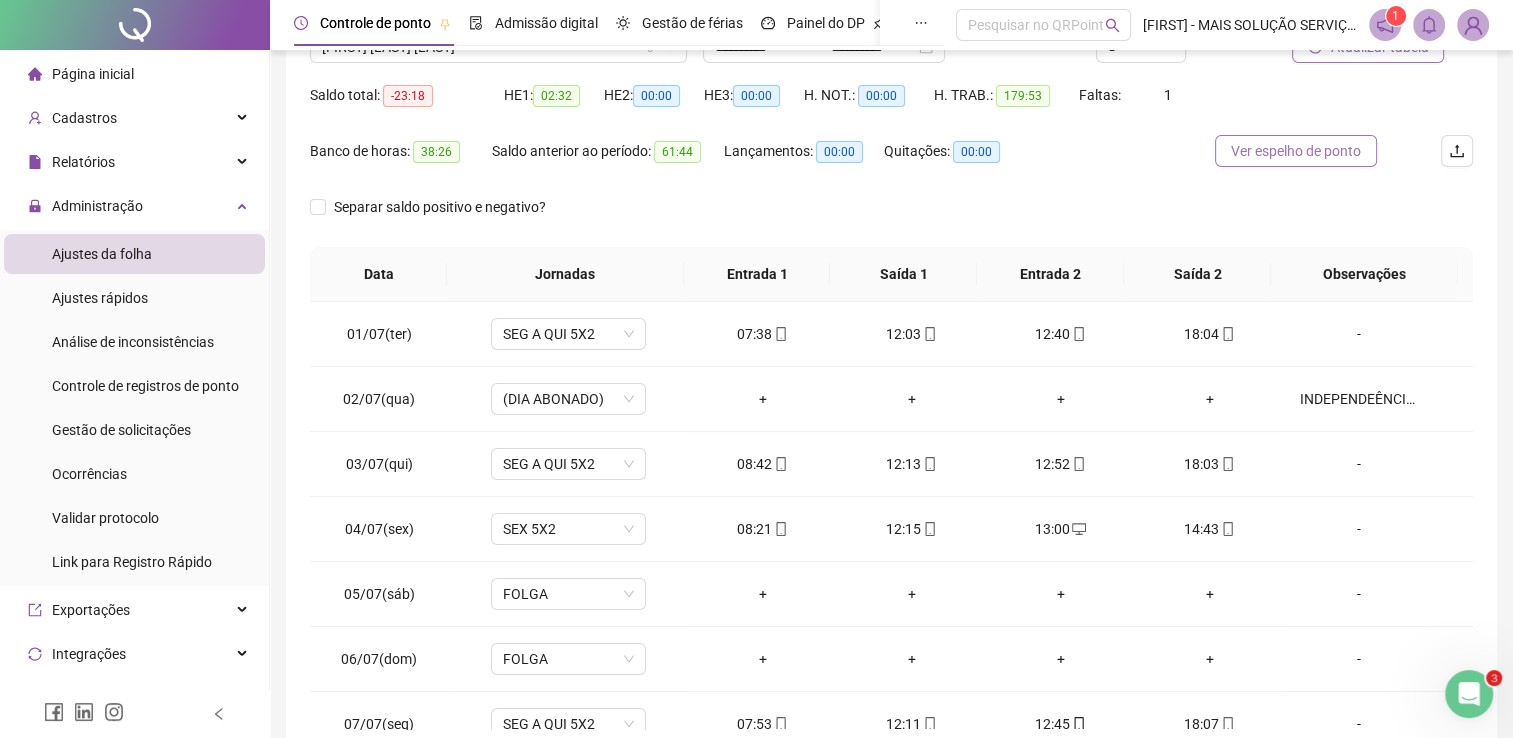 click on "Ver espelho de ponto" at bounding box center [1296, 151] 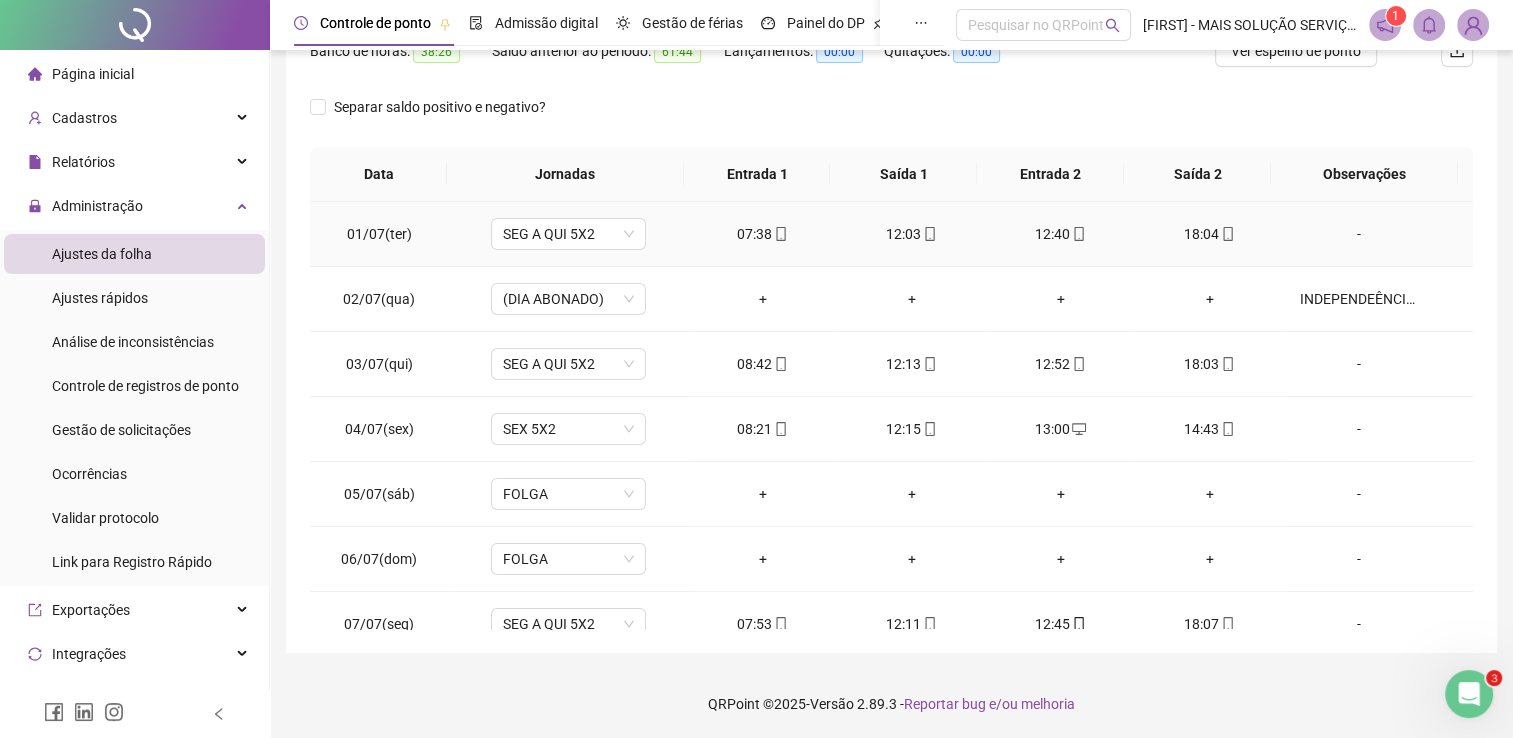 scroll, scrollTop: 0, scrollLeft: 0, axis: both 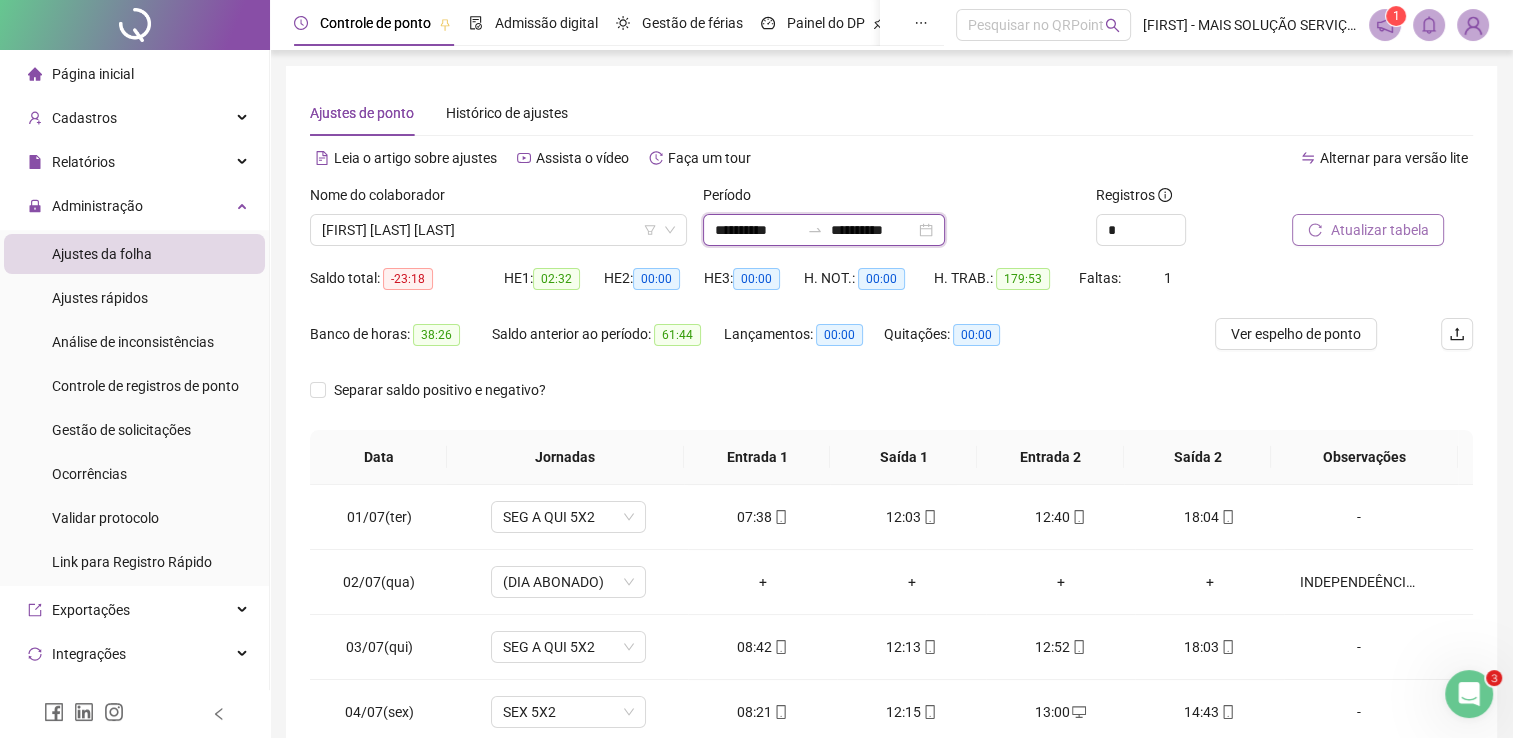 click on "**********" at bounding box center (757, 230) 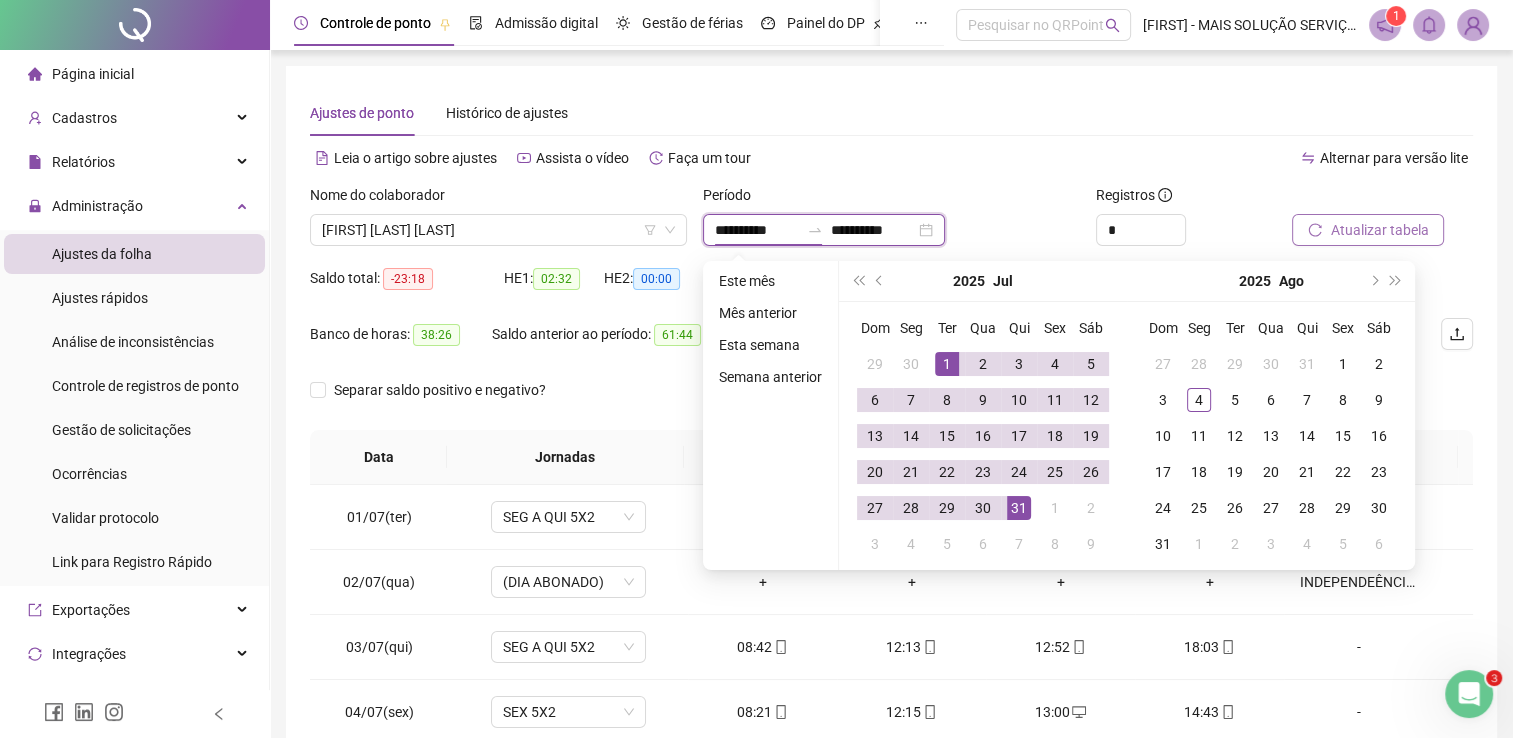 type on "**********" 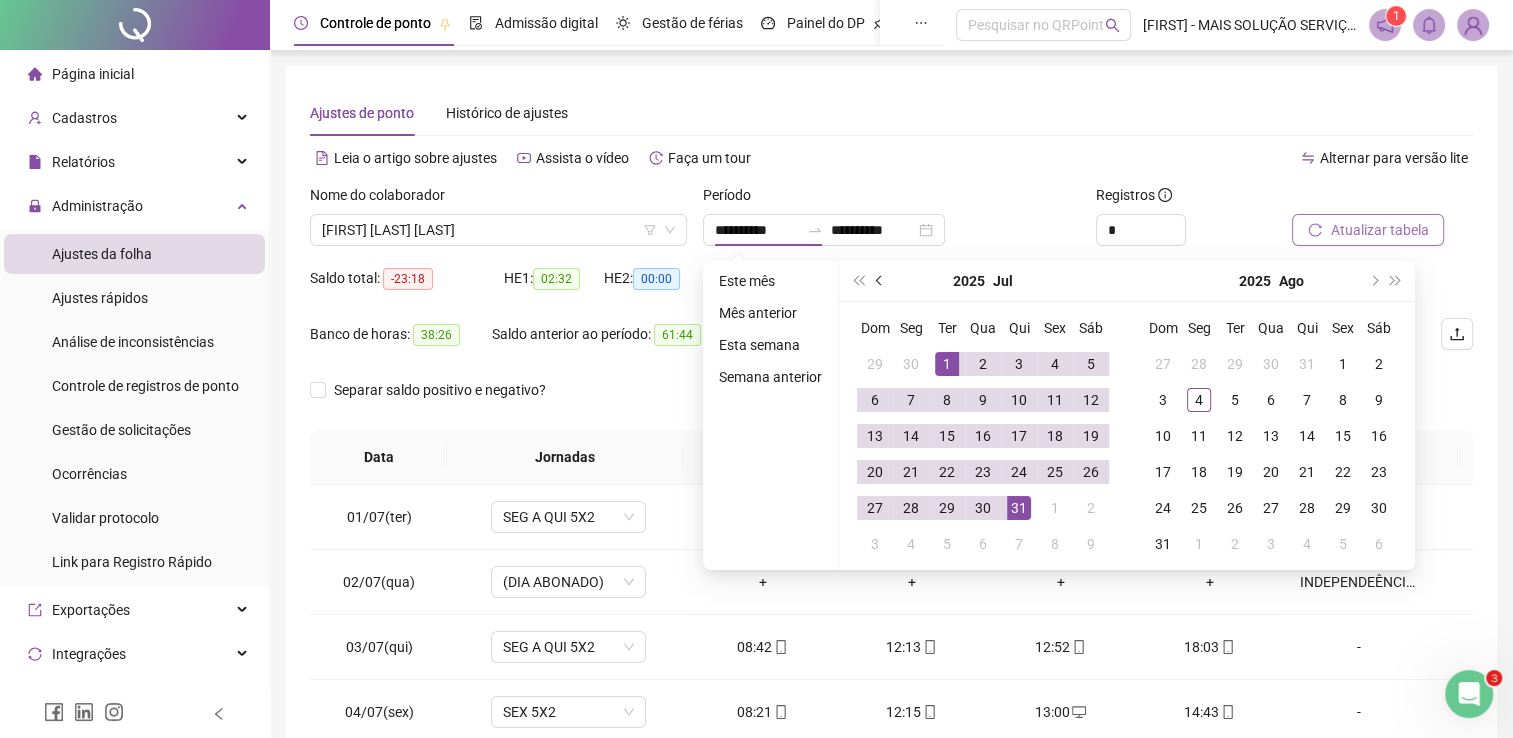 click at bounding box center (880, 281) 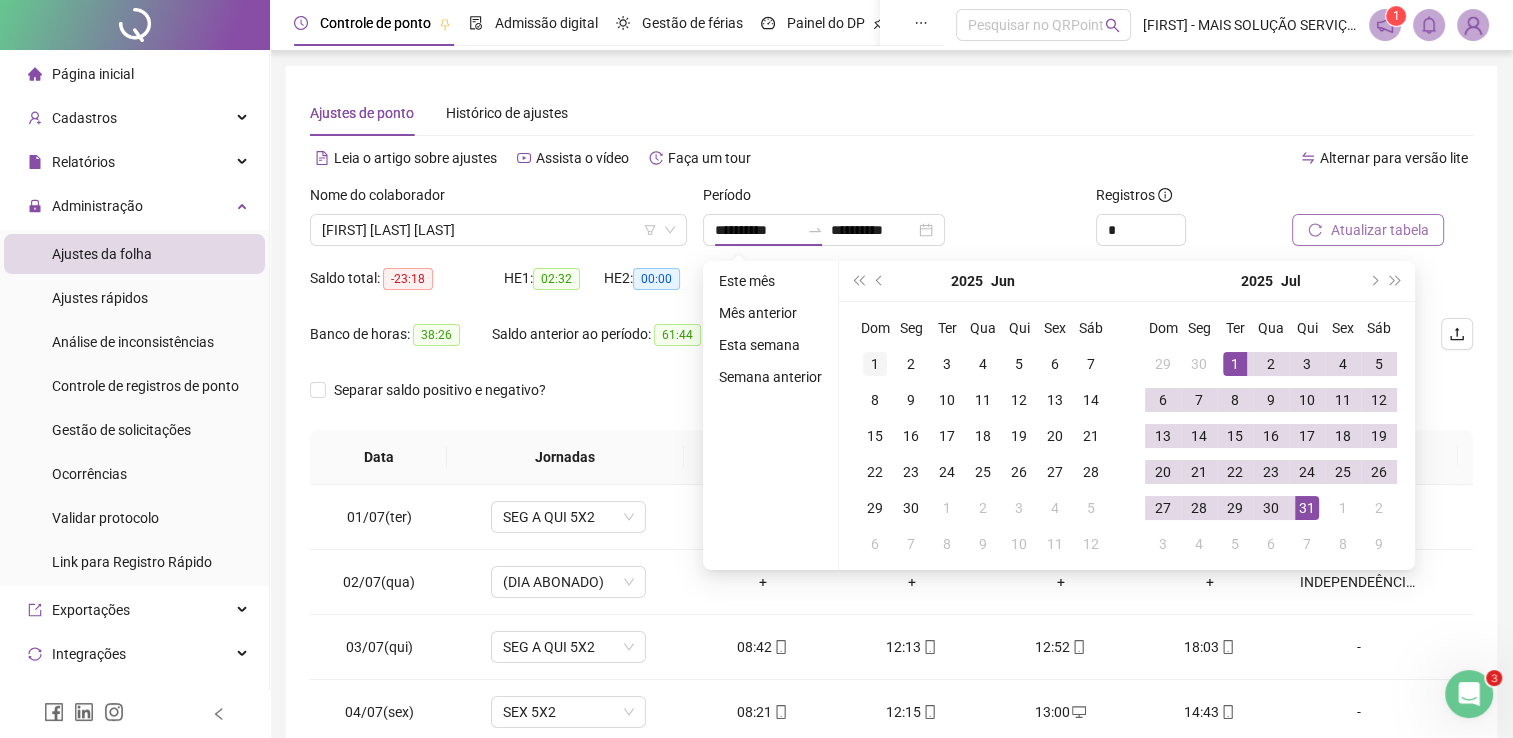 type on "**********" 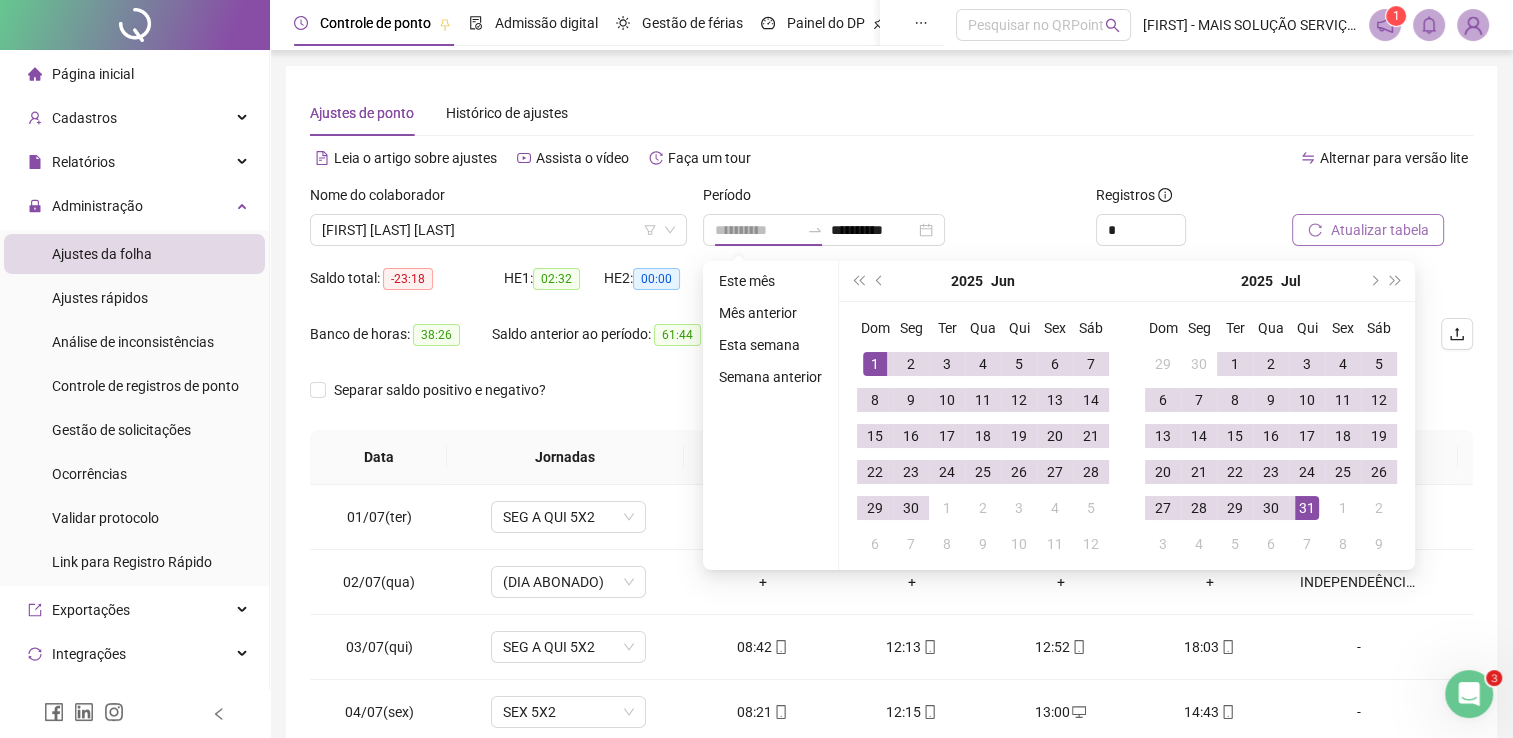 click on "1" at bounding box center (875, 364) 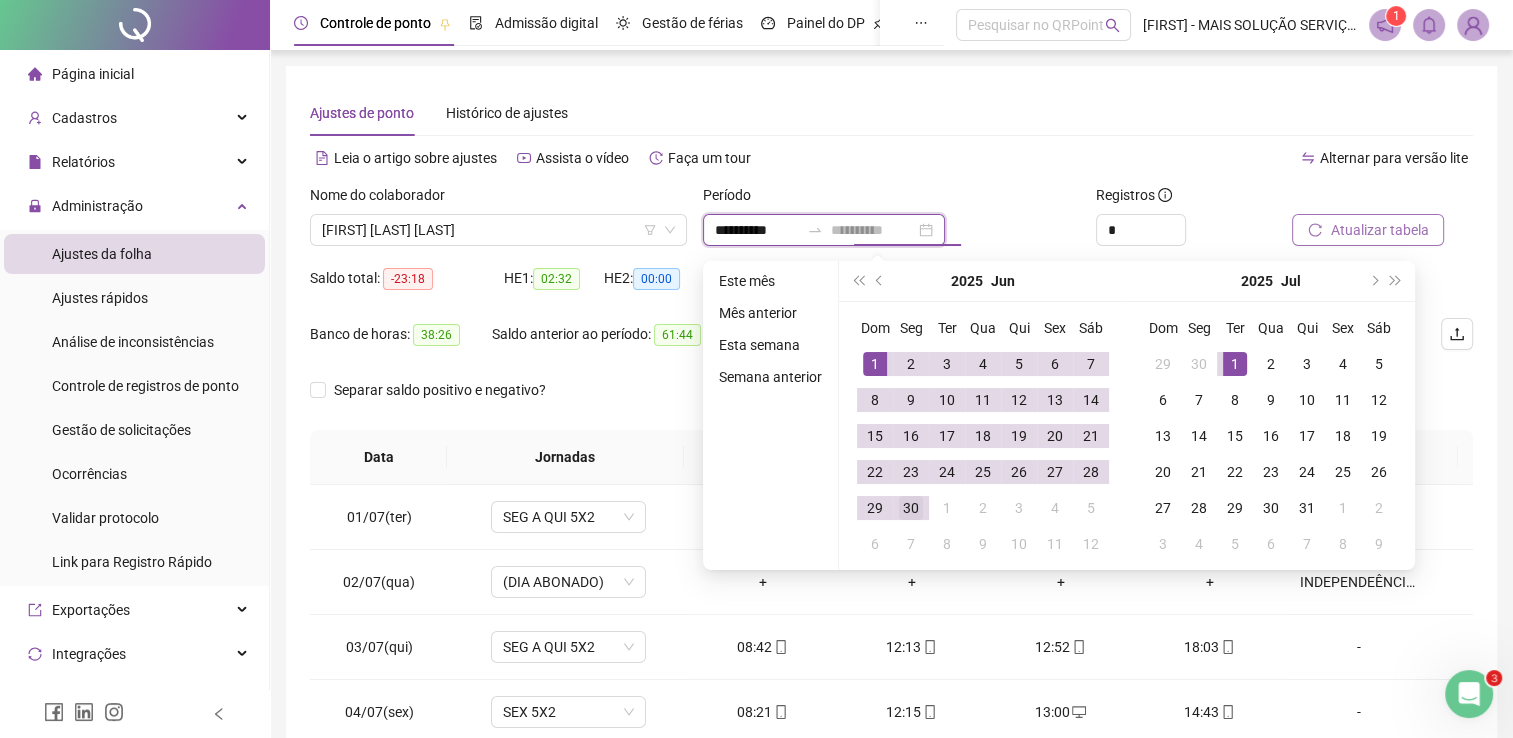 type on "**********" 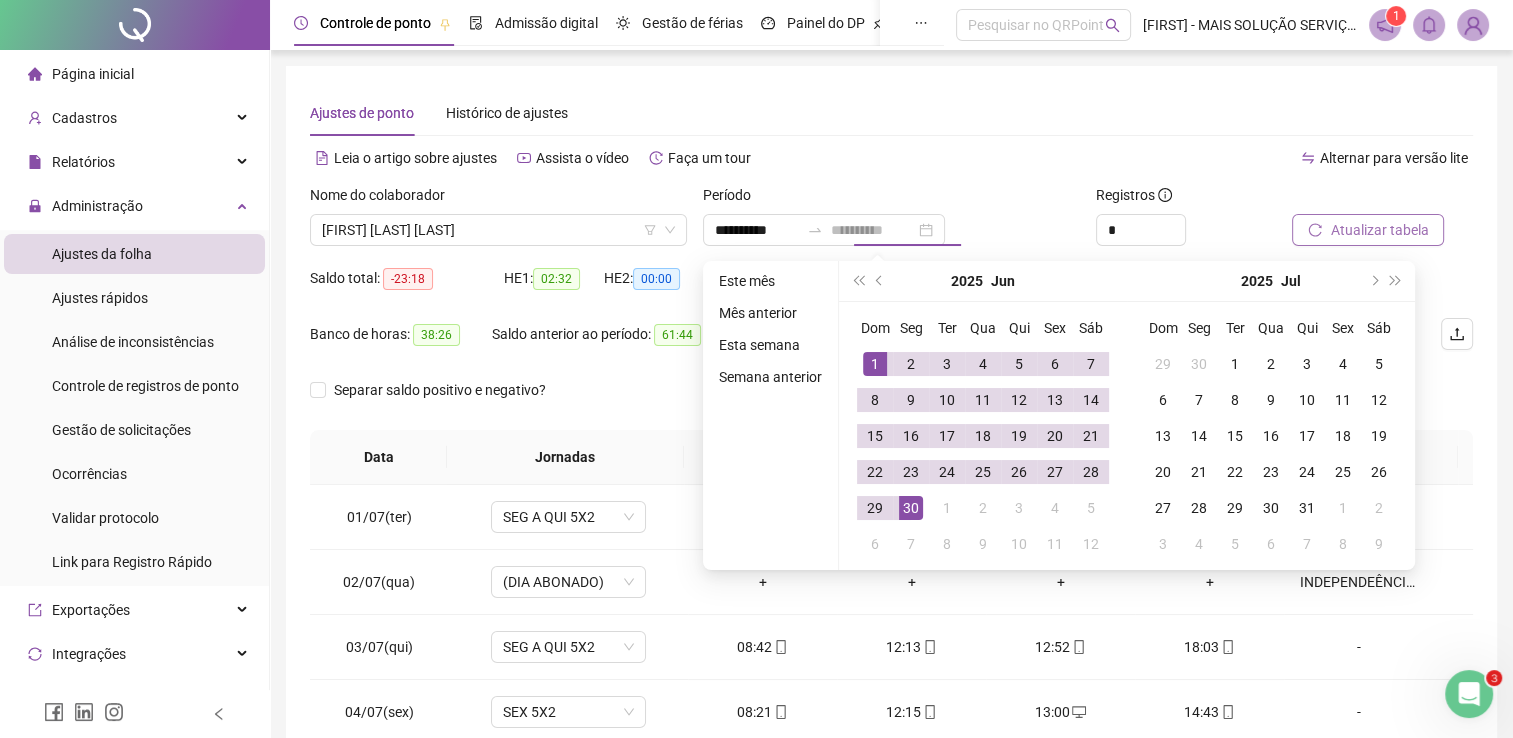 drag, startPoint x: 918, startPoint y: 507, endPoint x: 1388, endPoint y: 278, distance: 522.82025 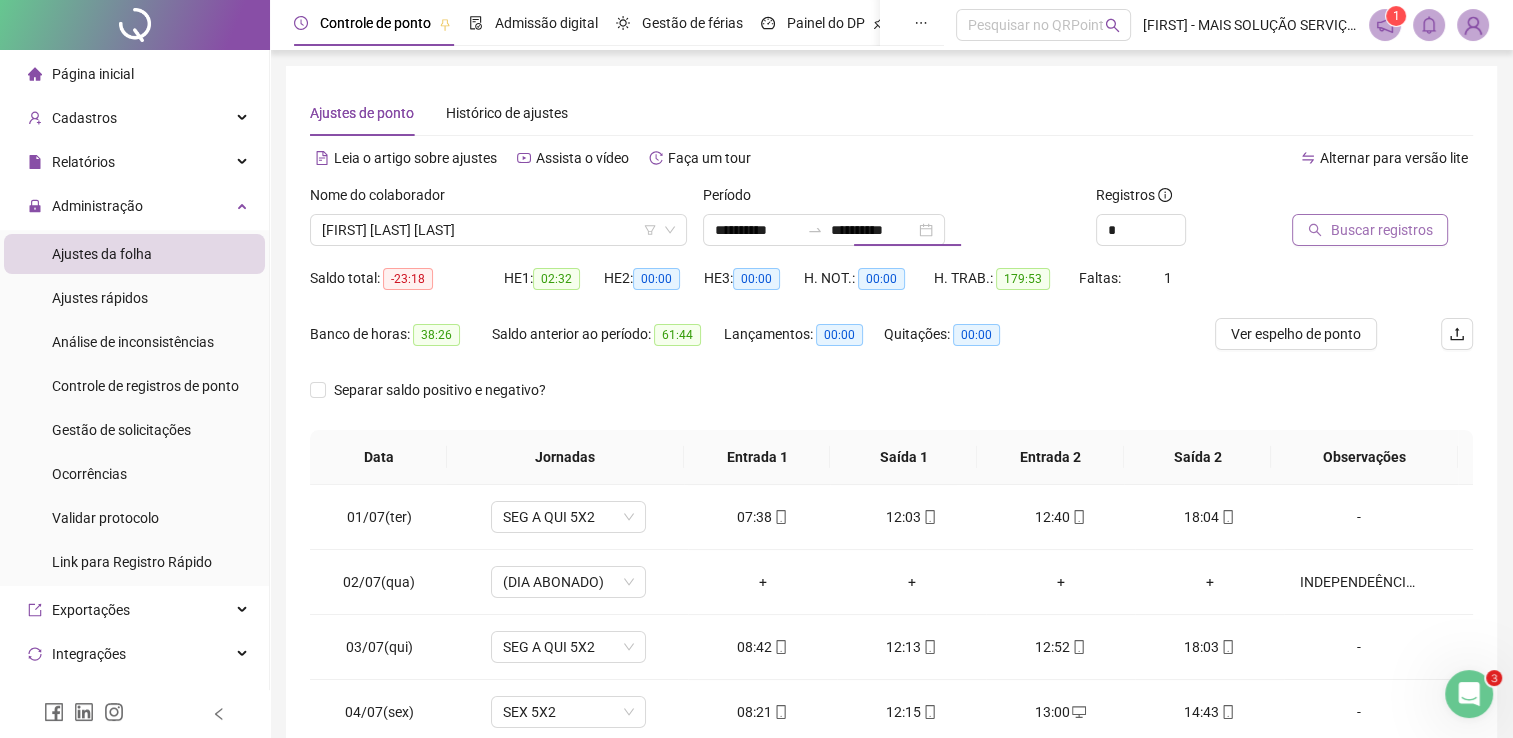 click on "Buscar registros" at bounding box center (1381, 230) 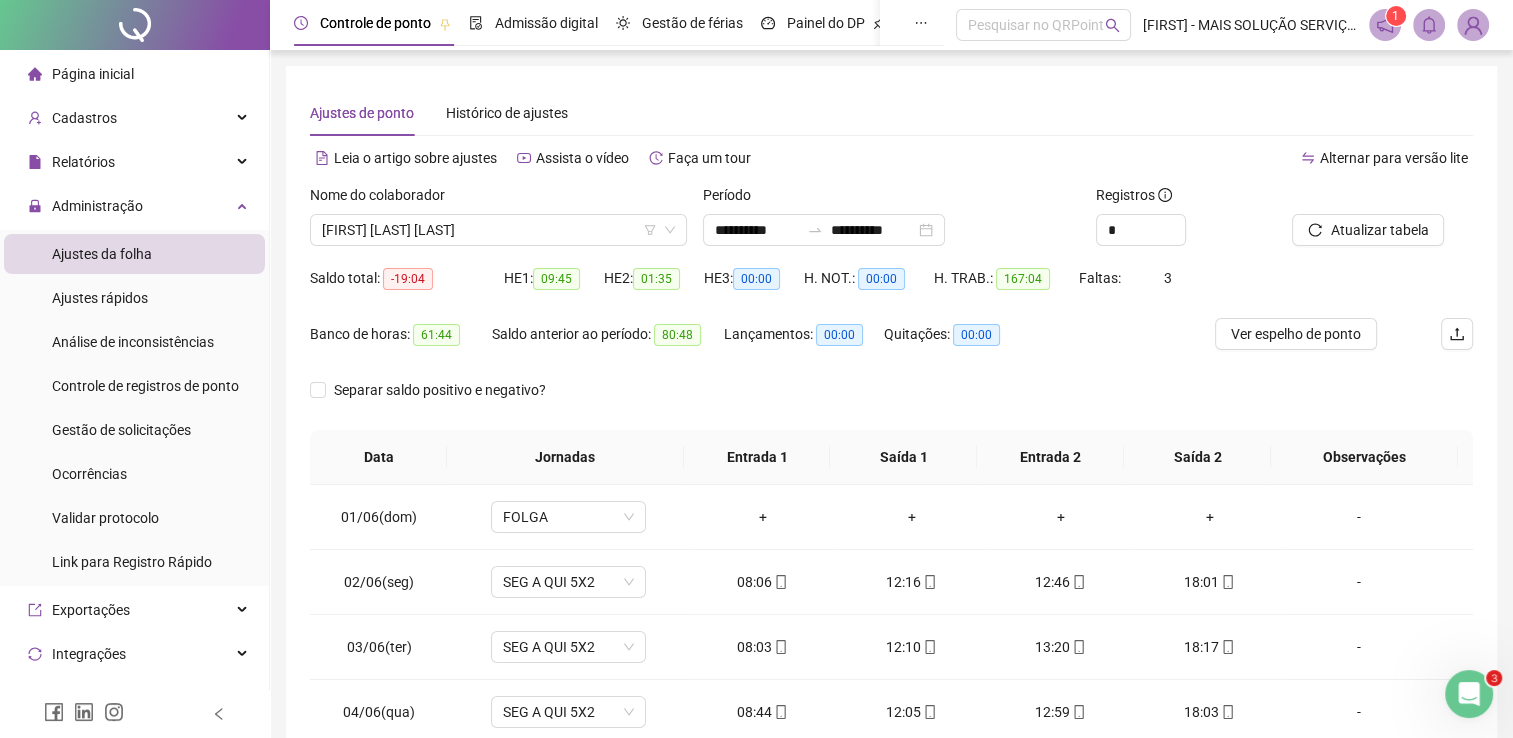 scroll, scrollTop: 283, scrollLeft: 0, axis: vertical 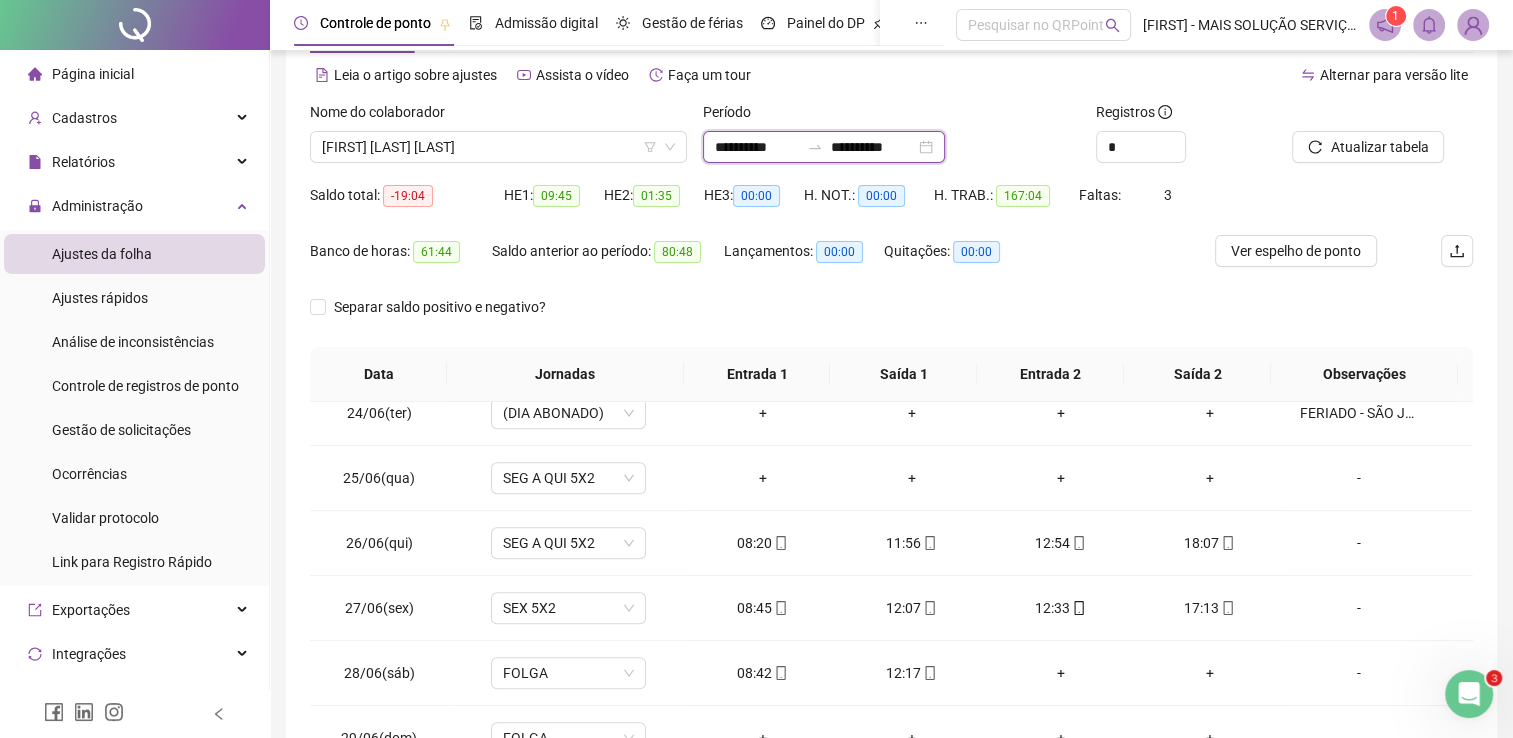 click on "**********" at bounding box center [757, 147] 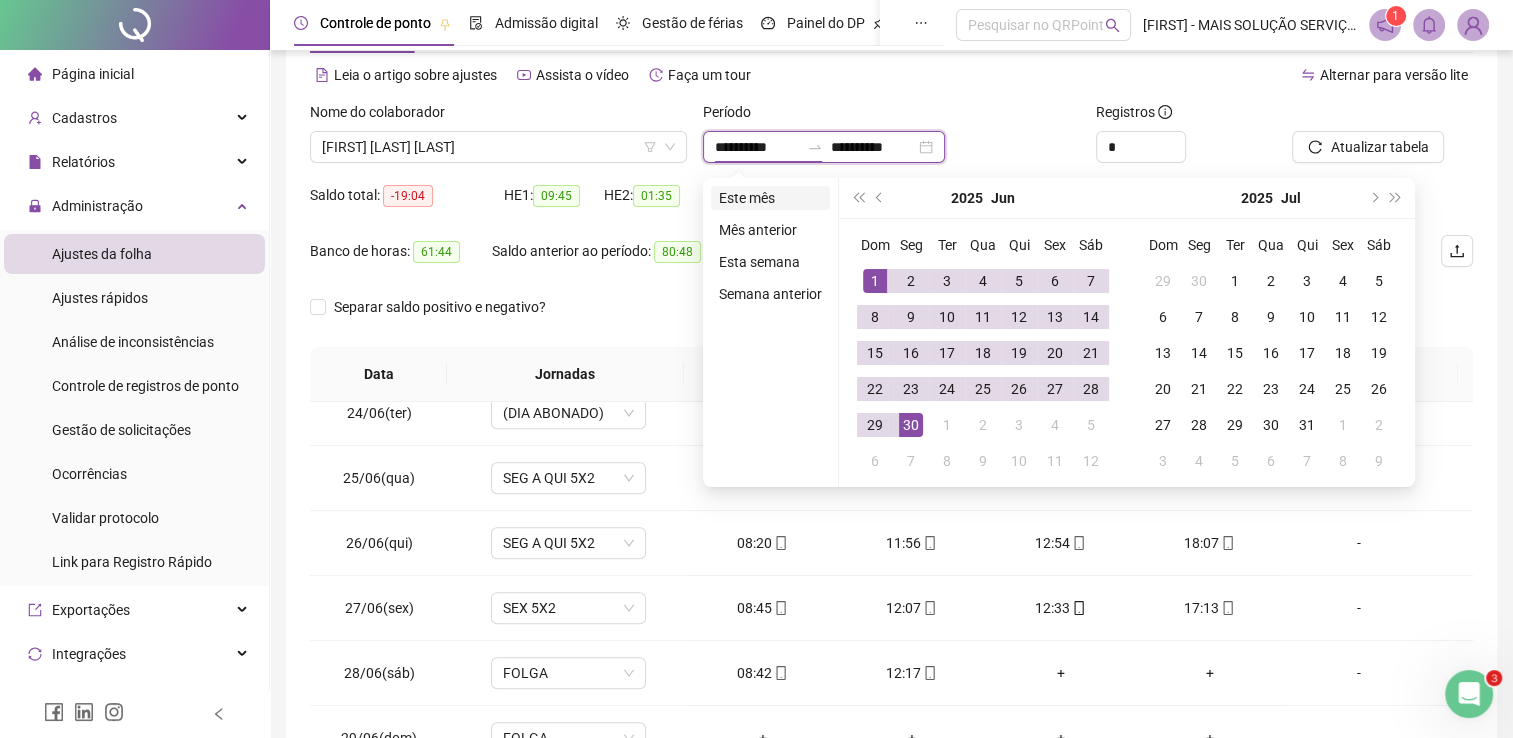 type on "**********" 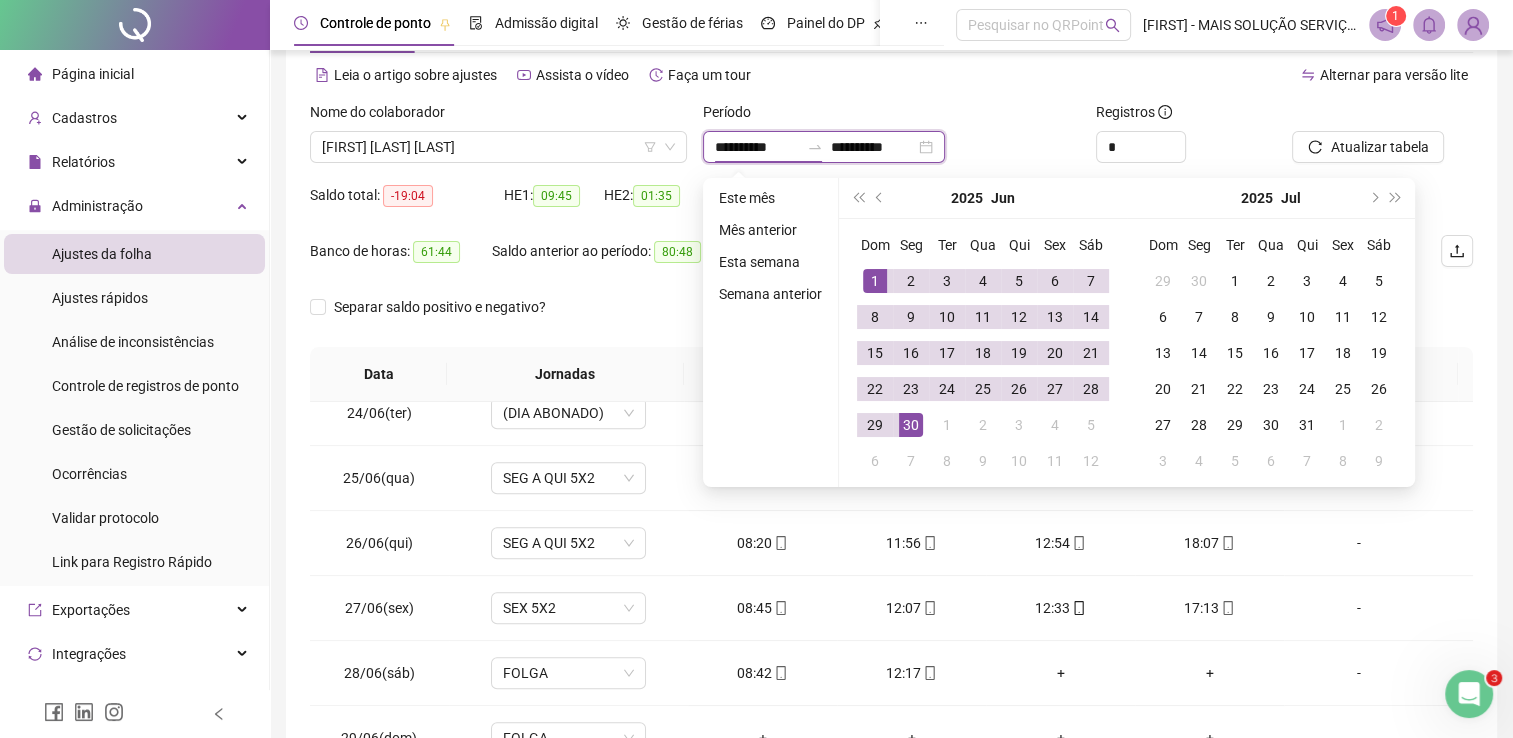 type on "**********" 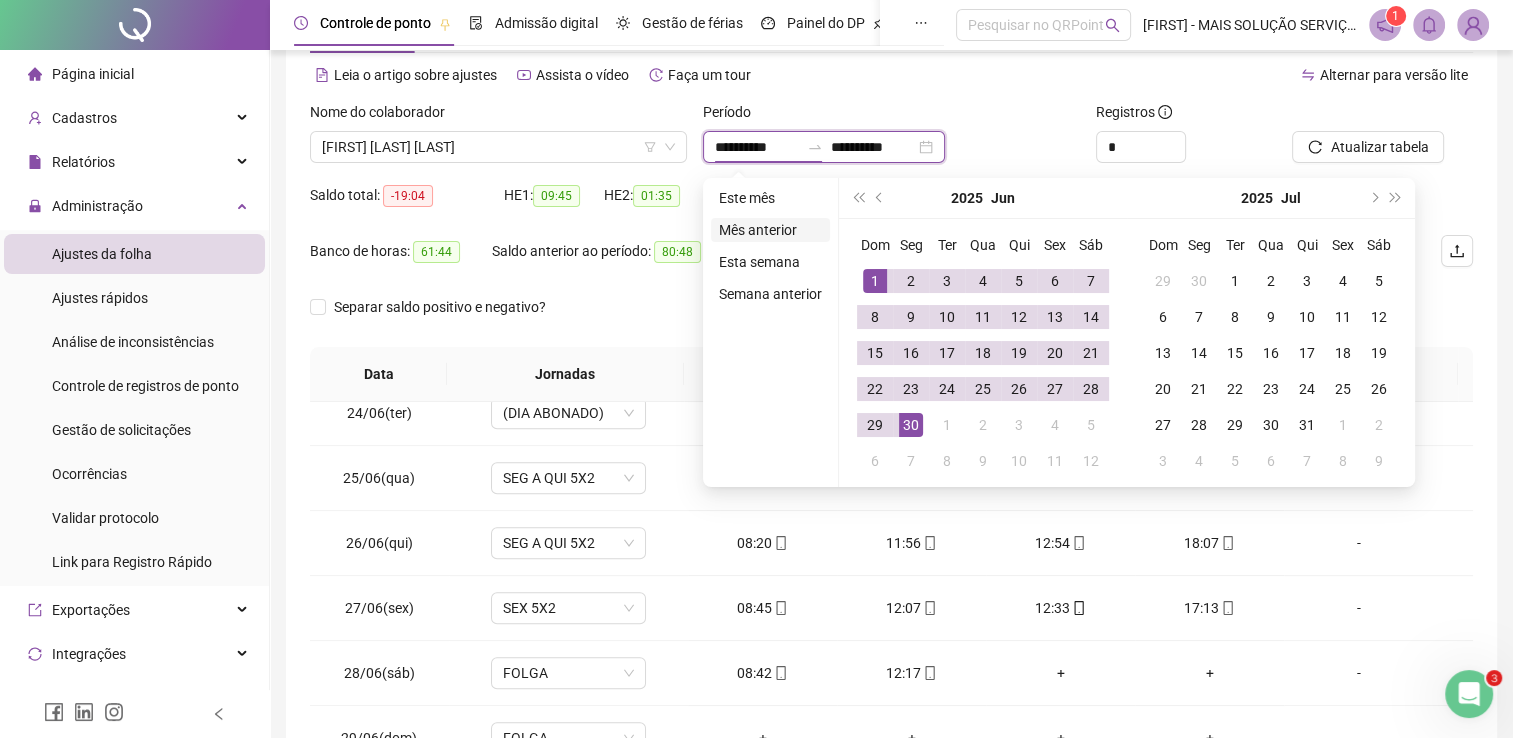 type on "**********" 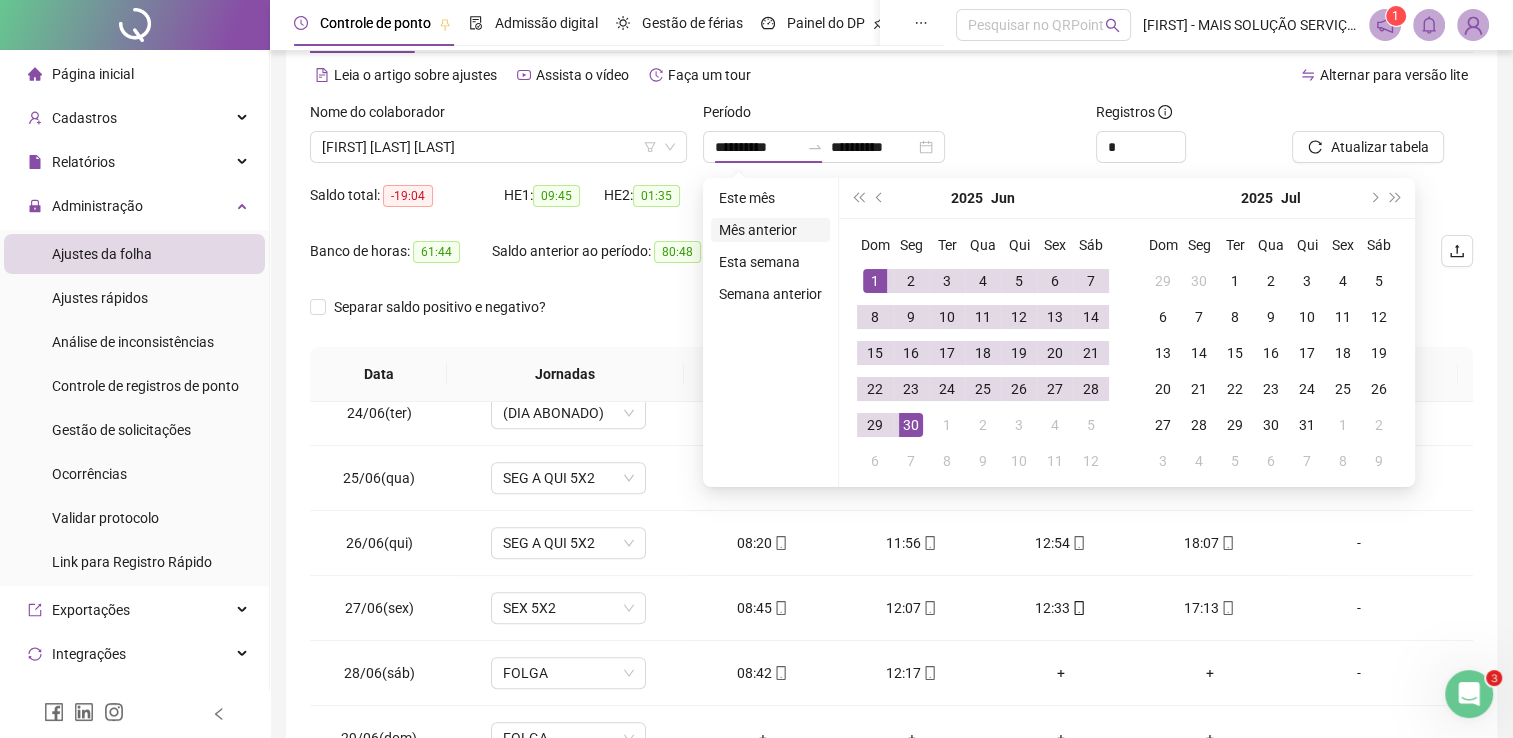 click on "Mês anterior" at bounding box center [770, 230] 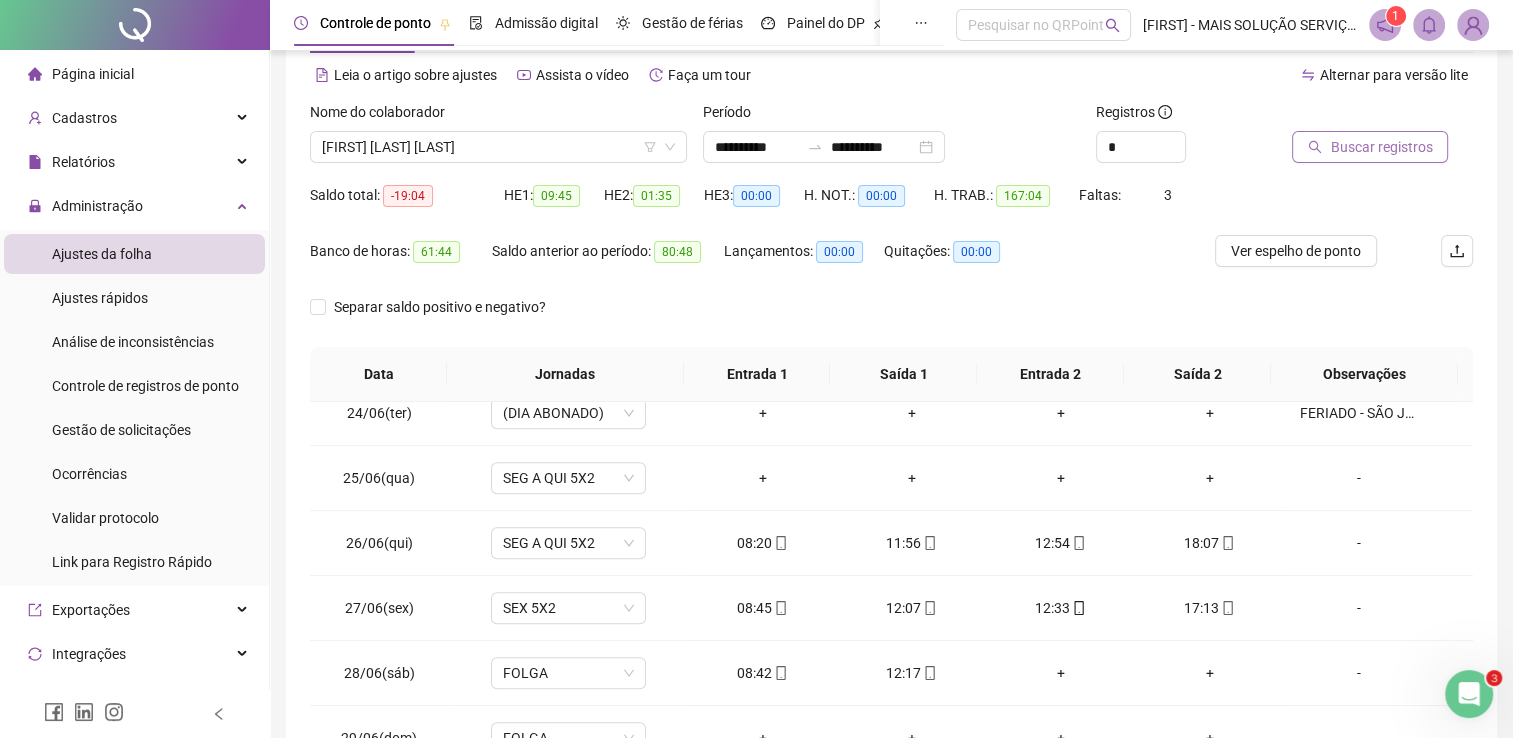 click on "Buscar registros" at bounding box center [1381, 147] 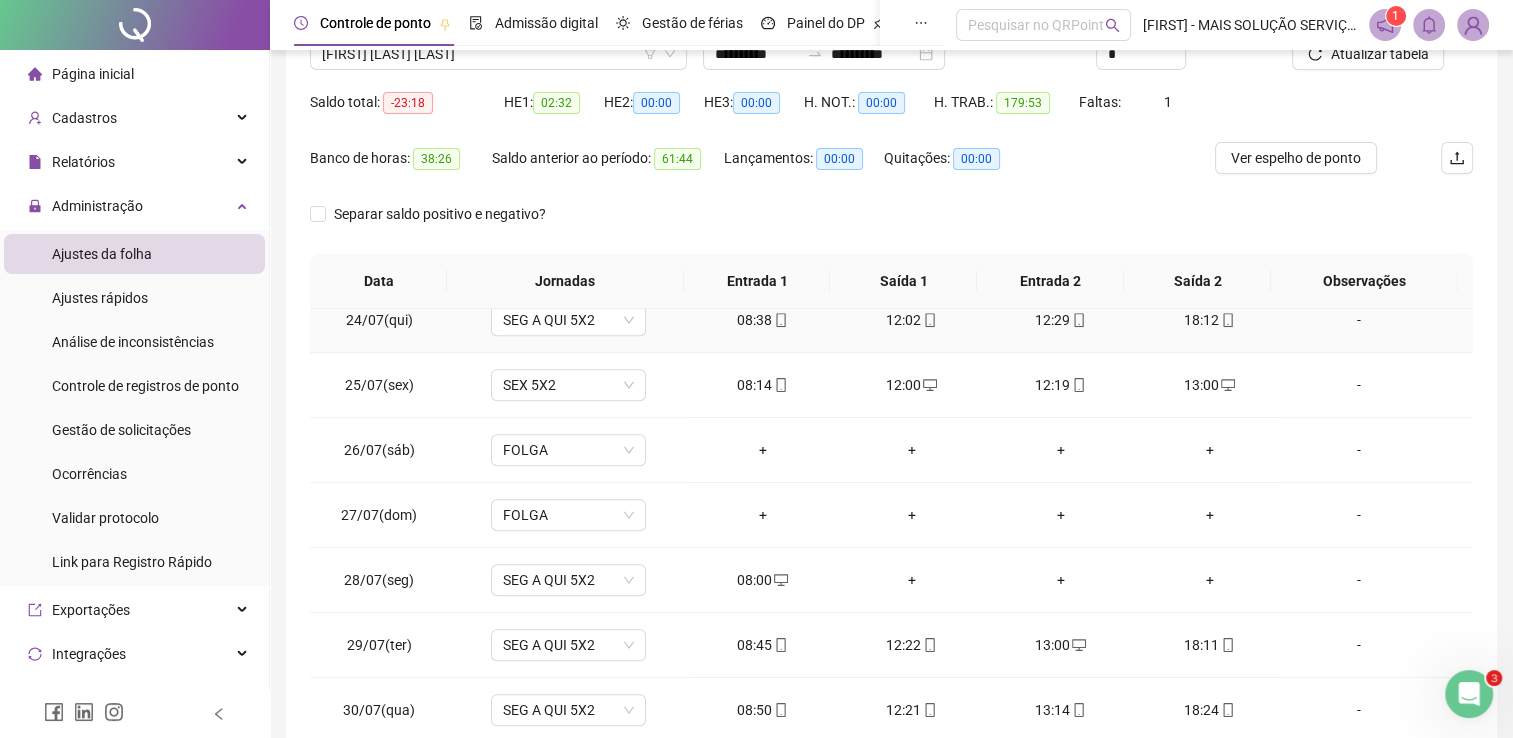 scroll, scrollTop: 283, scrollLeft: 0, axis: vertical 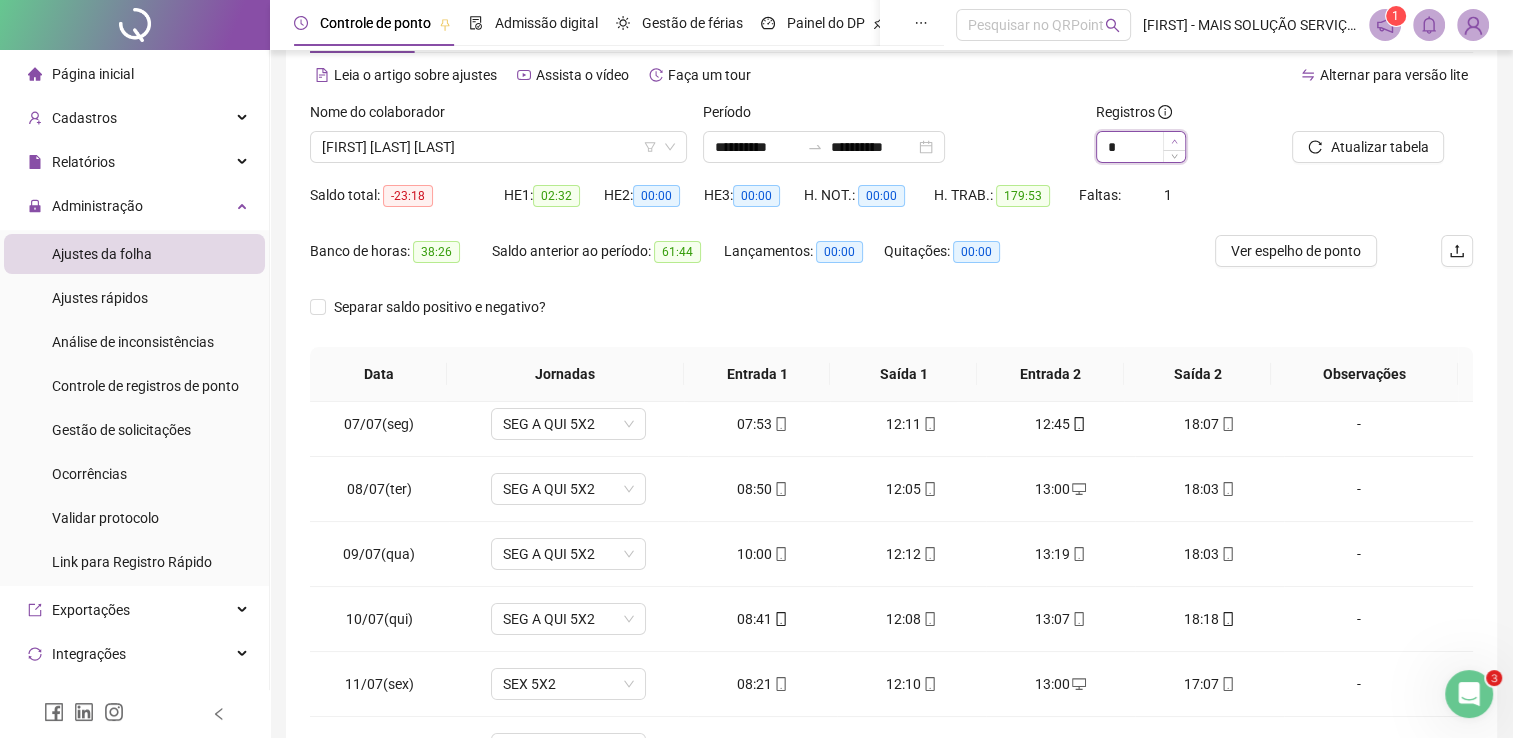 click 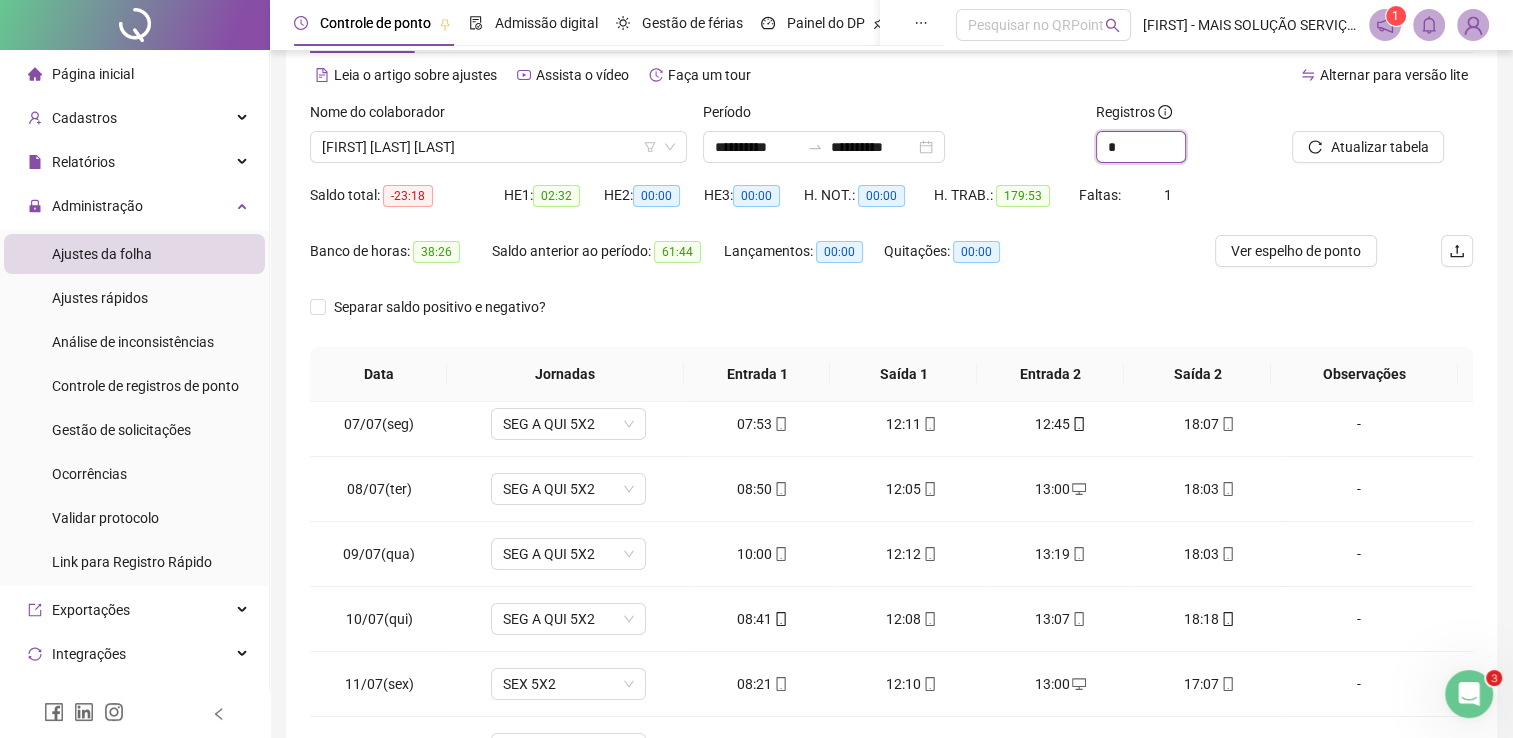 type on "*" 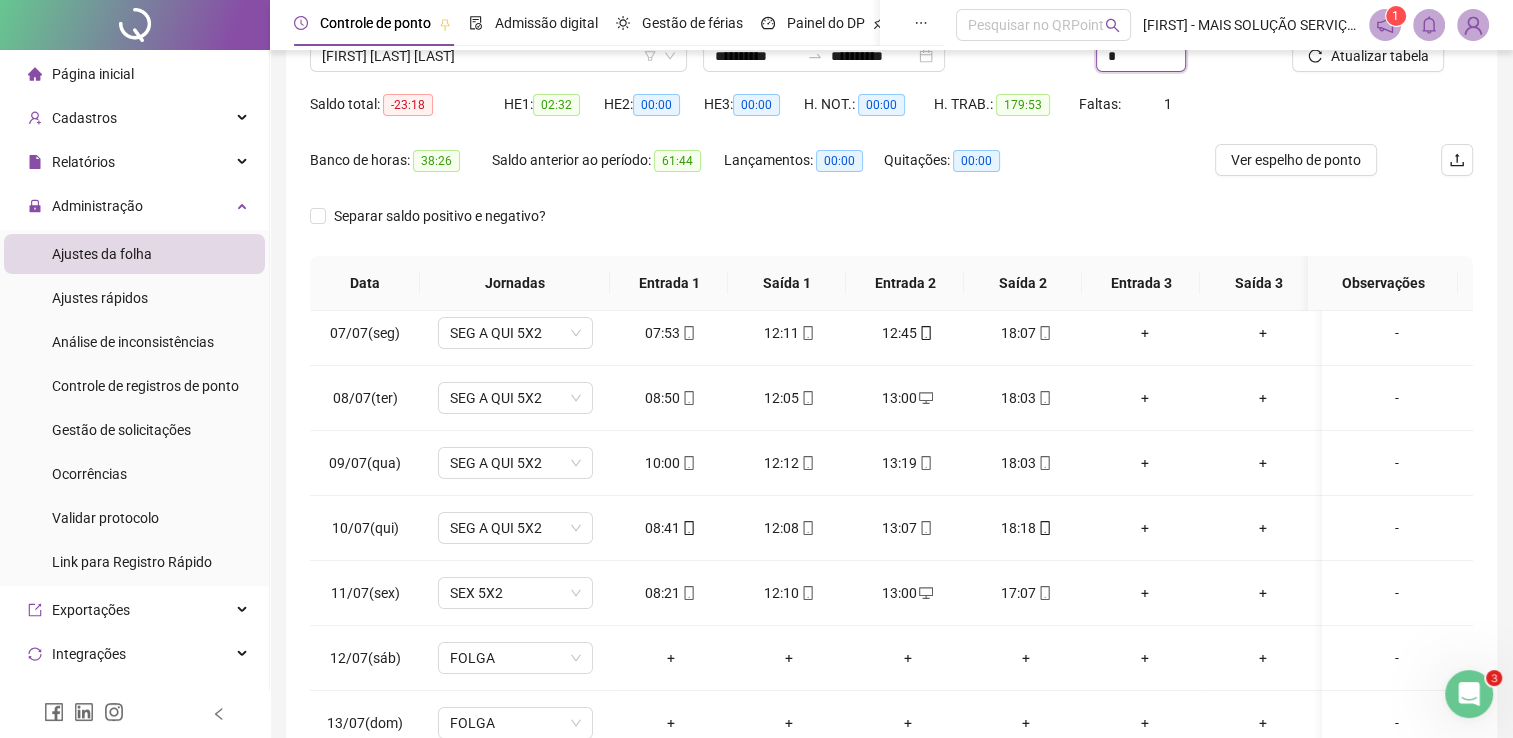scroll, scrollTop: 283, scrollLeft: 0, axis: vertical 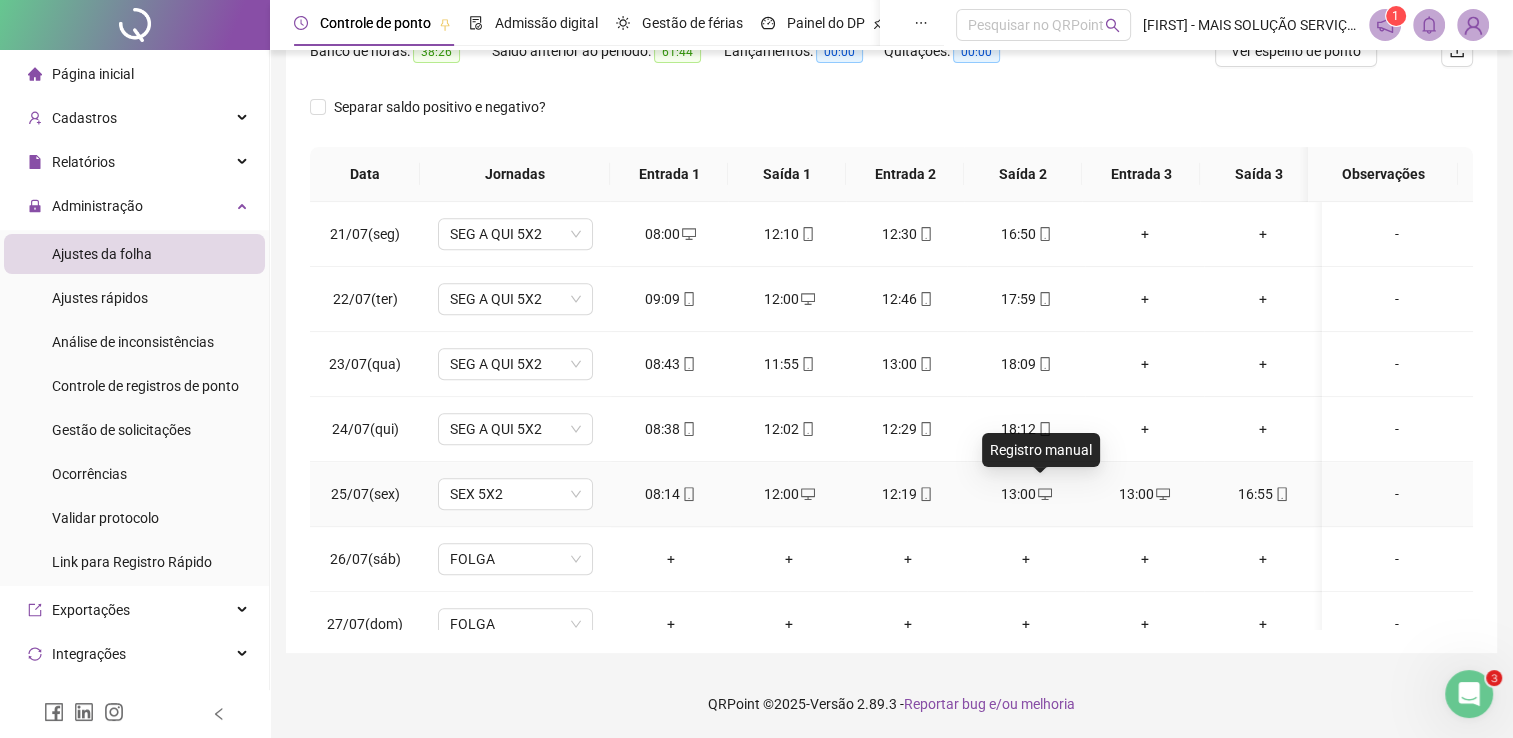 click 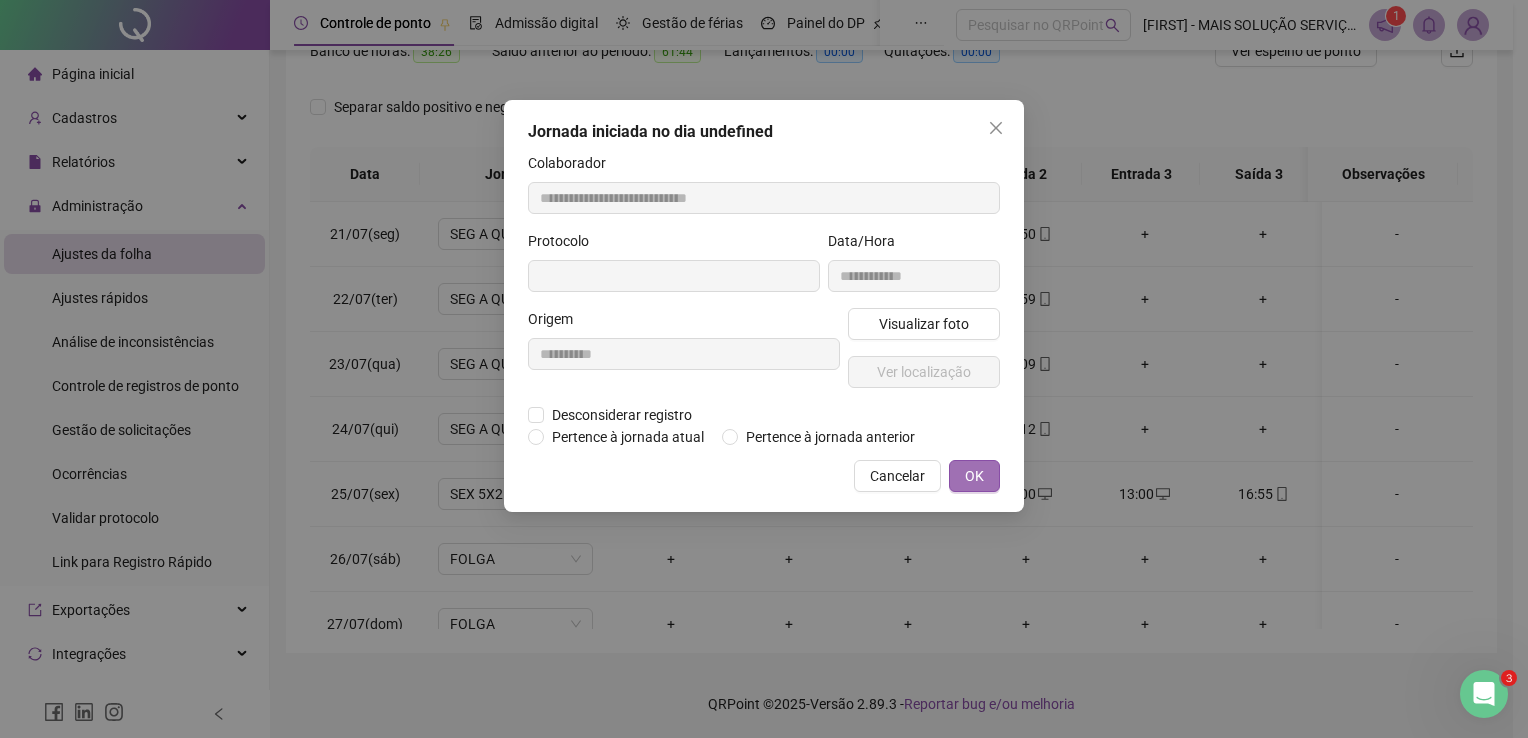 type on "**********" 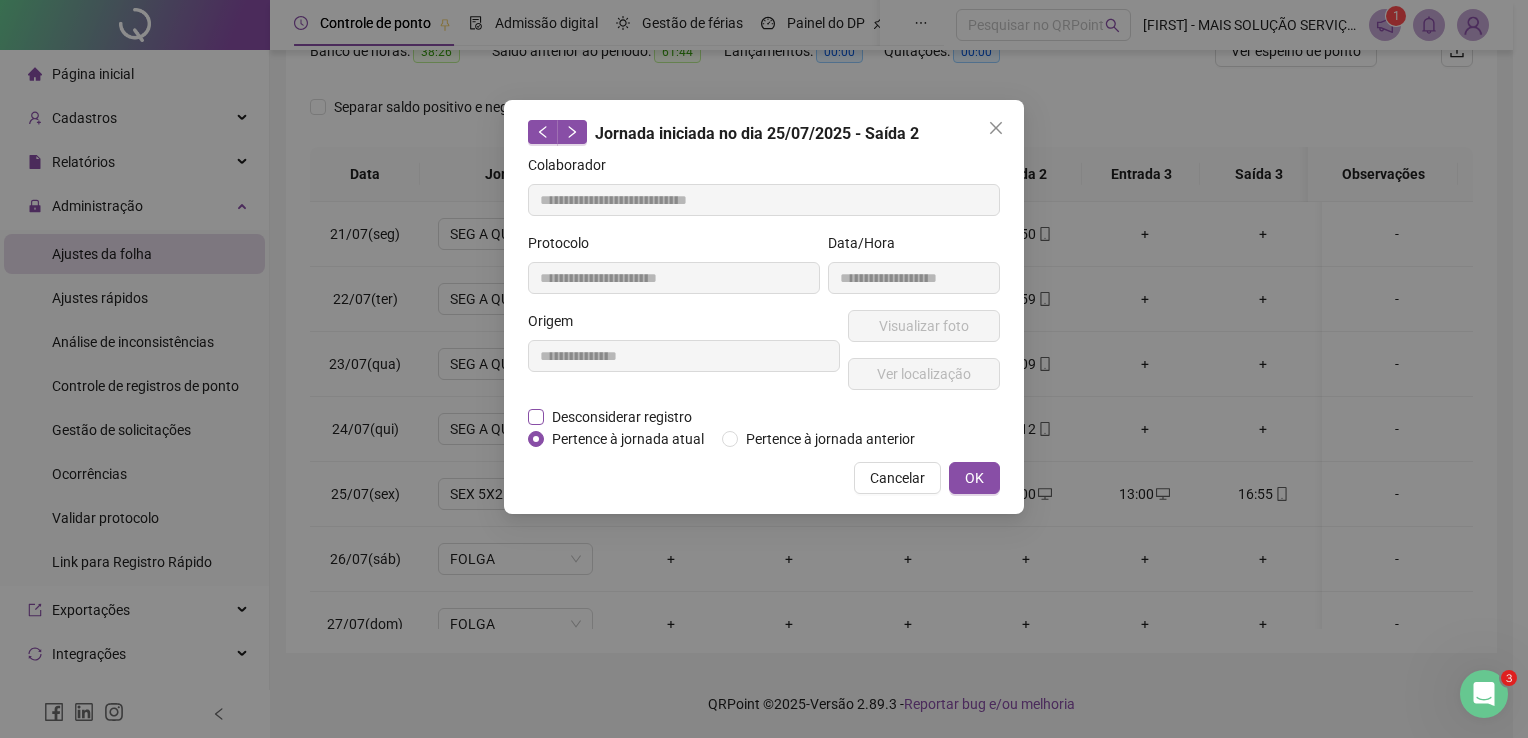 click on "Desconsiderar registro" at bounding box center [622, 417] 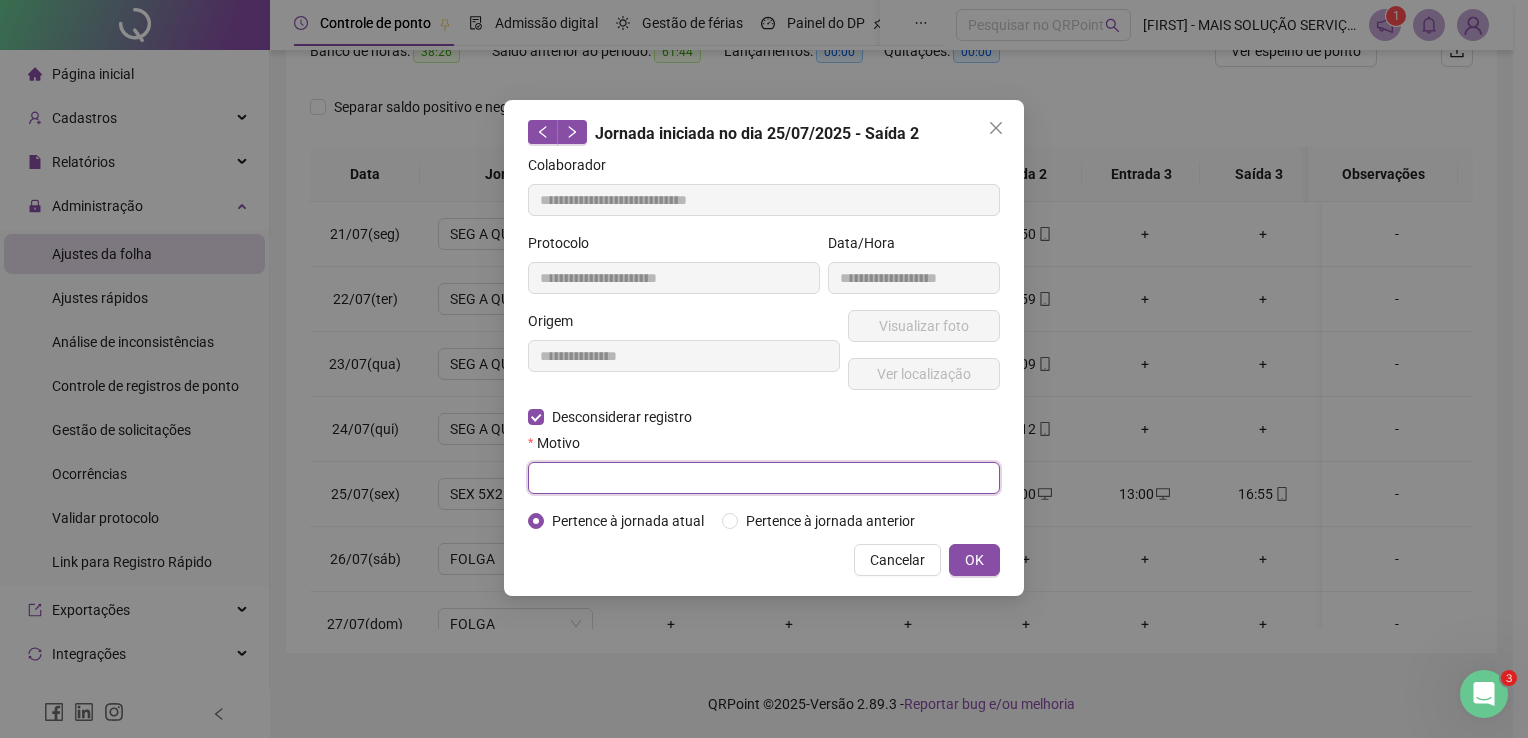 click at bounding box center [764, 478] 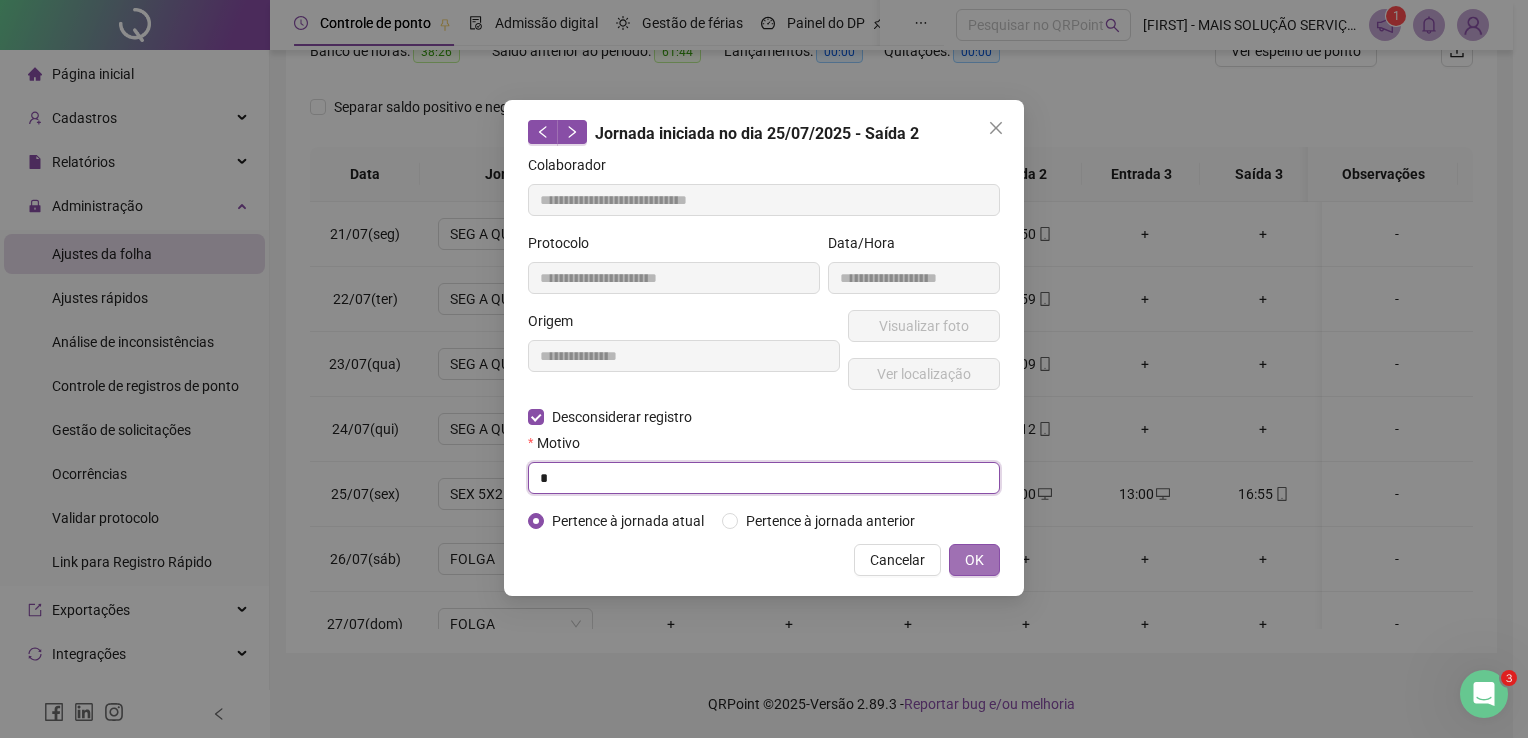 type on "*" 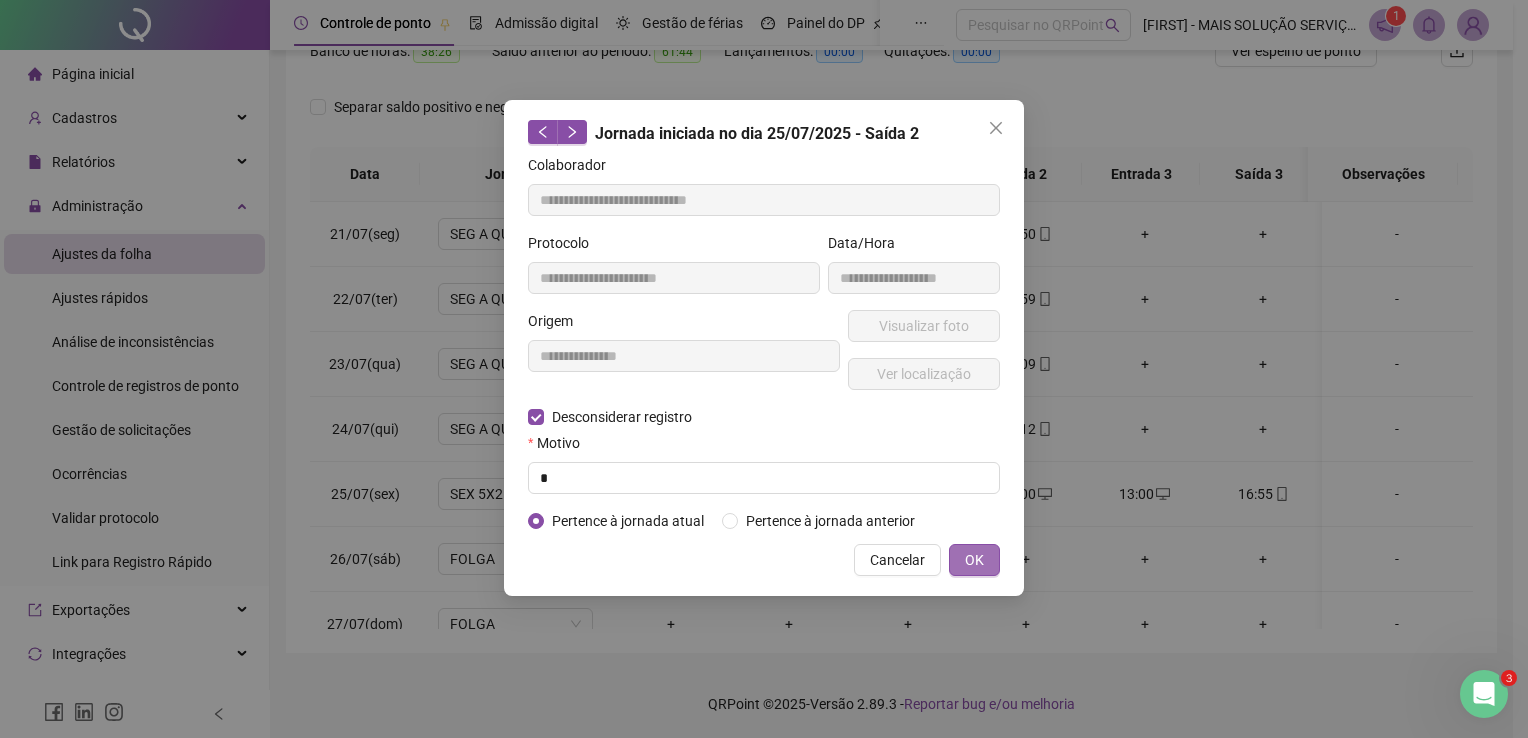 click on "OK" at bounding box center [974, 560] 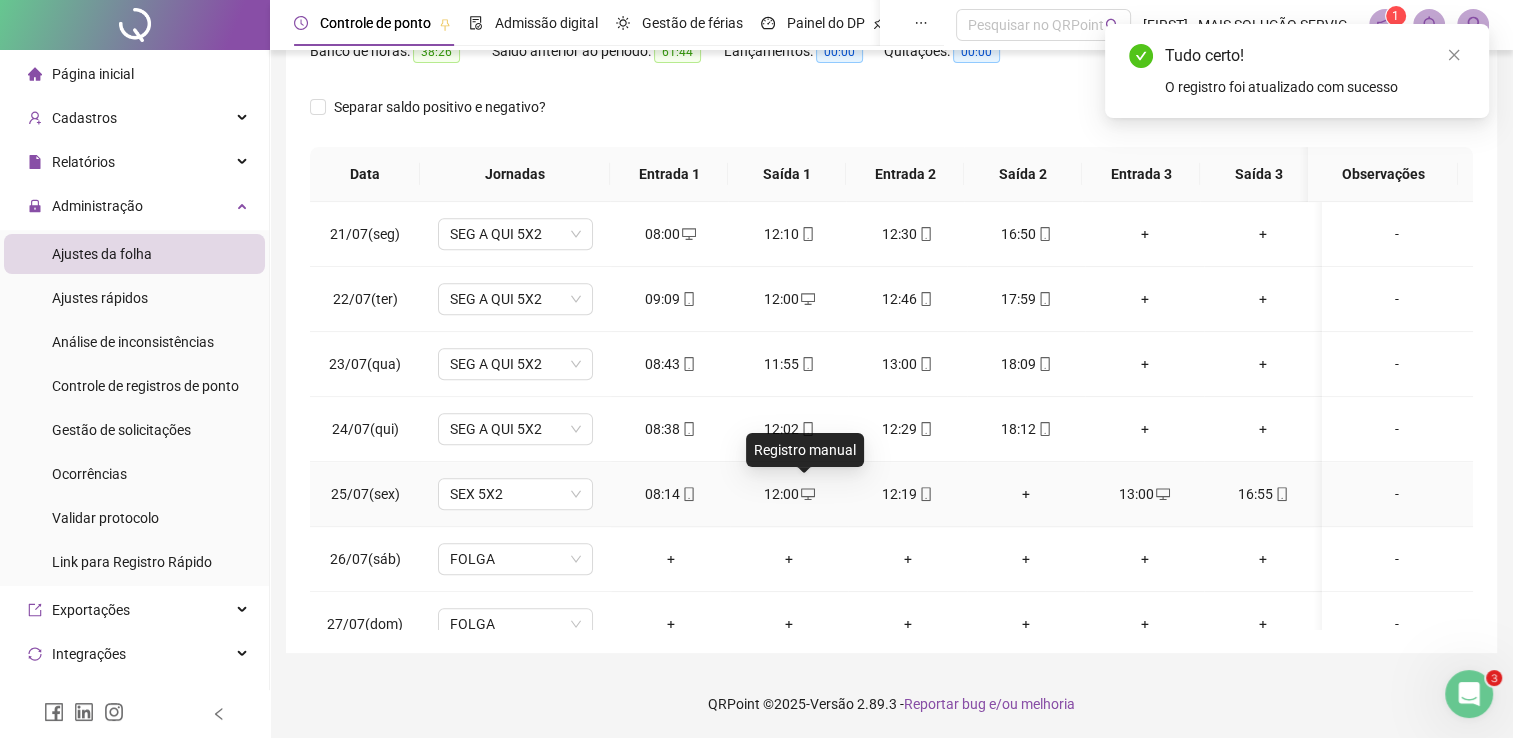 click 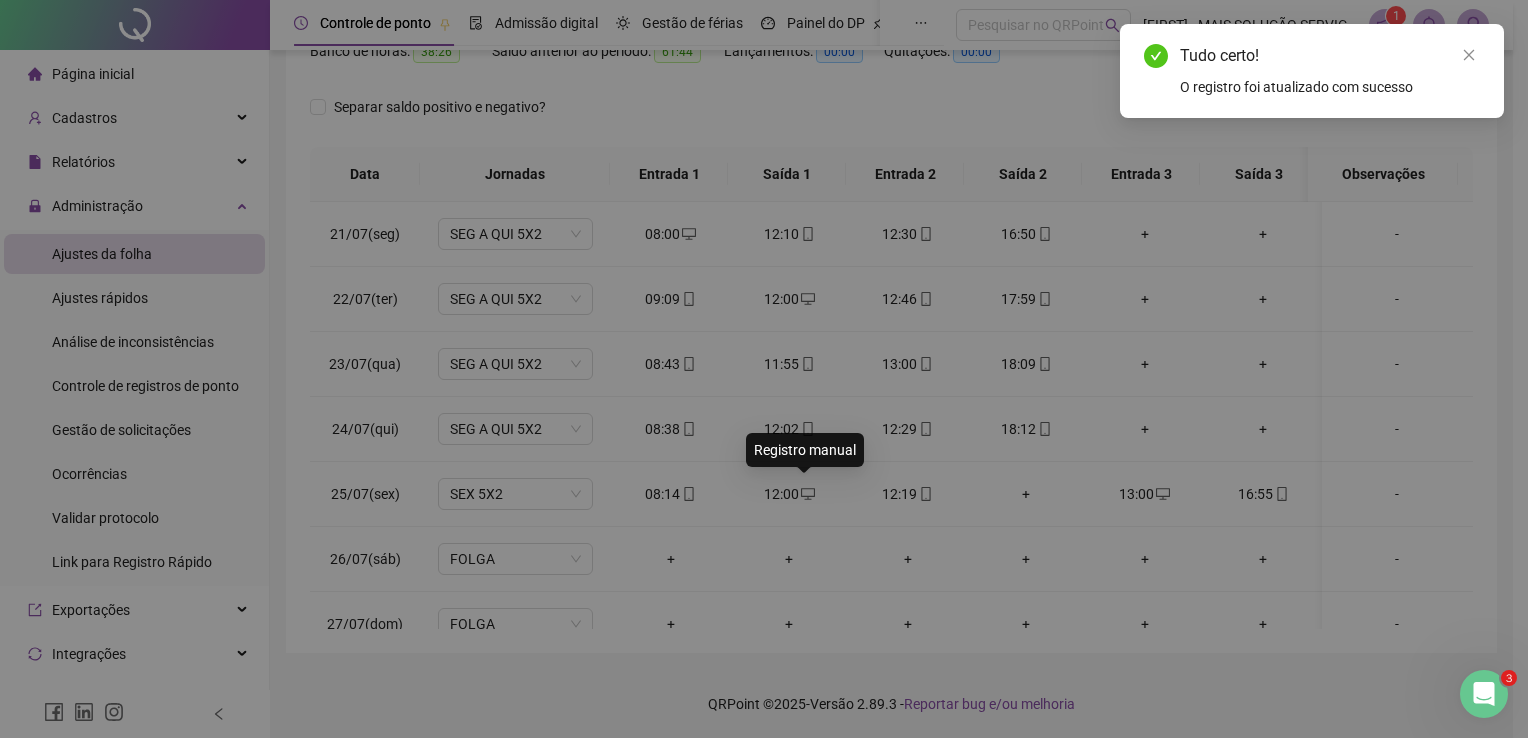 type on "**********" 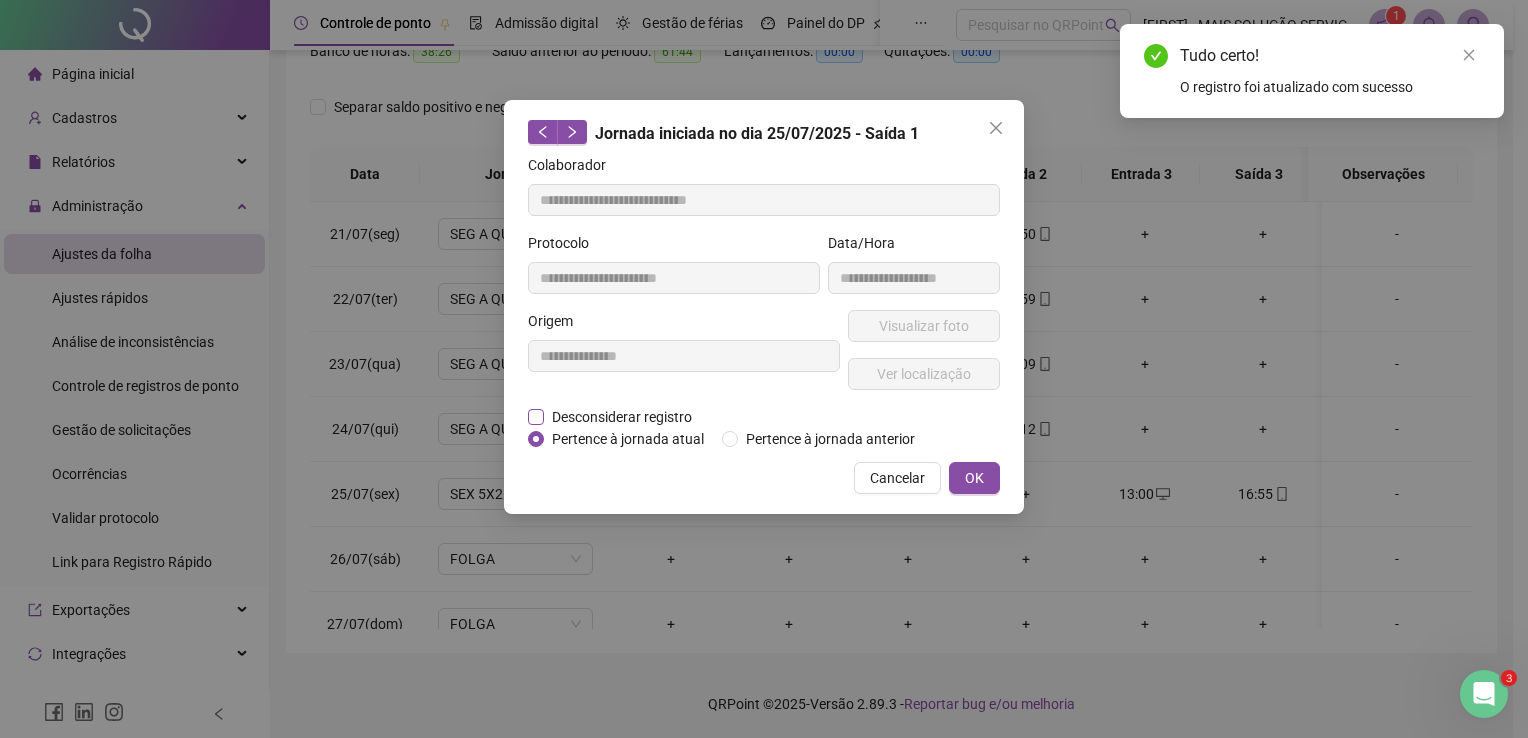 click on "Desconsiderar registro" at bounding box center [622, 417] 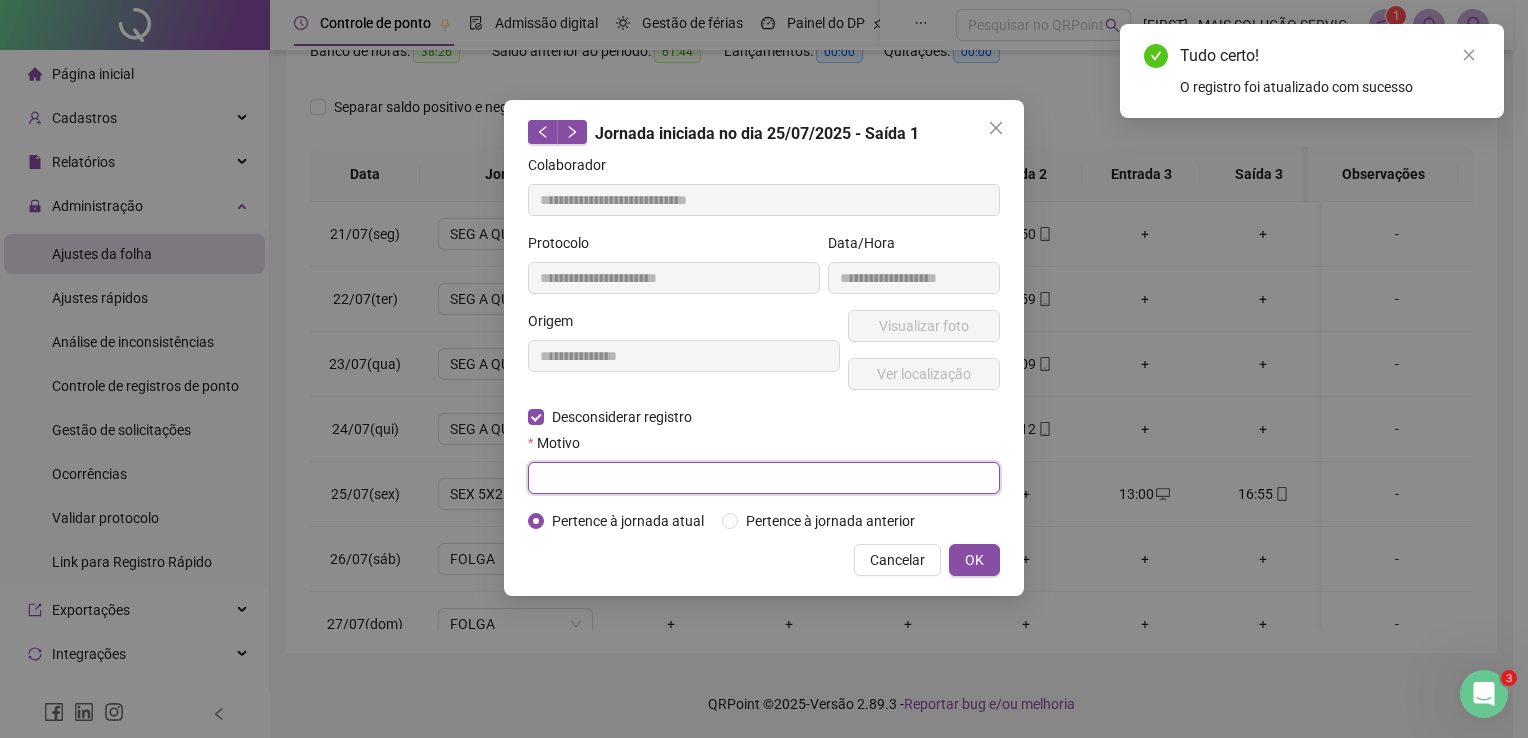 click at bounding box center (764, 478) 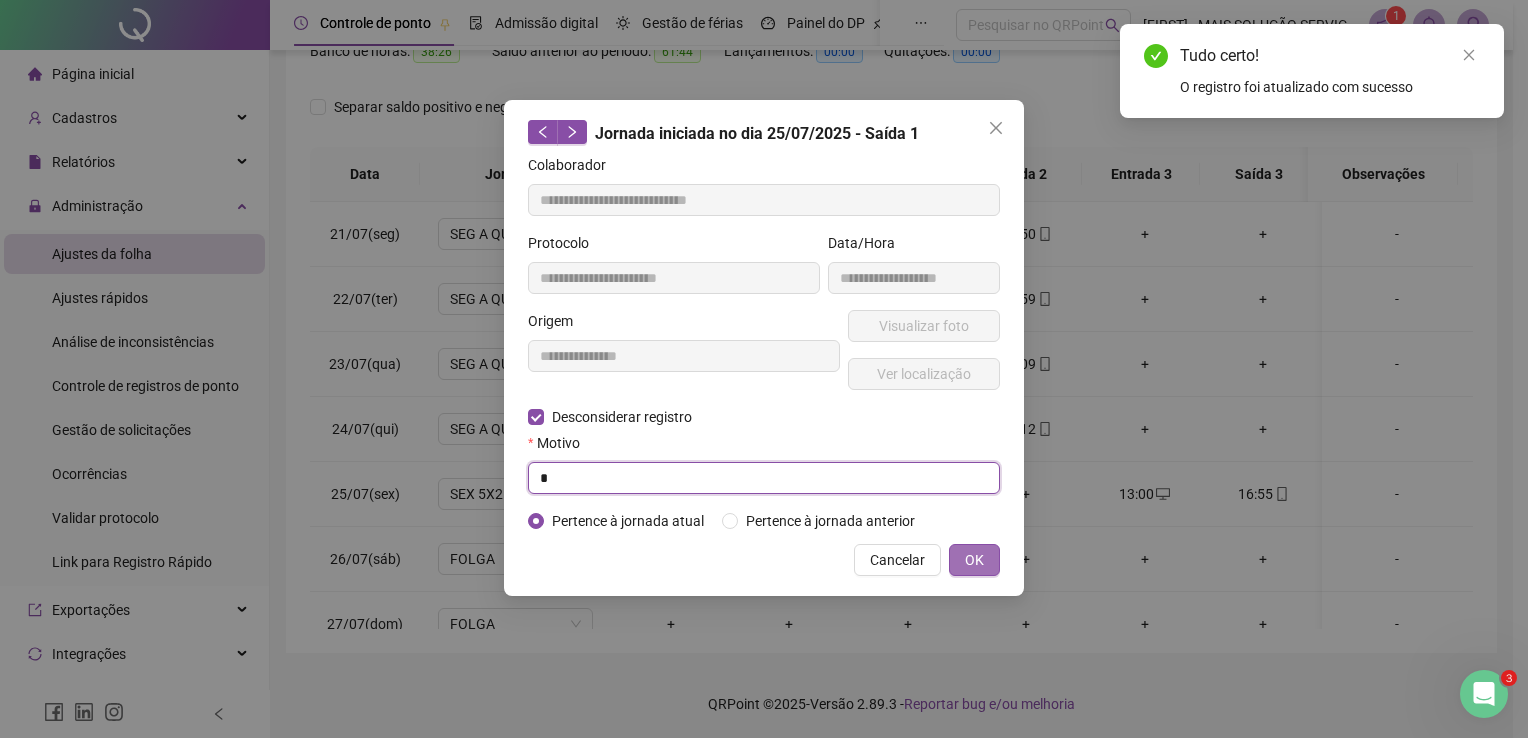 type on "*" 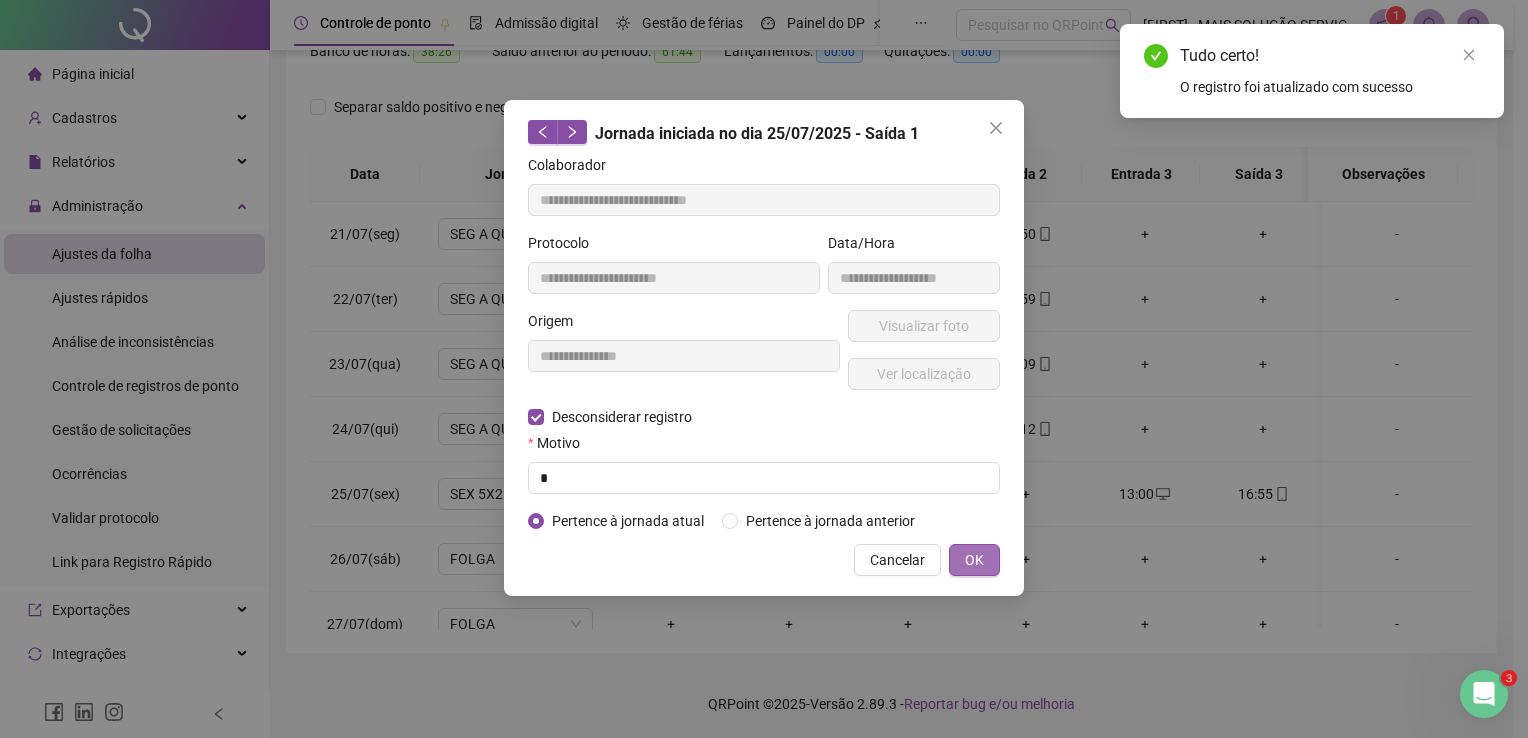 click on "OK" at bounding box center [974, 560] 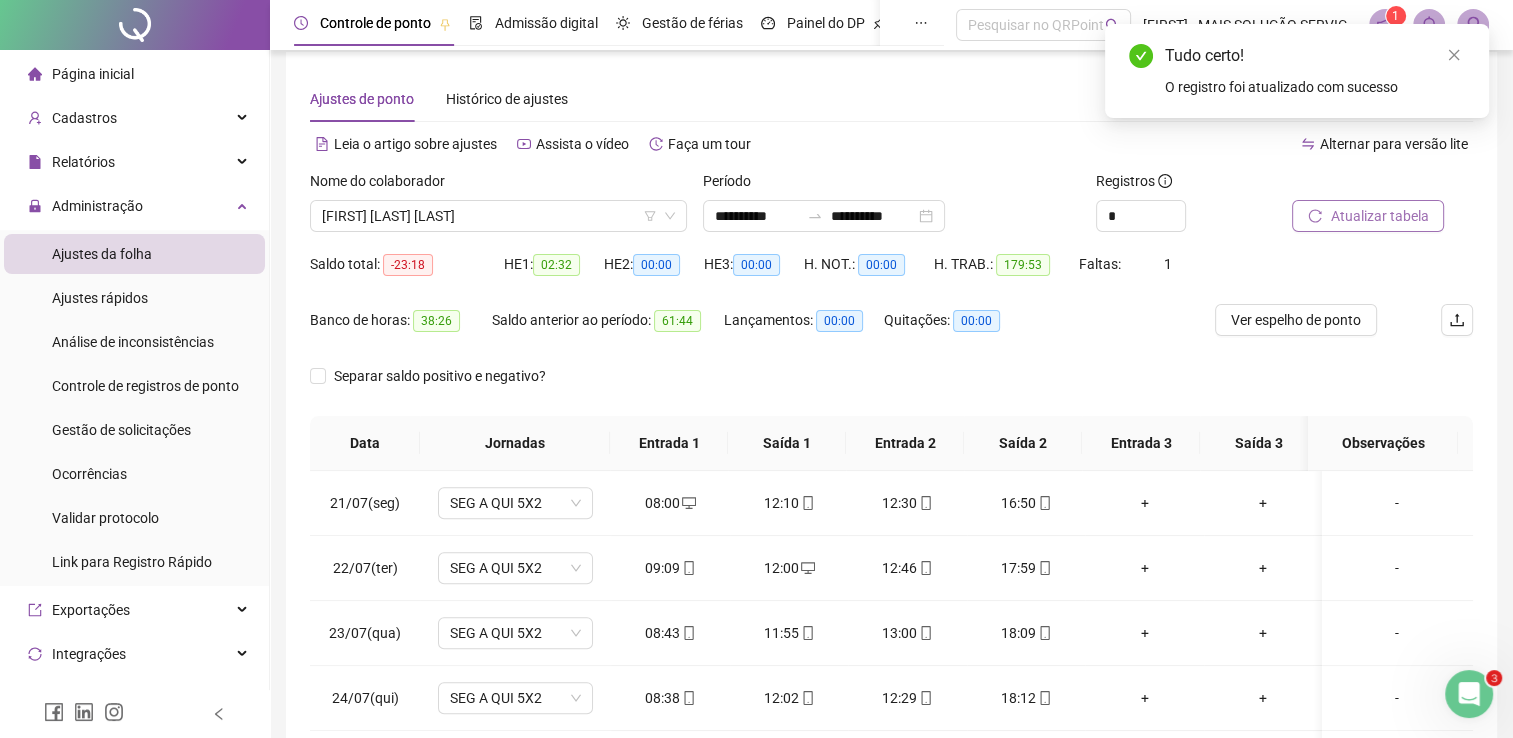 scroll, scrollTop: 0, scrollLeft: 0, axis: both 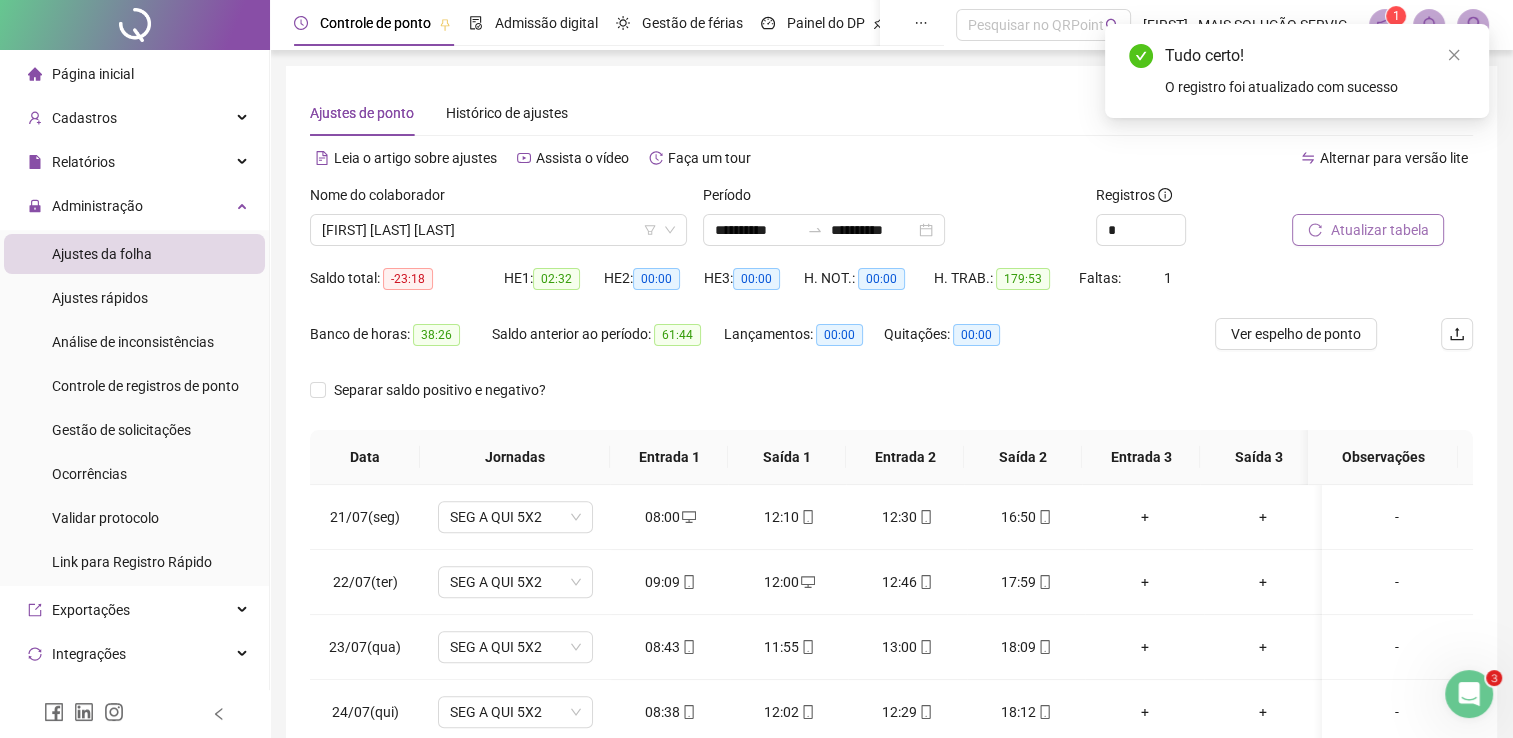 click on "Atualizar tabela" at bounding box center (1368, 230) 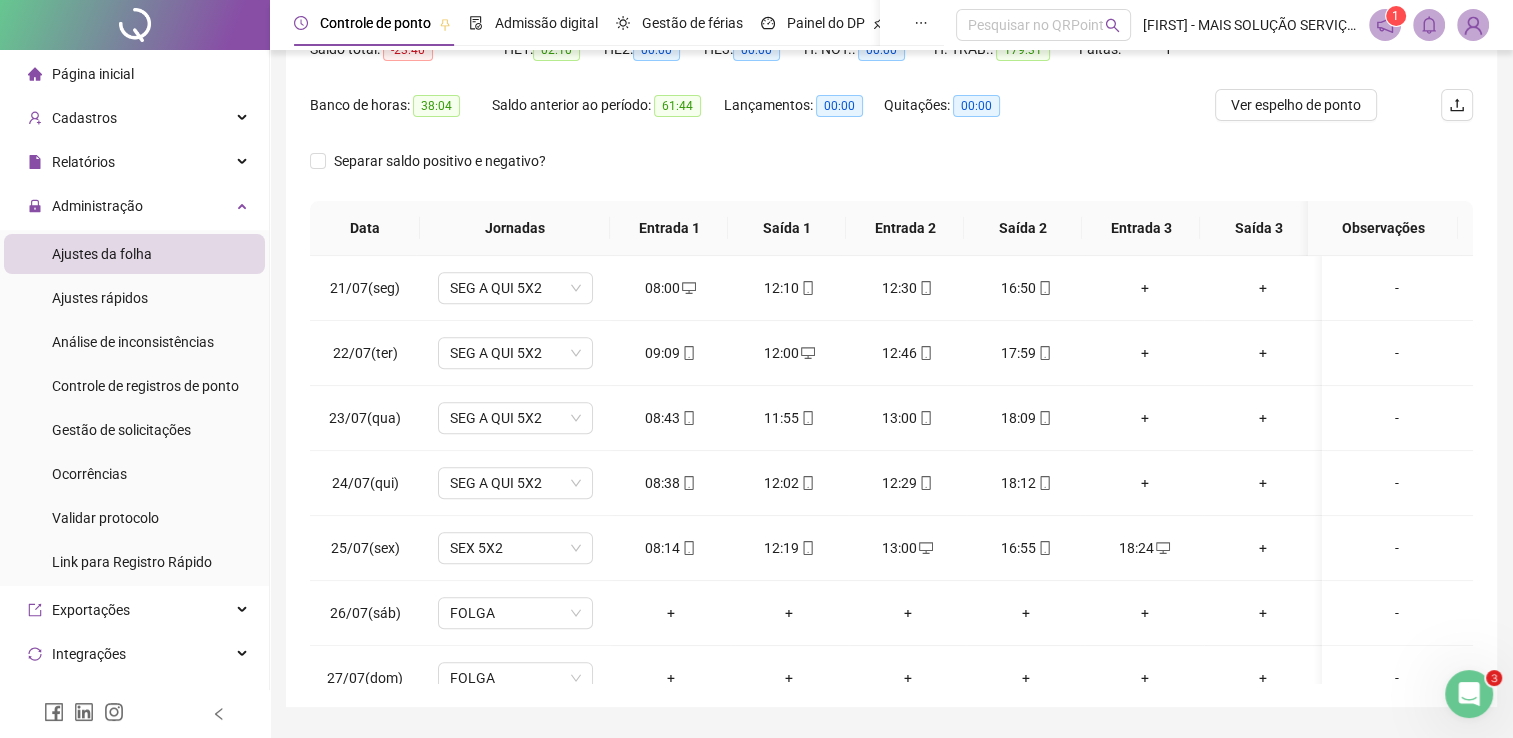 scroll, scrollTop: 283, scrollLeft: 0, axis: vertical 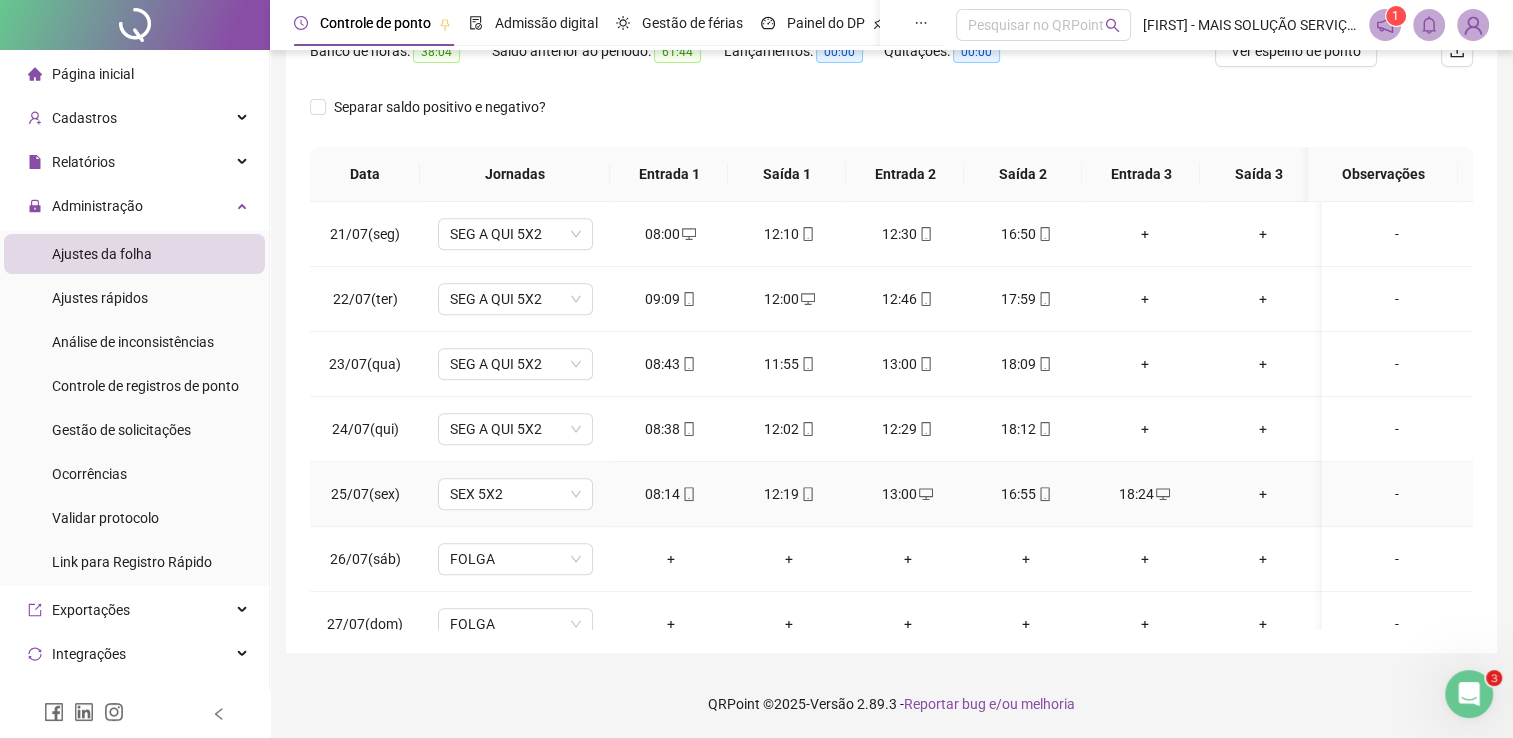 click 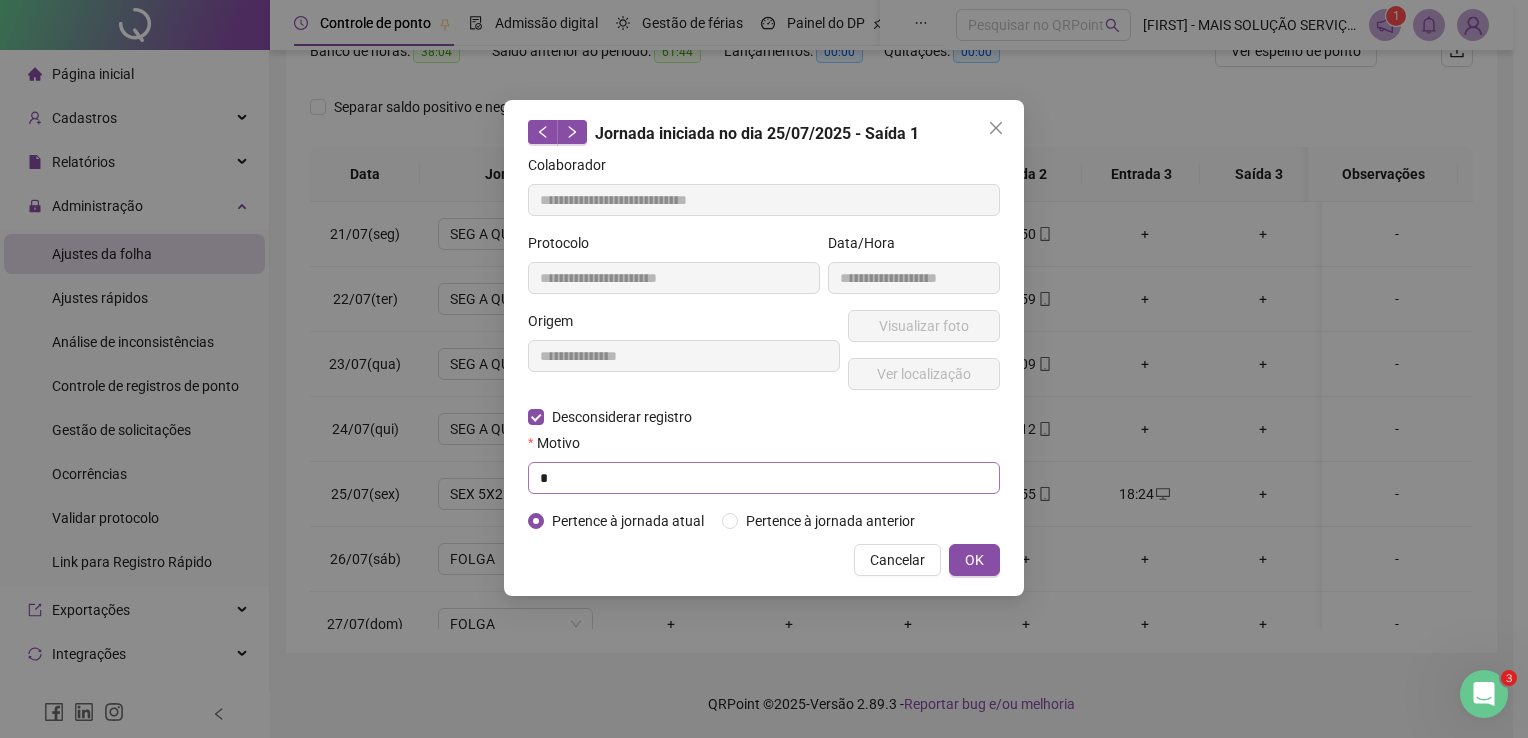 type on "**********" 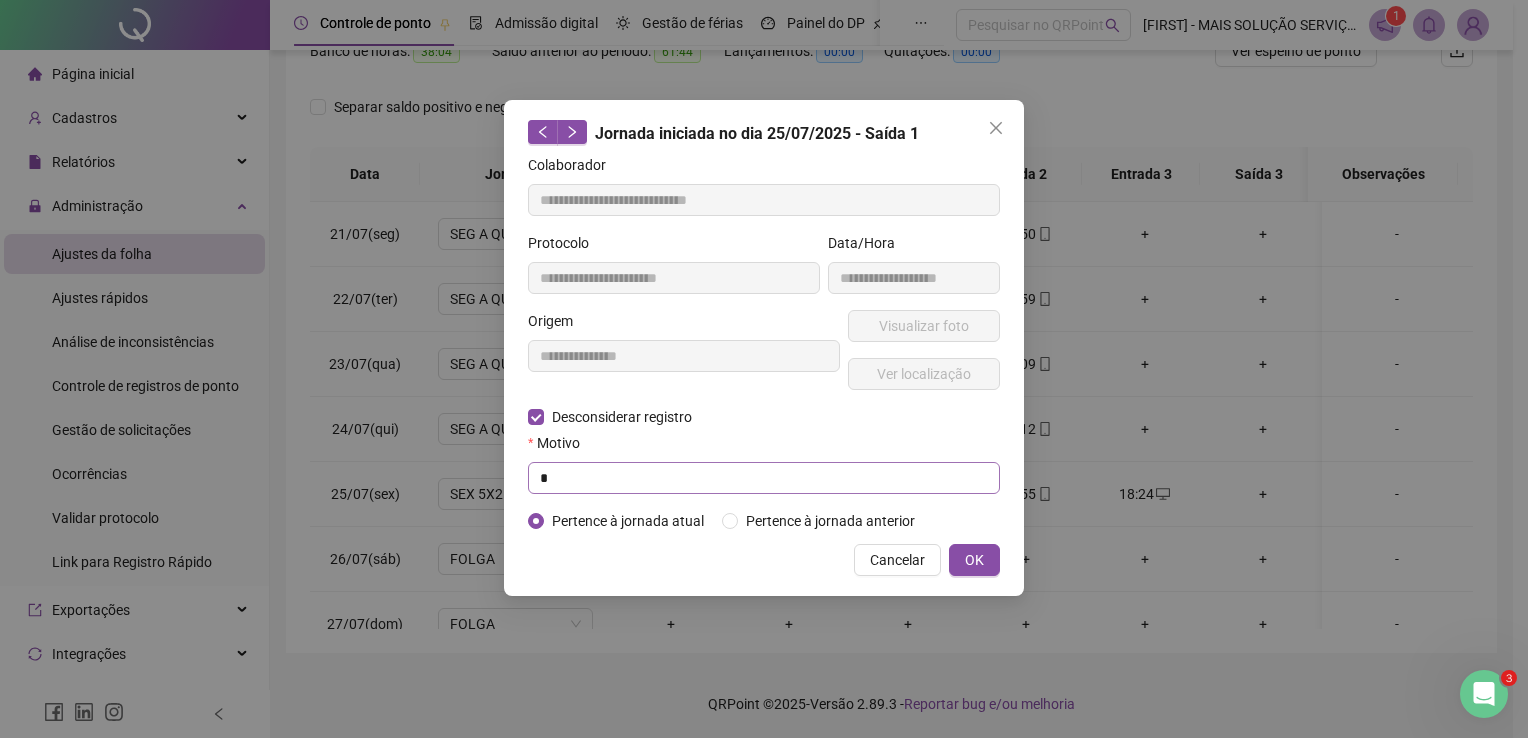 type on "**********" 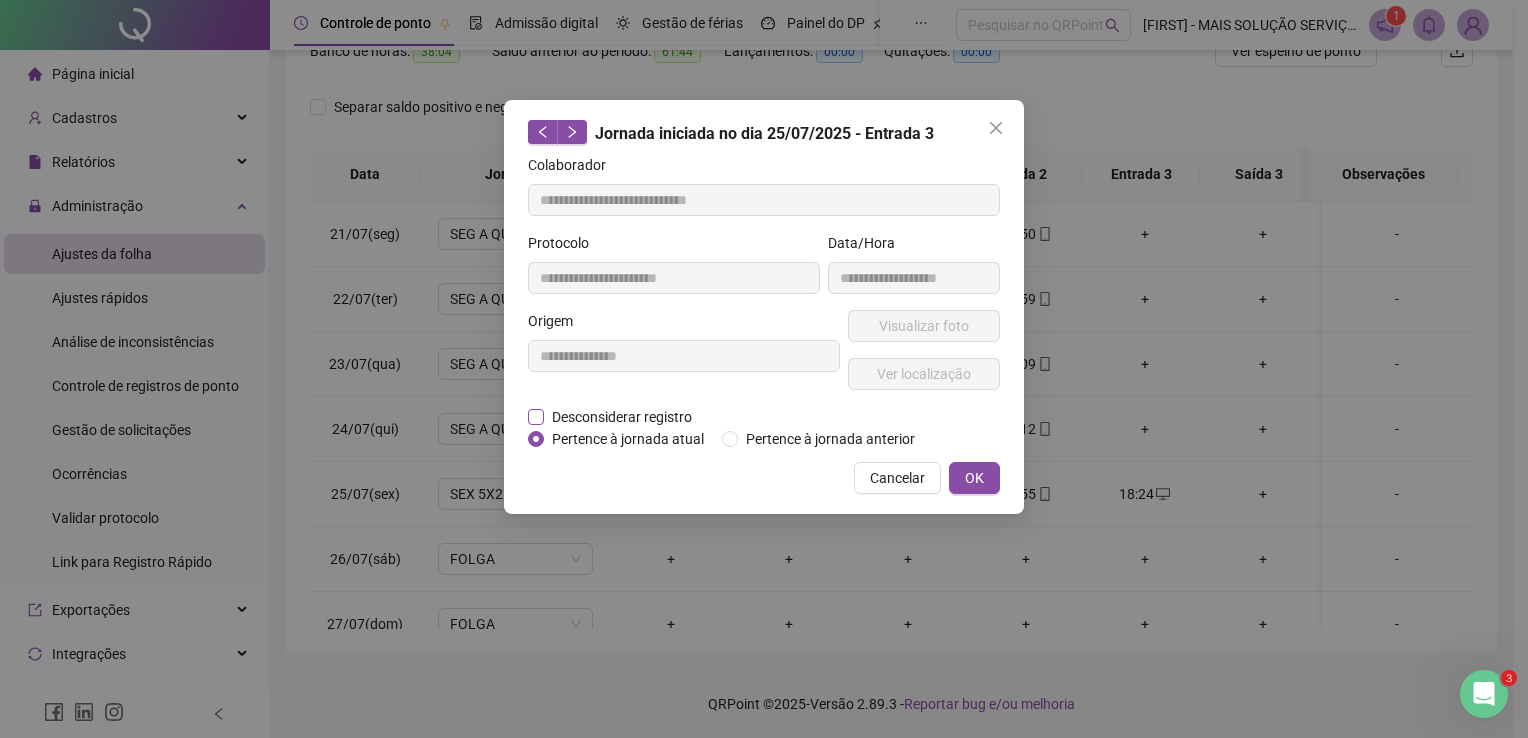 click on "Desconsiderar registro" at bounding box center (622, 417) 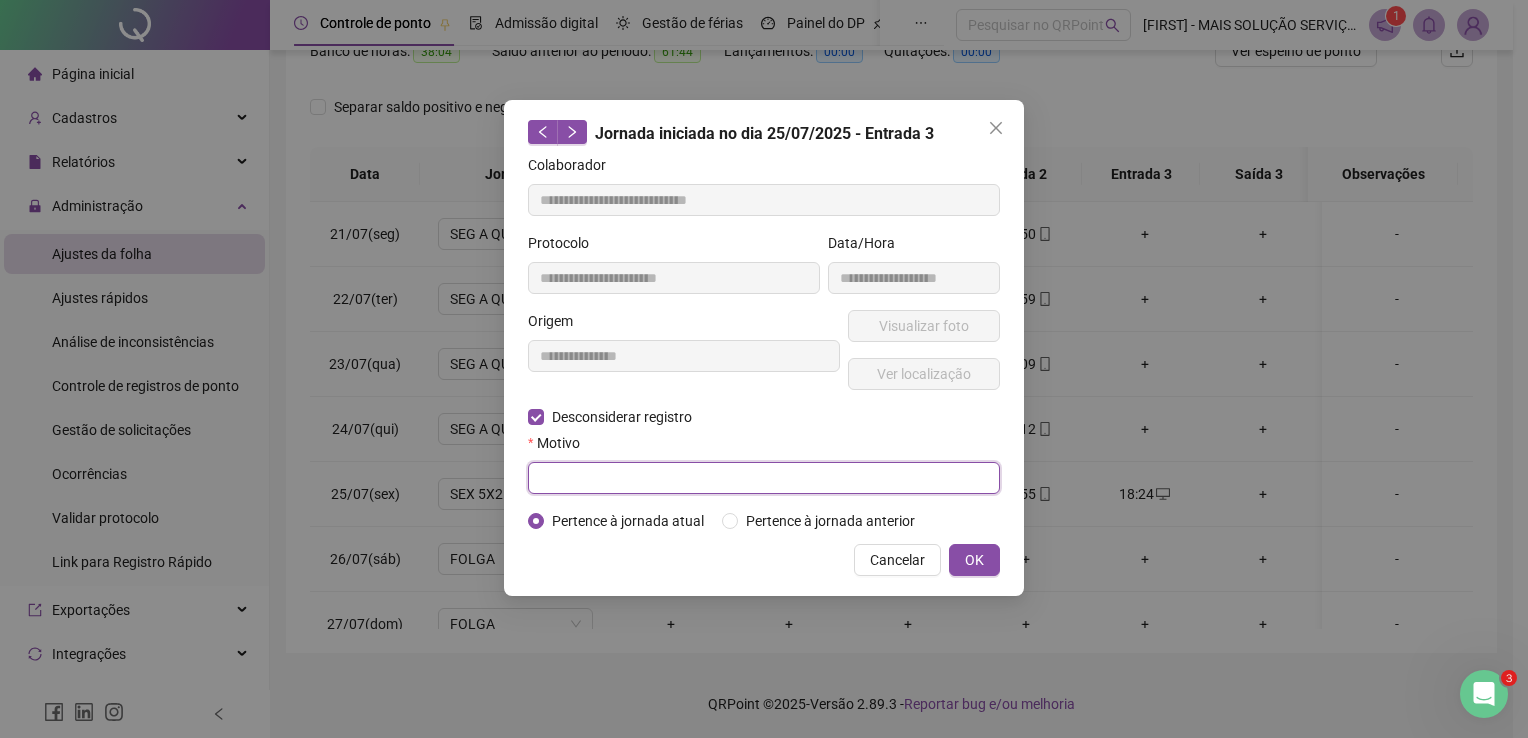click at bounding box center [764, 478] 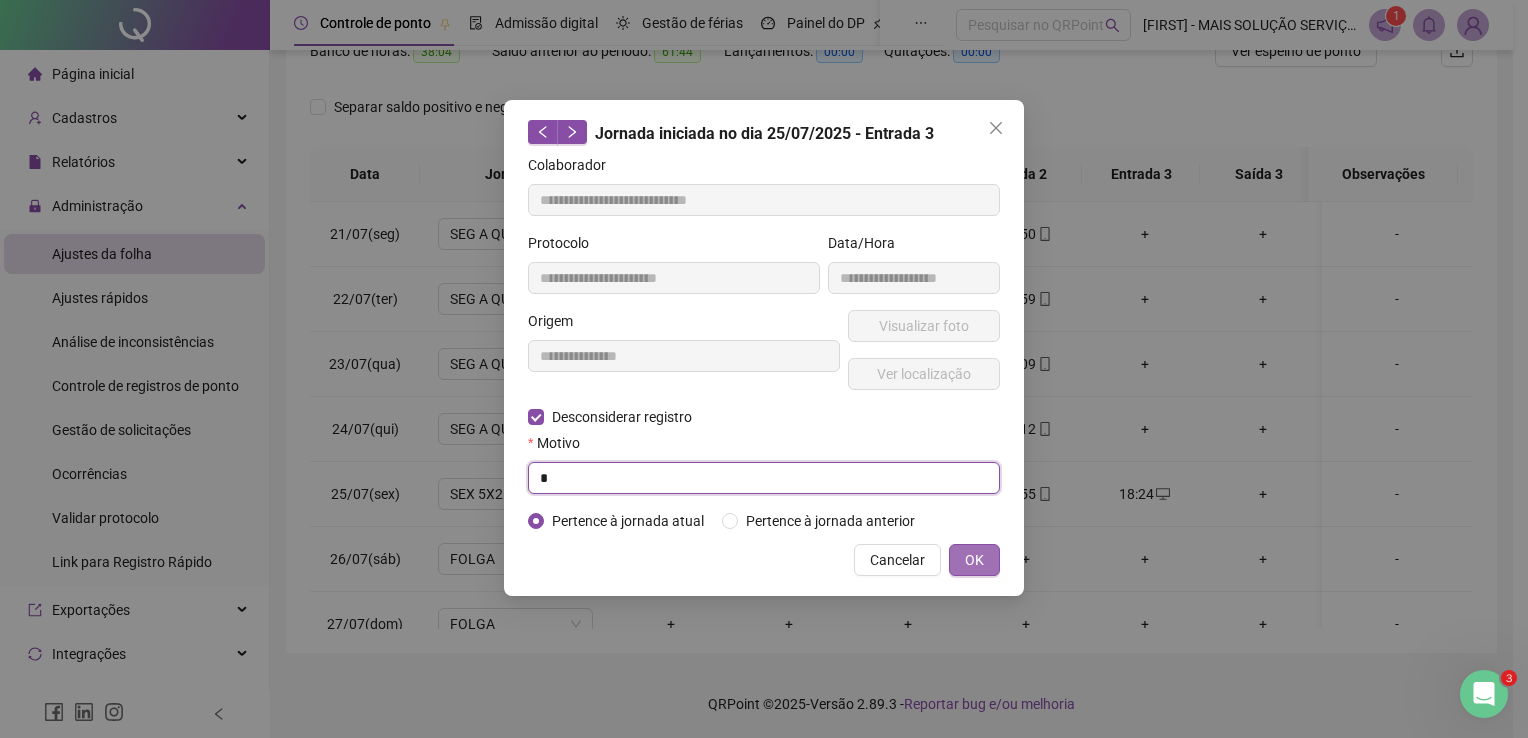 type on "*" 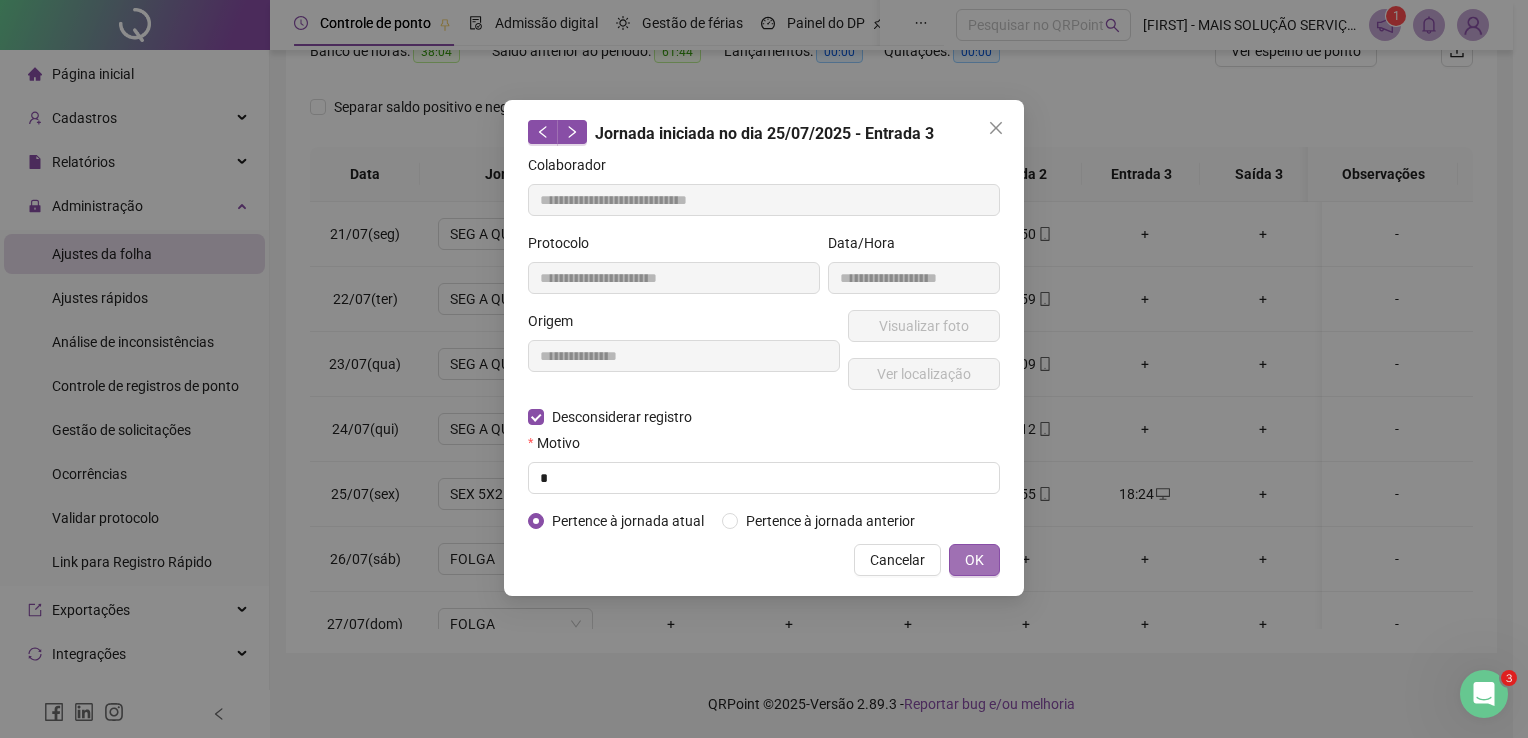 click on "OK" at bounding box center [974, 560] 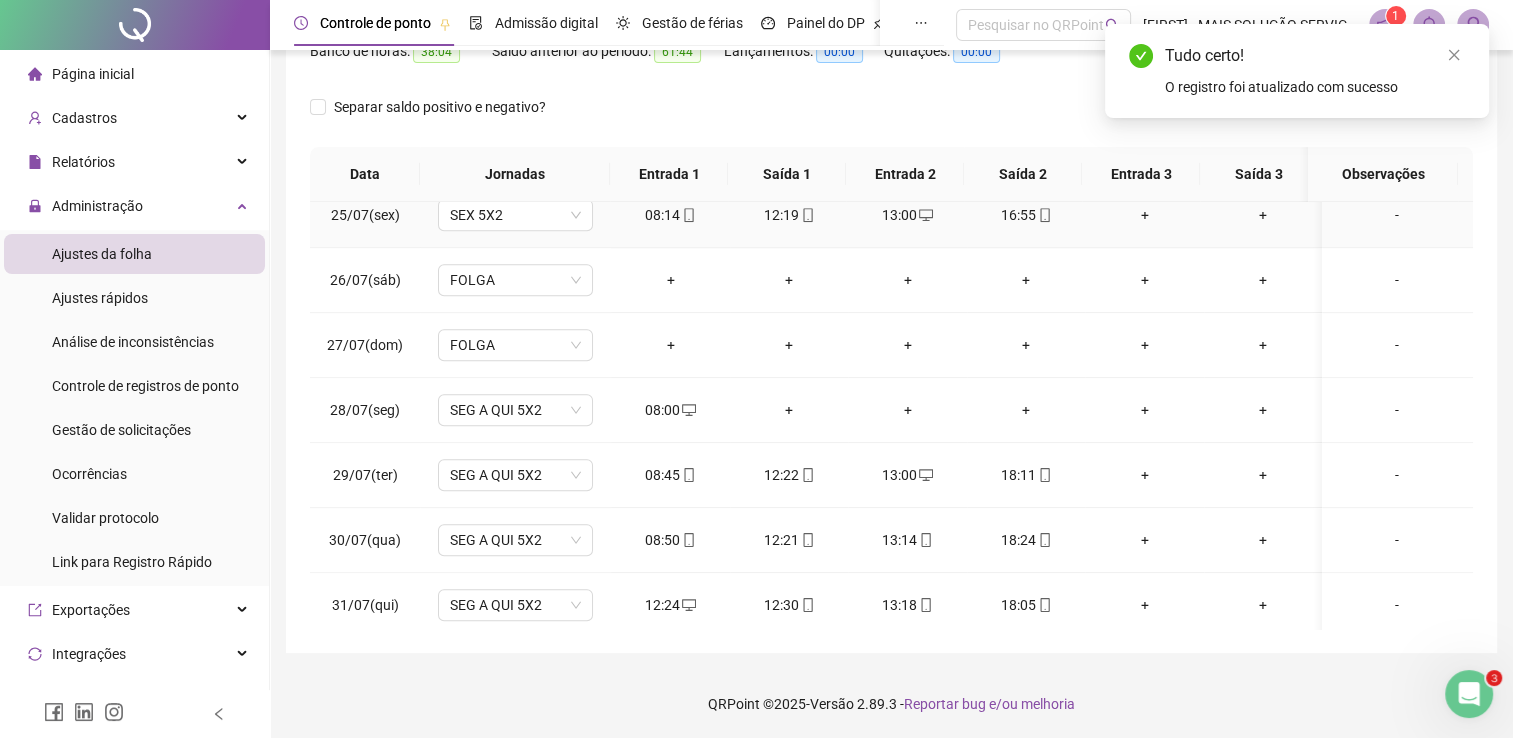 scroll, scrollTop: 1581, scrollLeft: 0, axis: vertical 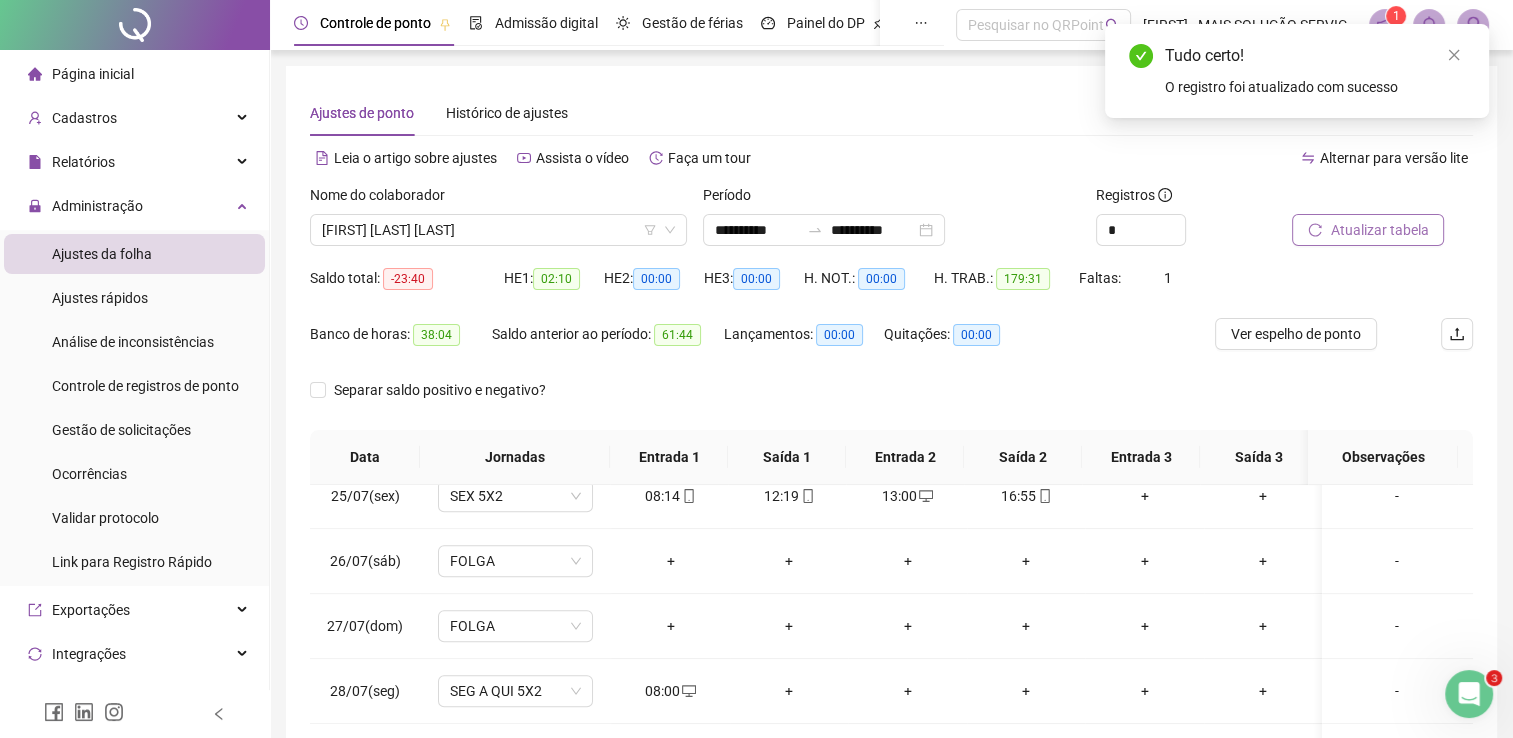 click on "Atualizar tabela" at bounding box center [1379, 230] 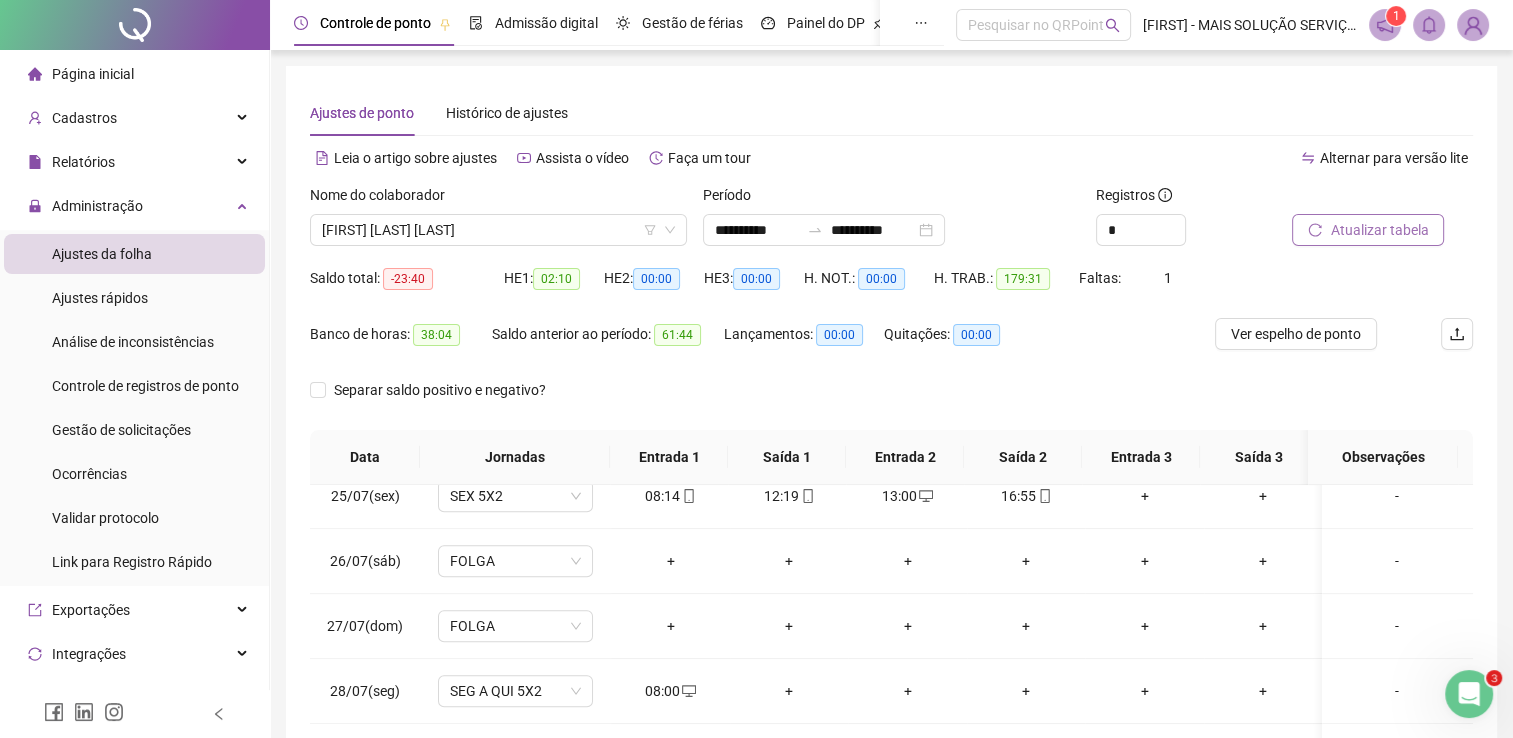 click on "Atualizar tabela" at bounding box center [1379, 230] 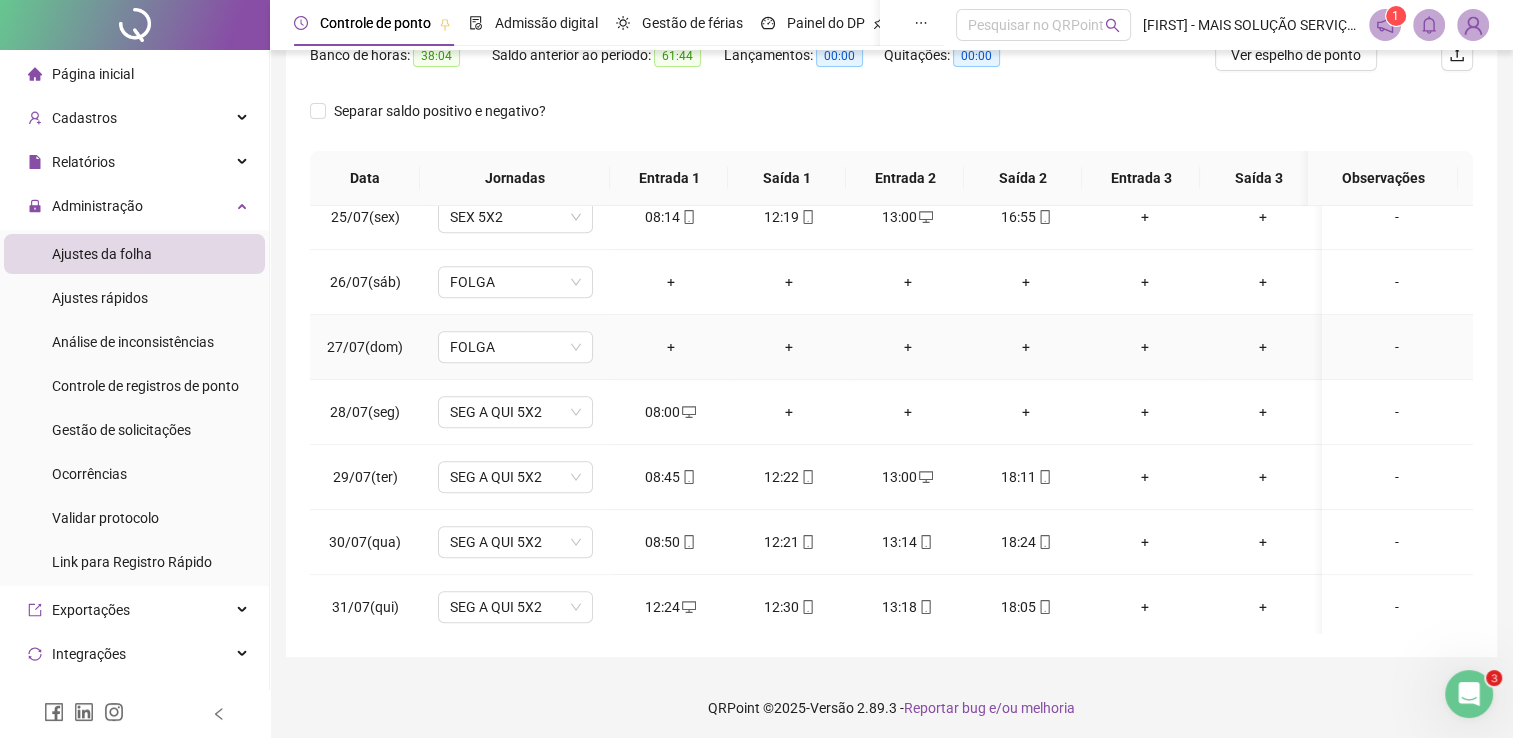 scroll, scrollTop: 283, scrollLeft: 0, axis: vertical 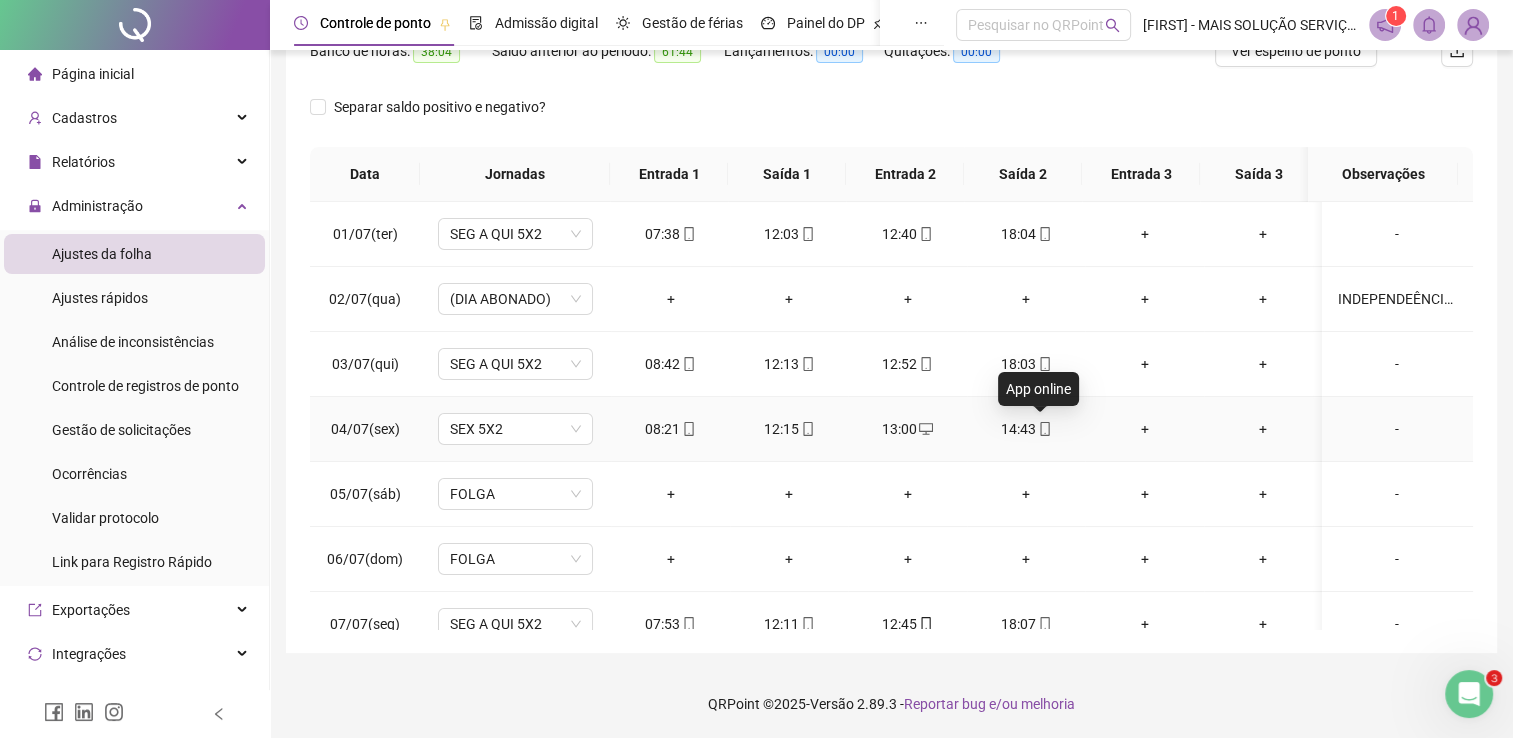 click 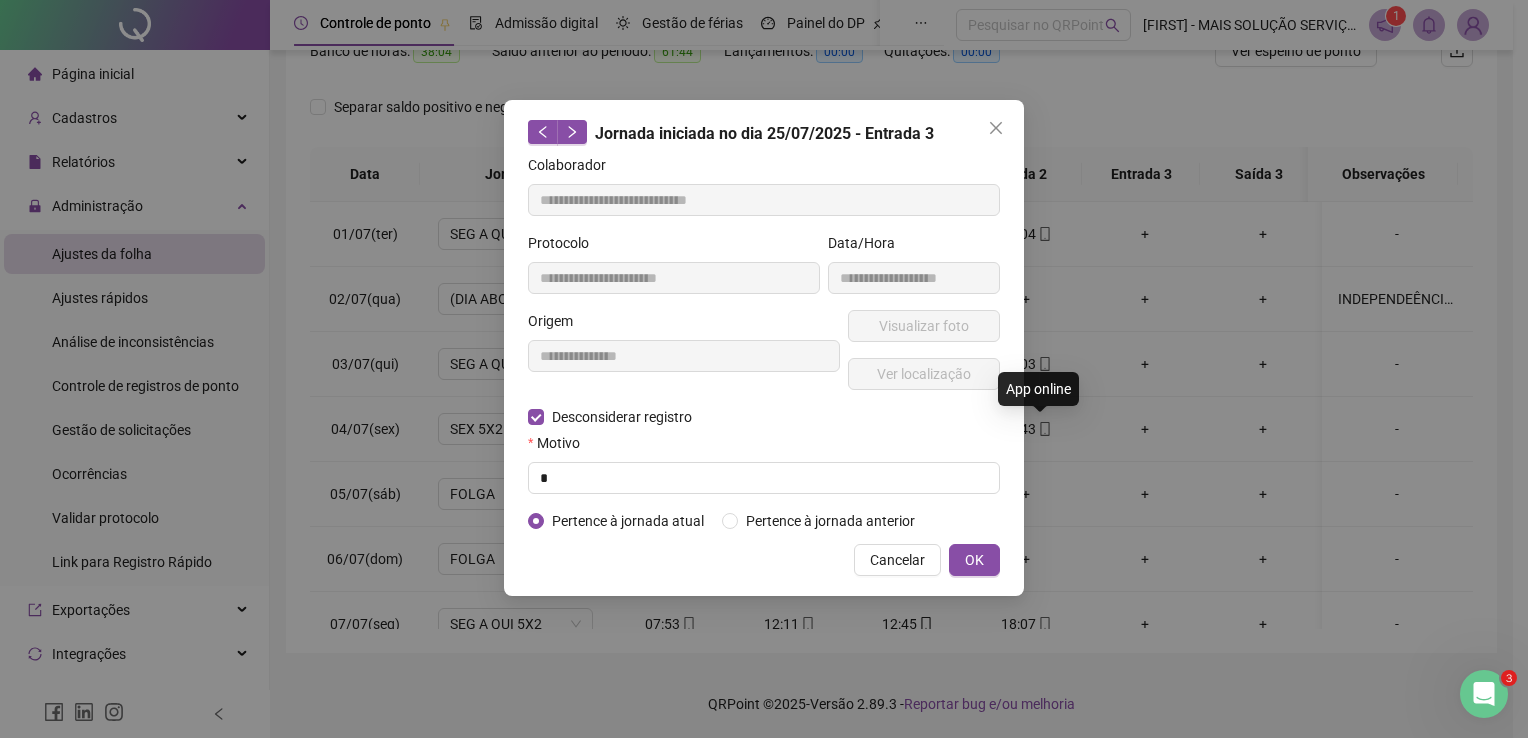 type on "**********" 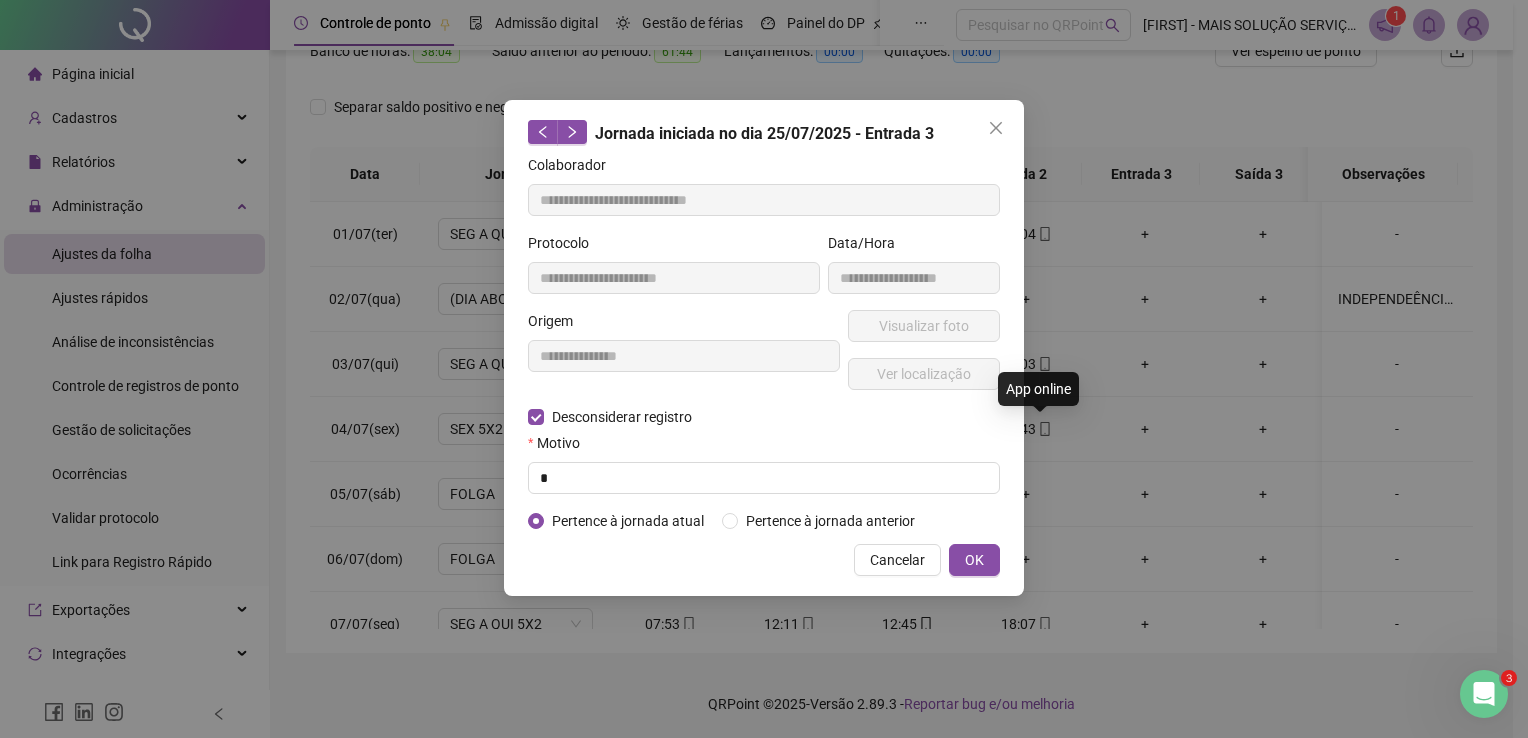 type on "**********" 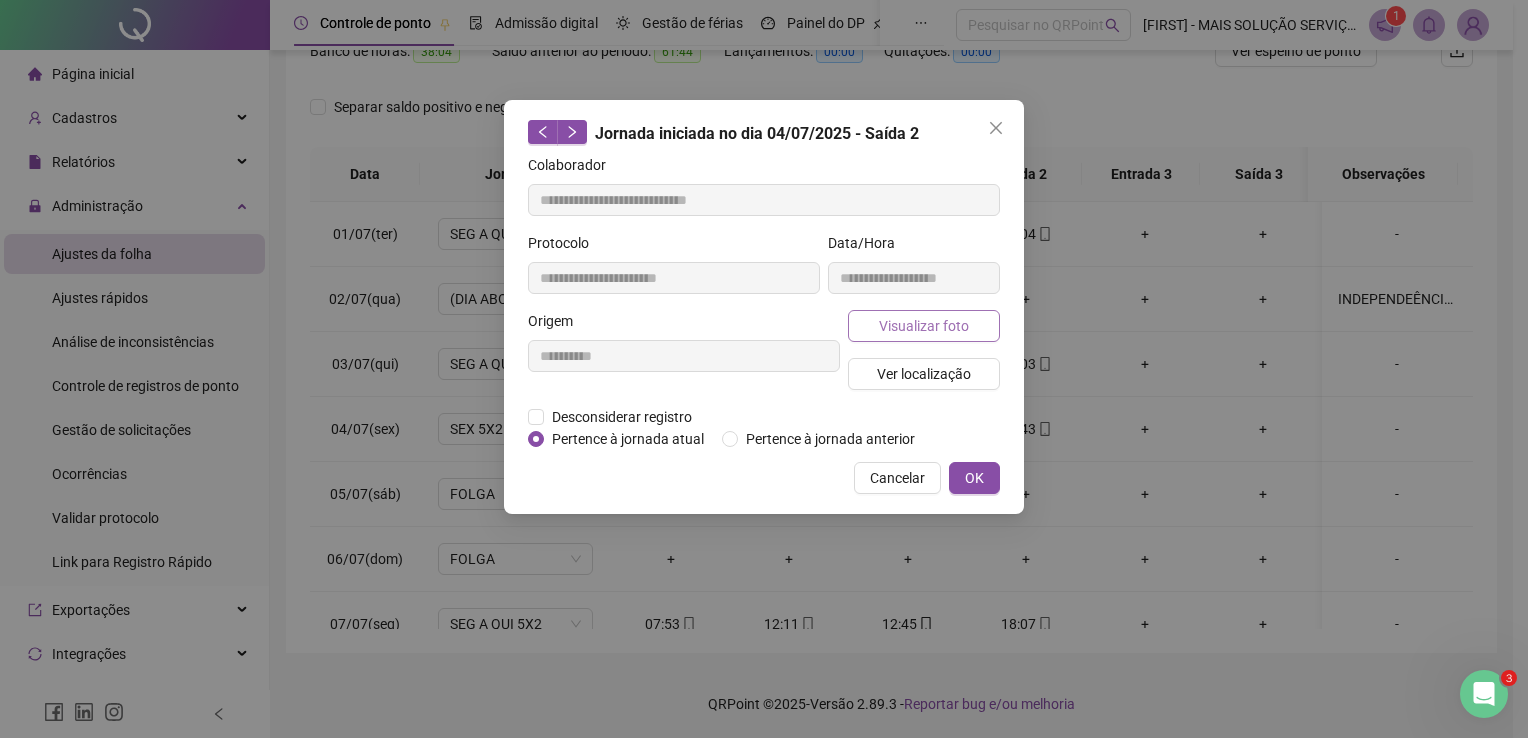click on "Visualizar foto" at bounding box center [924, 326] 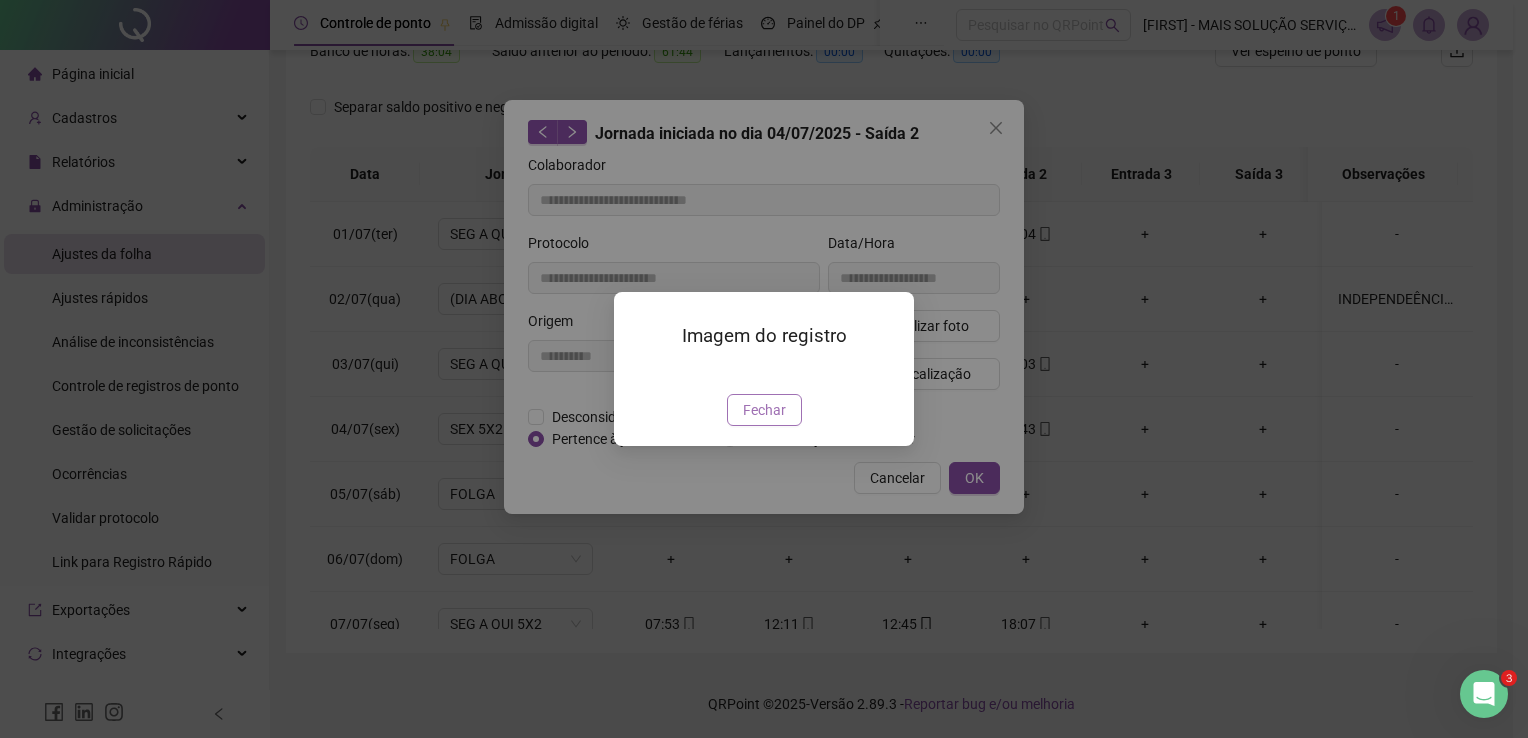click on "Fechar" at bounding box center [764, 410] 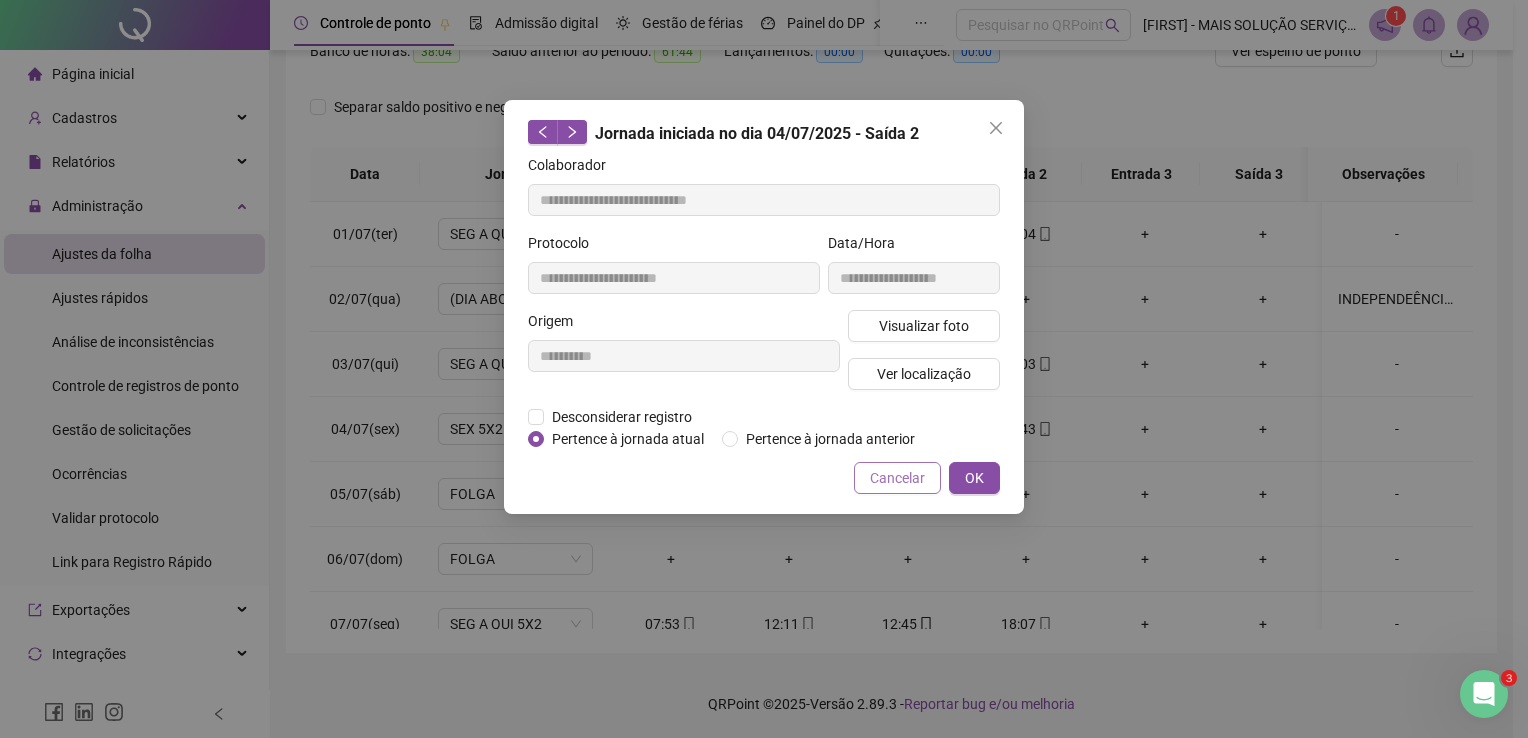 click on "Cancelar" at bounding box center (897, 478) 